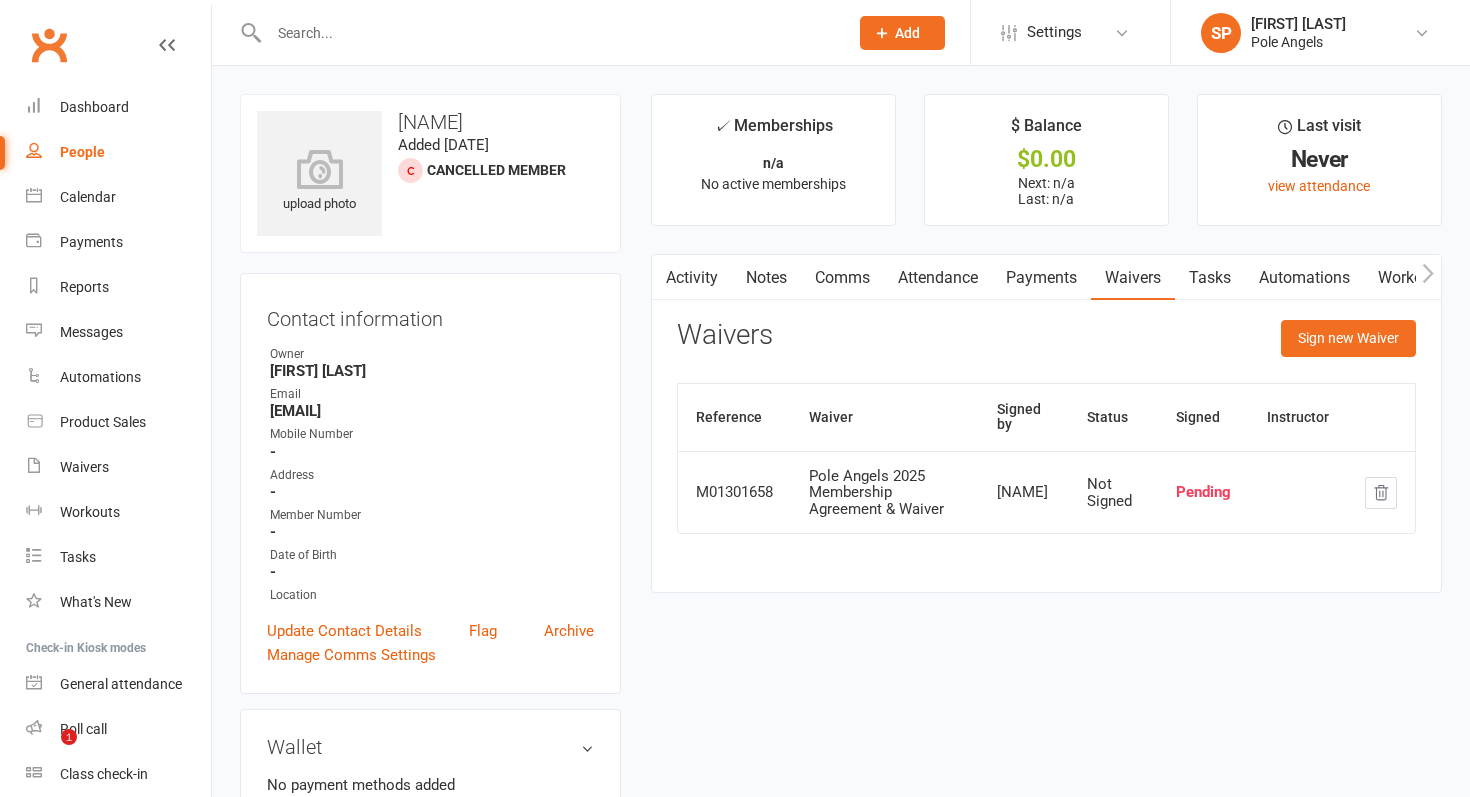 scroll, scrollTop: 0, scrollLeft: 0, axis: both 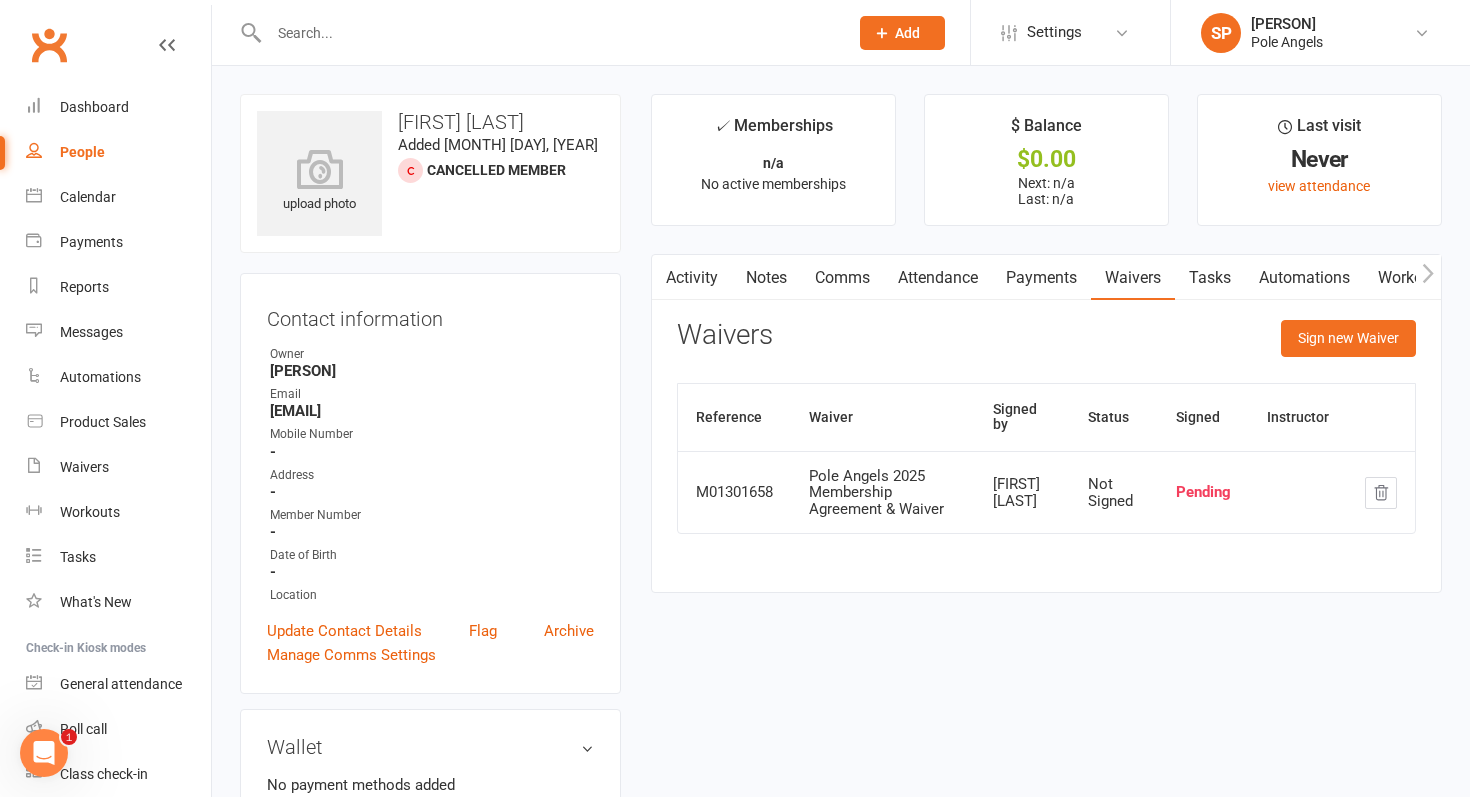 click on "Add" at bounding box center [907, 33] 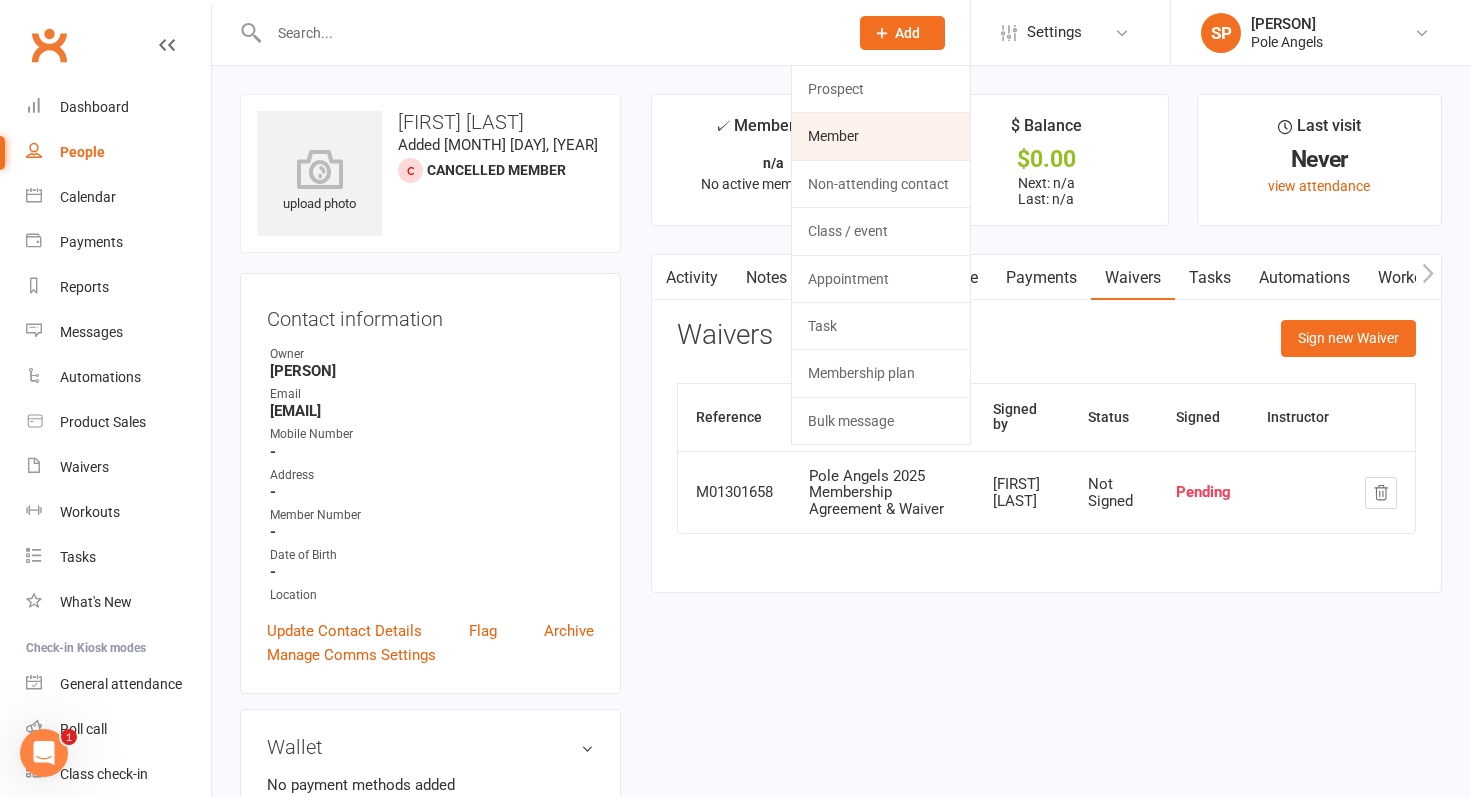 click on "Member" at bounding box center [881, 136] 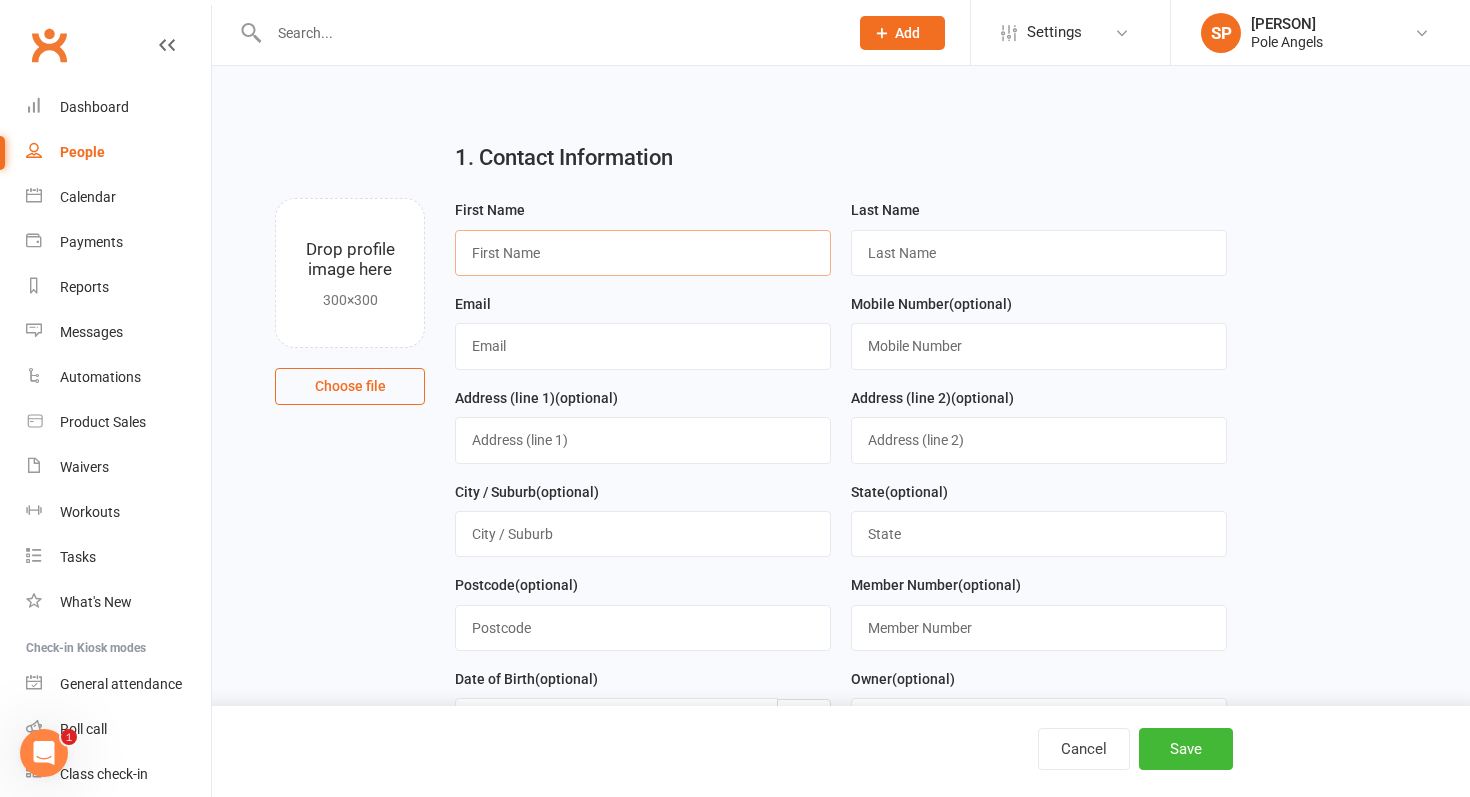 click at bounding box center (643, 253) 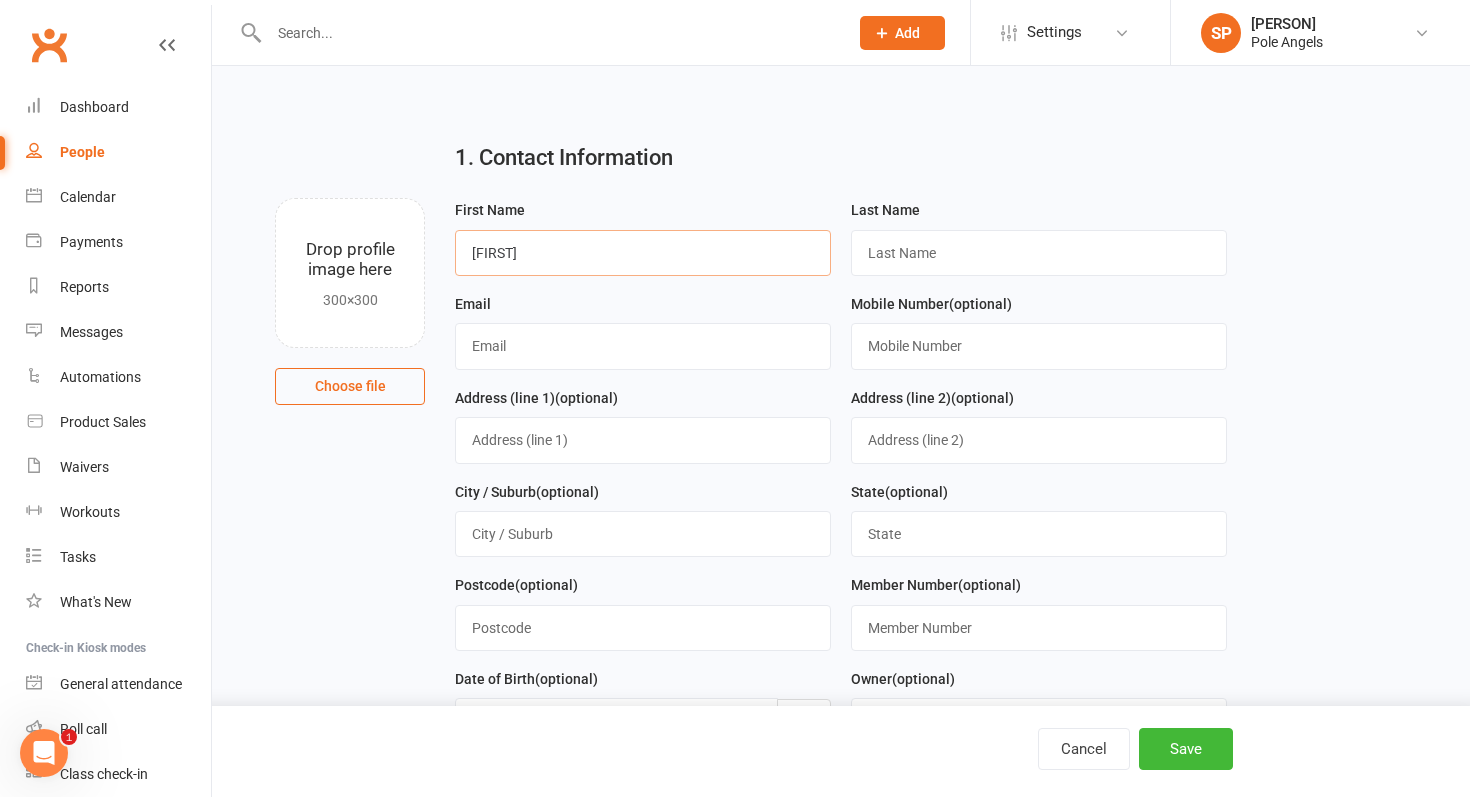 type on "[FIRST]" 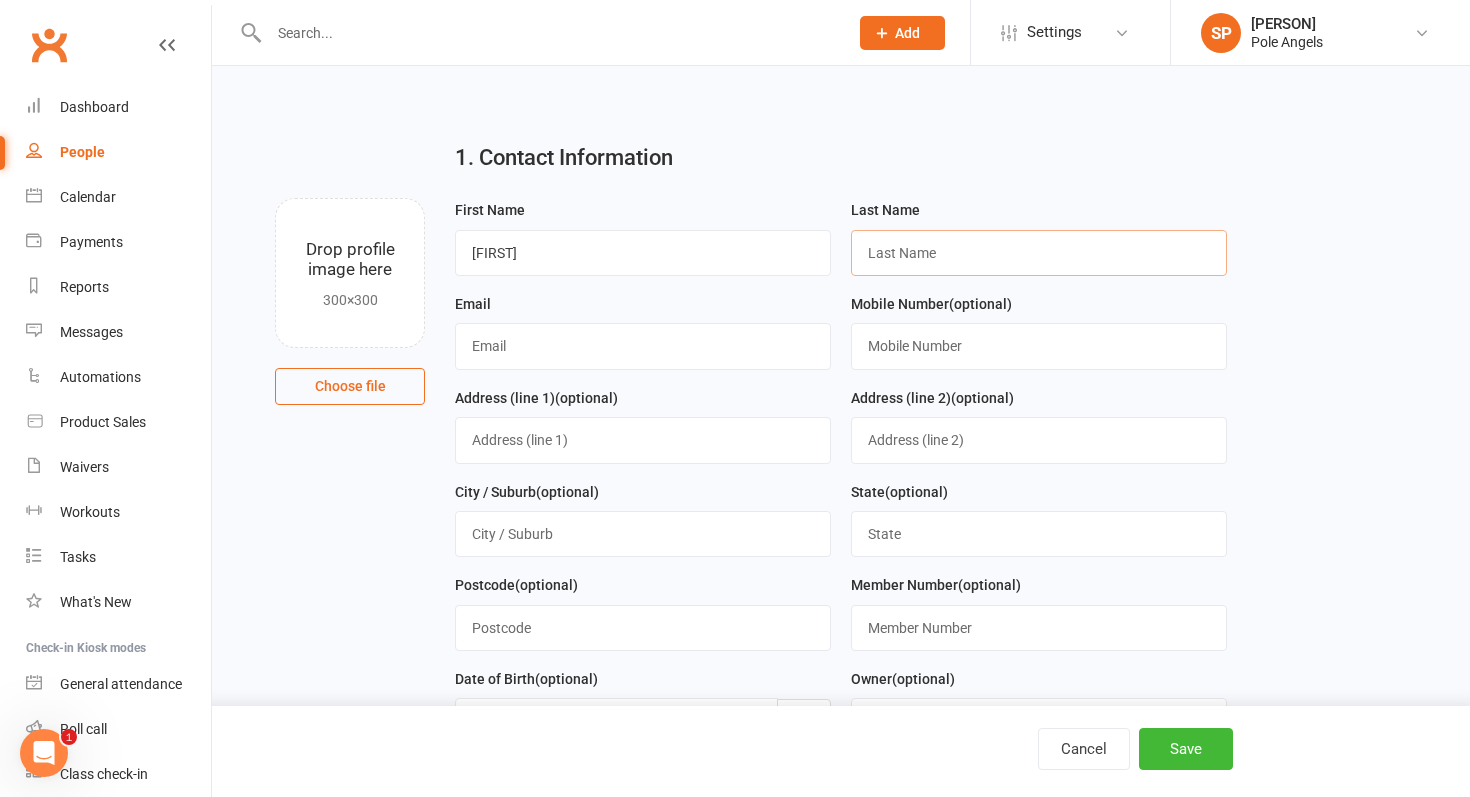 click at bounding box center [1039, 253] 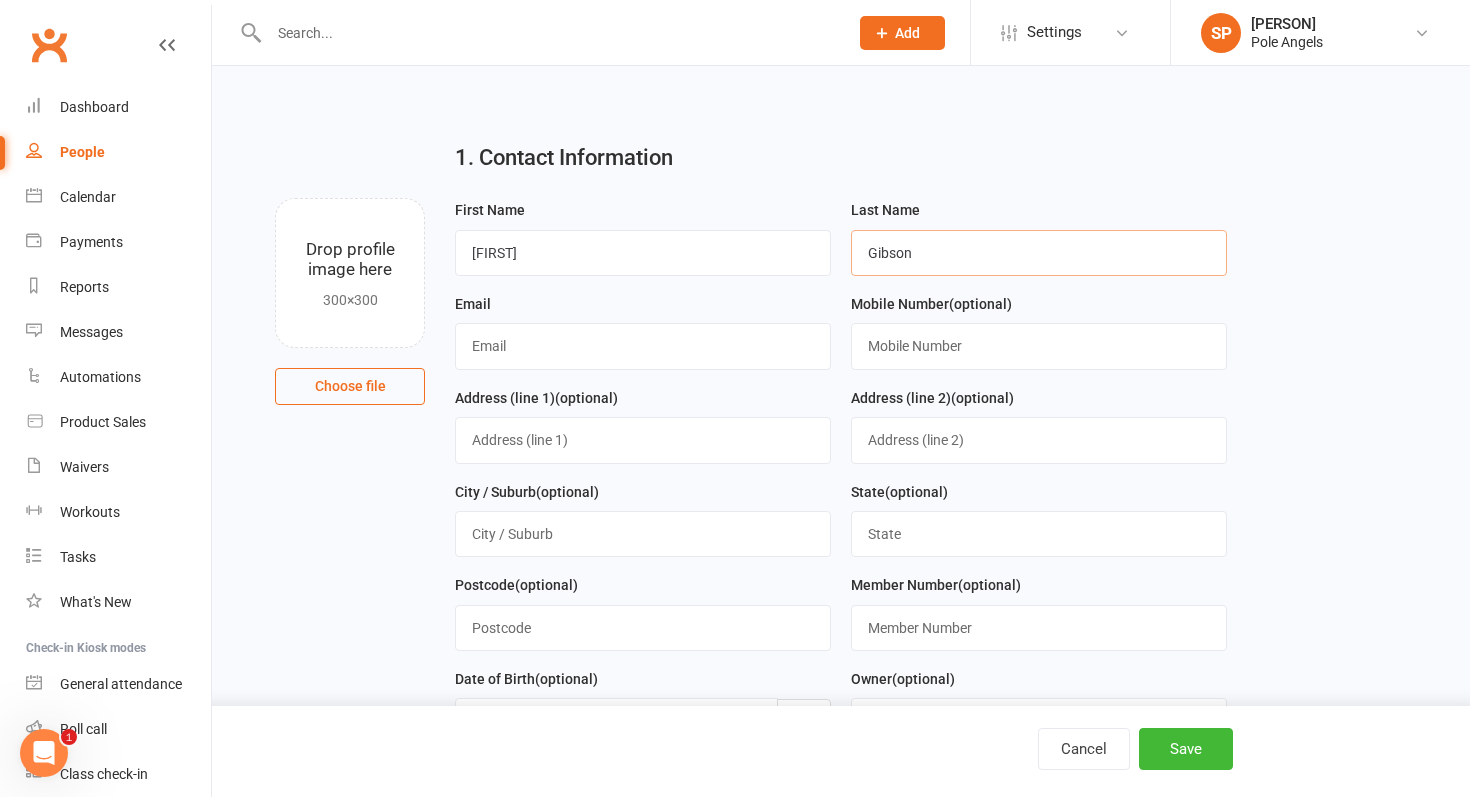type on "Gibson" 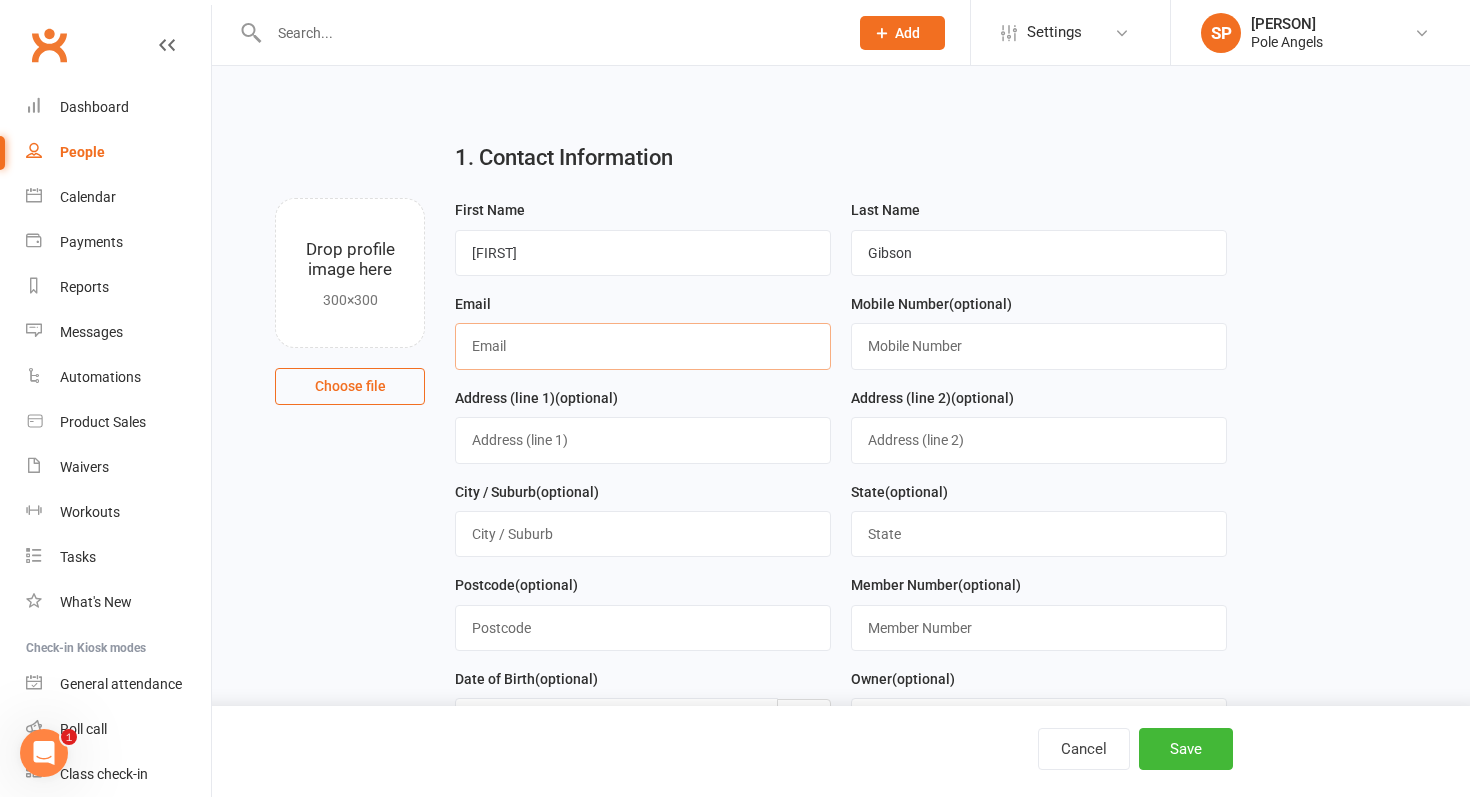 click at bounding box center (643, 346) 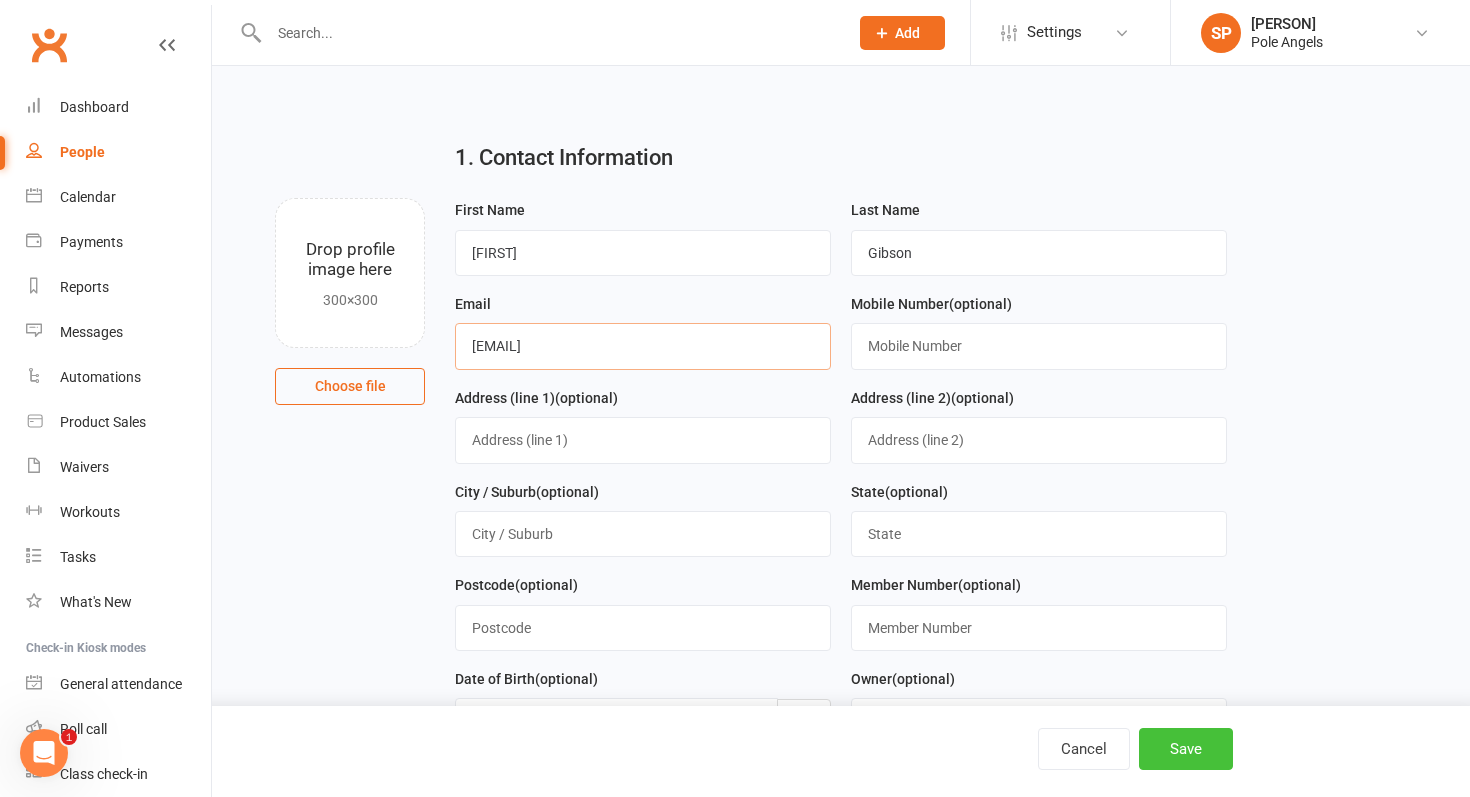type on "[EMAIL]" 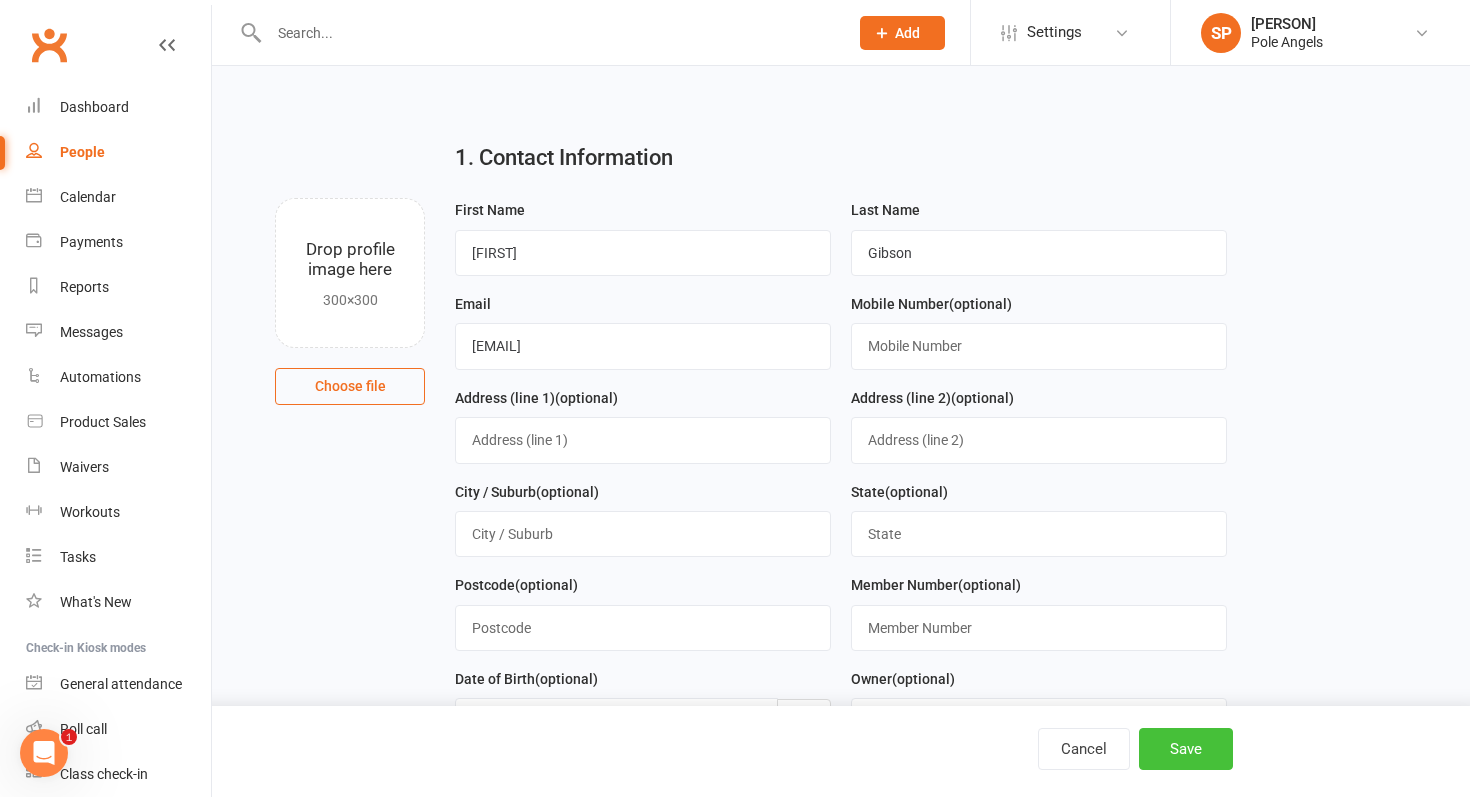 click on "Save" at bounding box center [1186, 749] 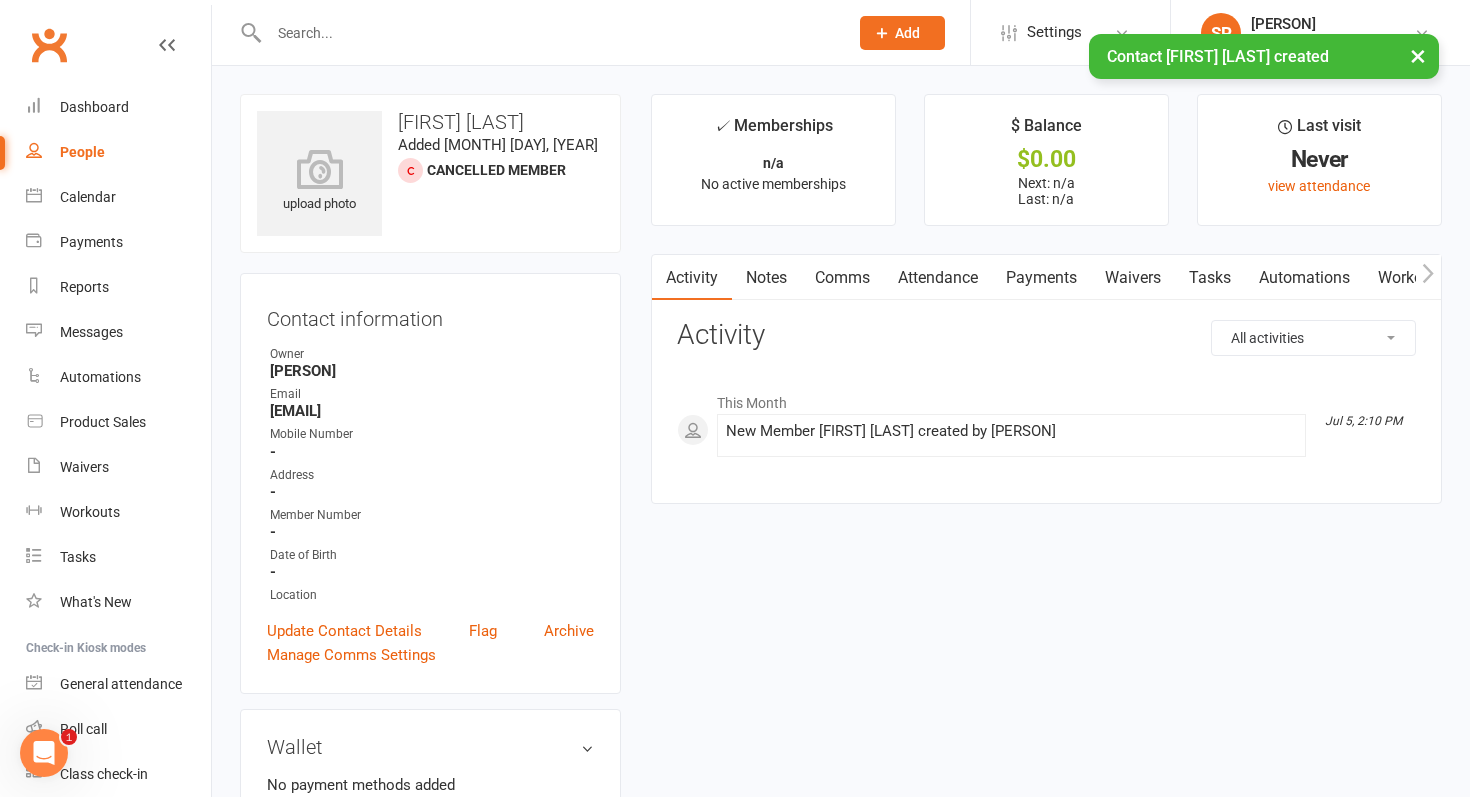 click on "Waivers" at bounding box center (1133, 278) 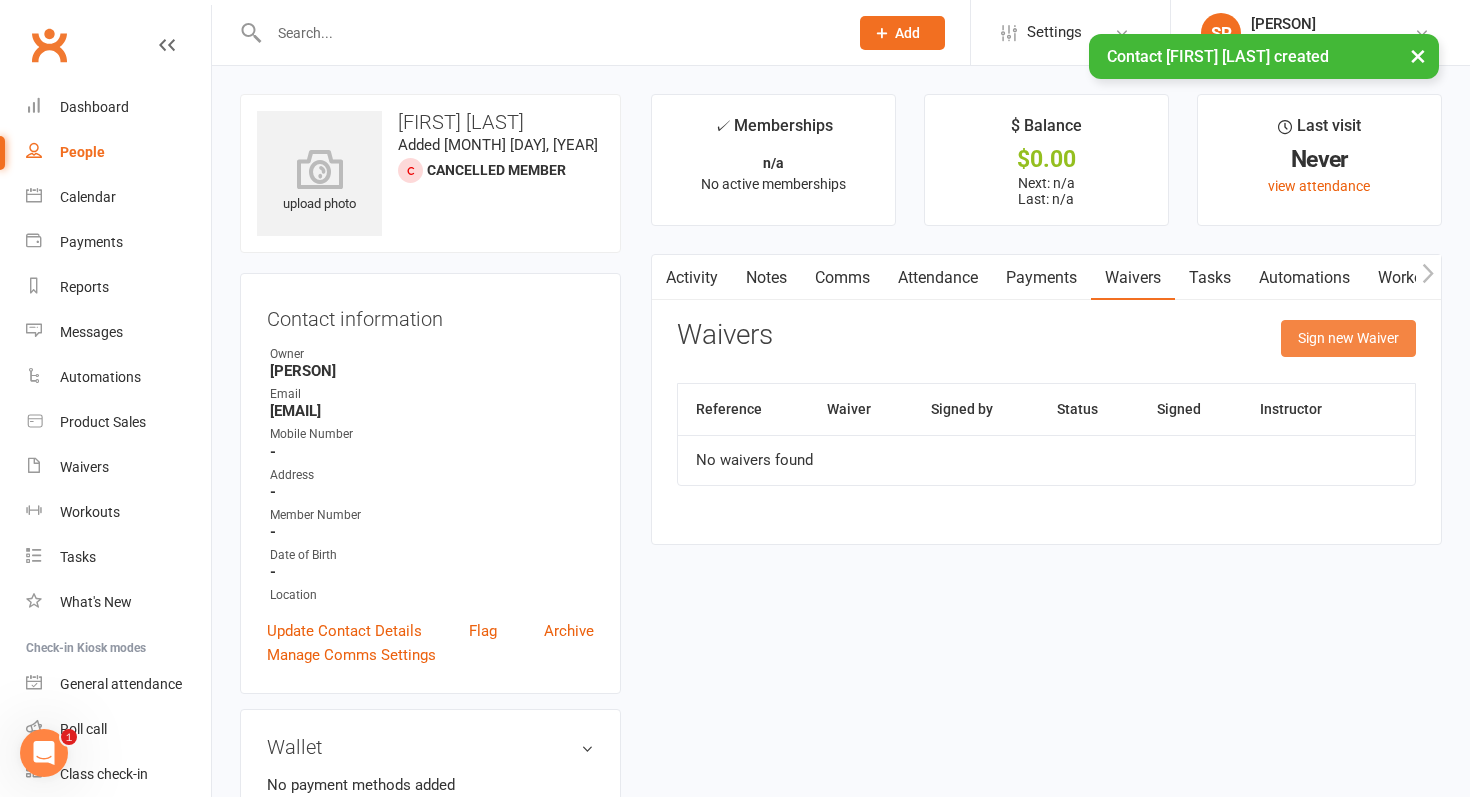 click on "Sign new Waiver" at bounding box center (1348, 338) 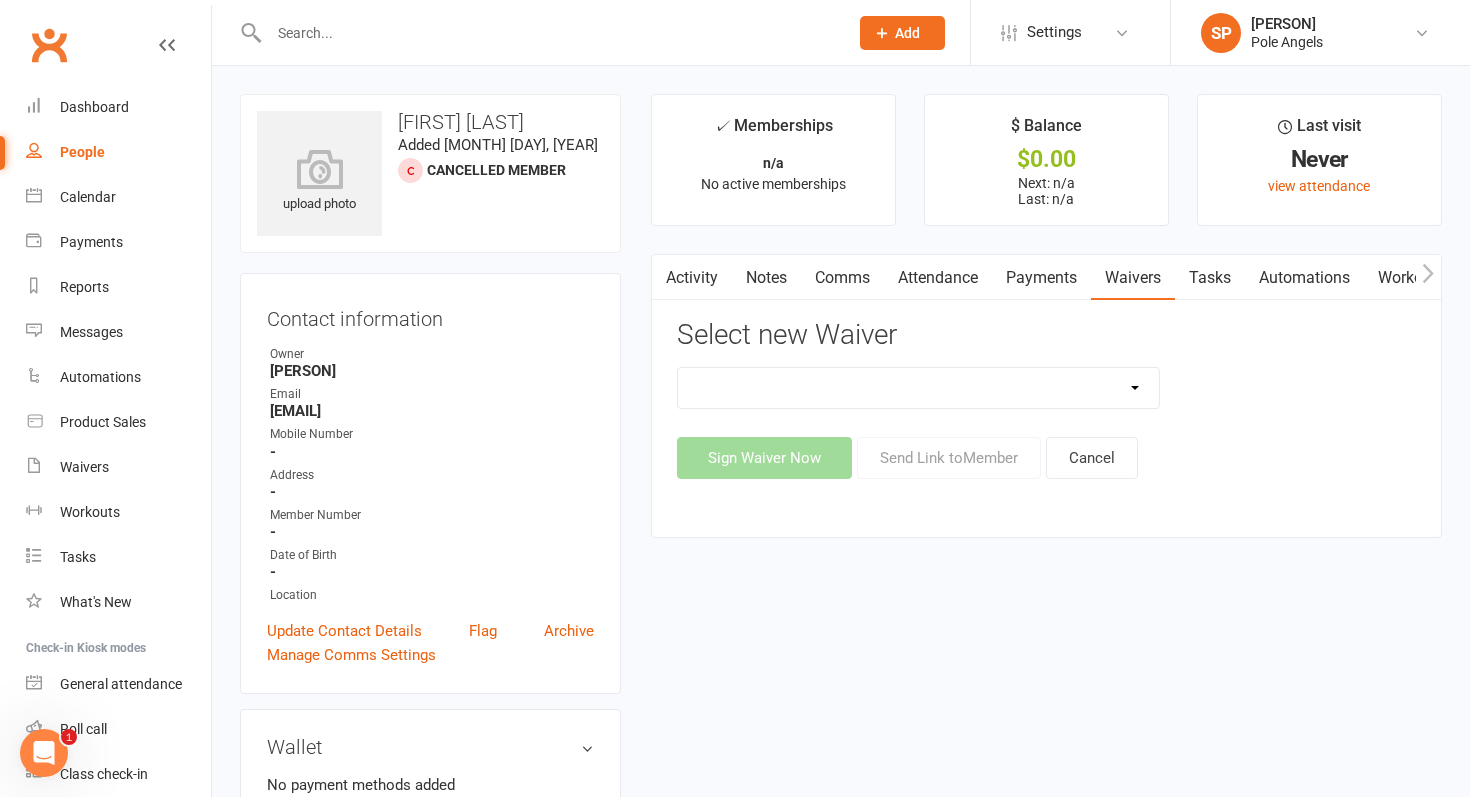 click on "2025 Student Enrolment Form (No payment details required) 2025 Student Enrolment Form *PAYMENT DETAILS REQUIRED* Casual Attendance - Student Enrolment Form Casual - Student Enrolment Form (No Payment Details Required) Payment Update Form Pole Angels 2025 Membership Agreement & Waiver Student Enrolment Form - Students Starting After Start of Term" at bounding box center (918, 388) 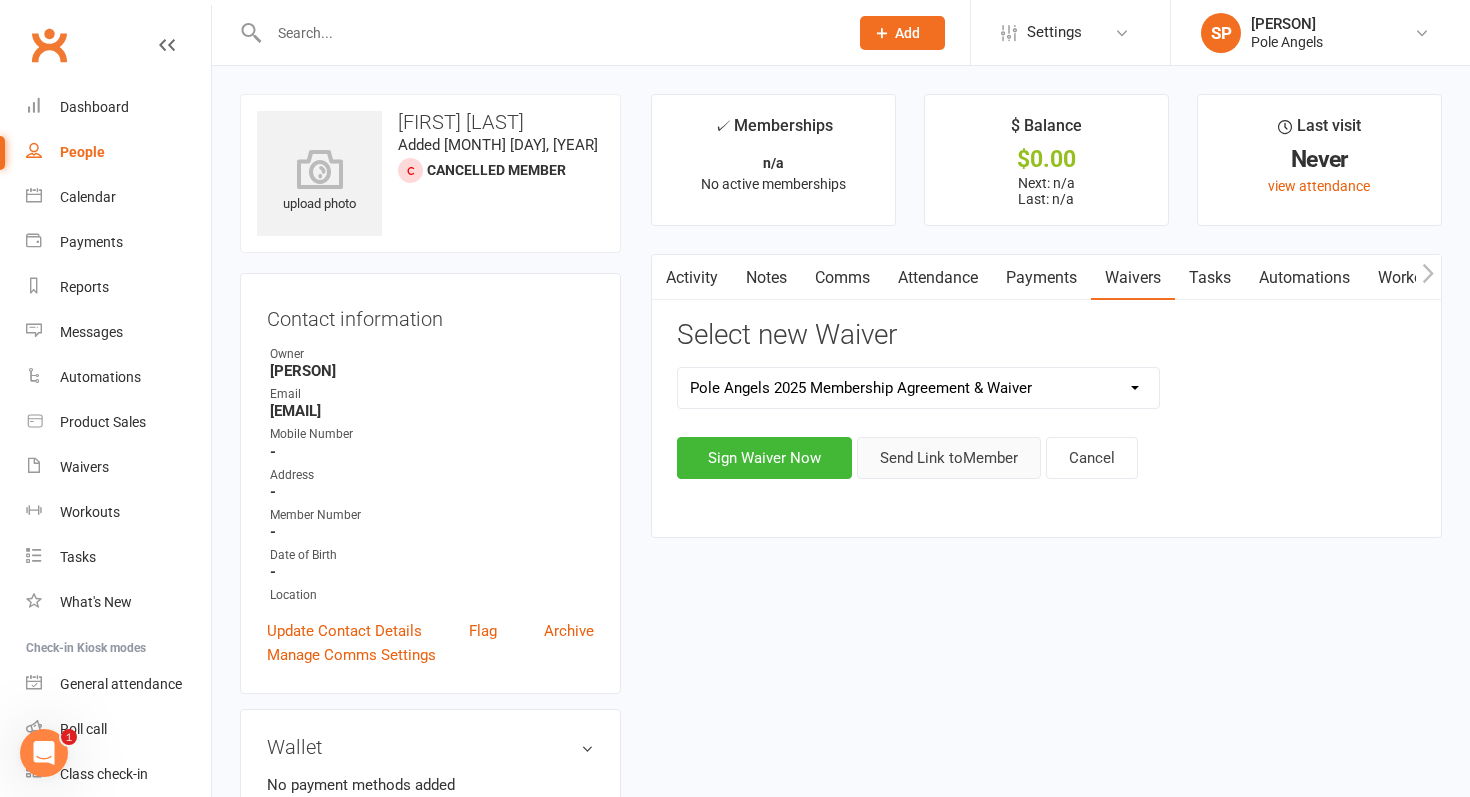 click on "Send Link to [NAME]" at bounding box center (949, 458) 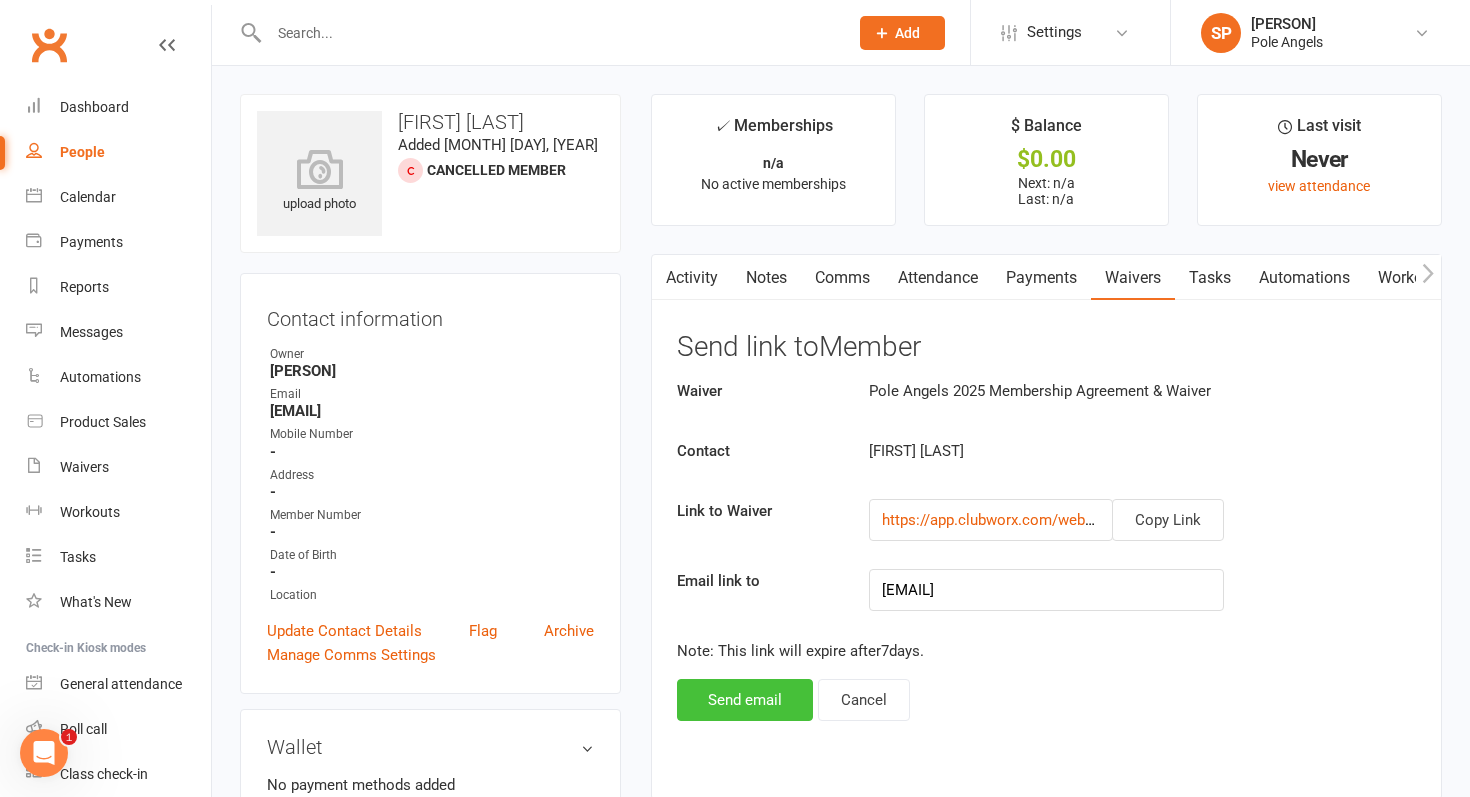 click on "Send email" at bounding box center [745, 700] 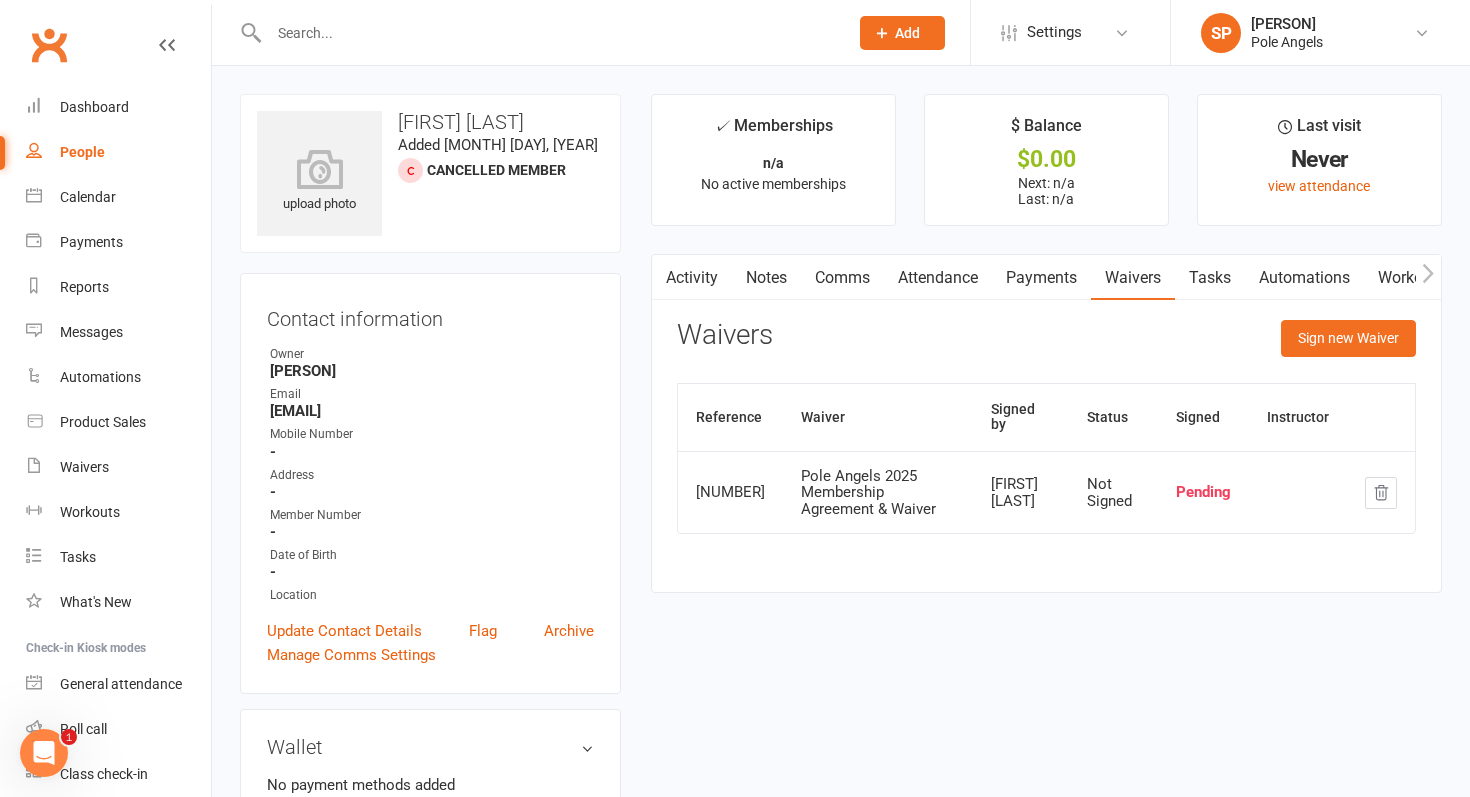 click on "Add" at bounding box center (902, 33) 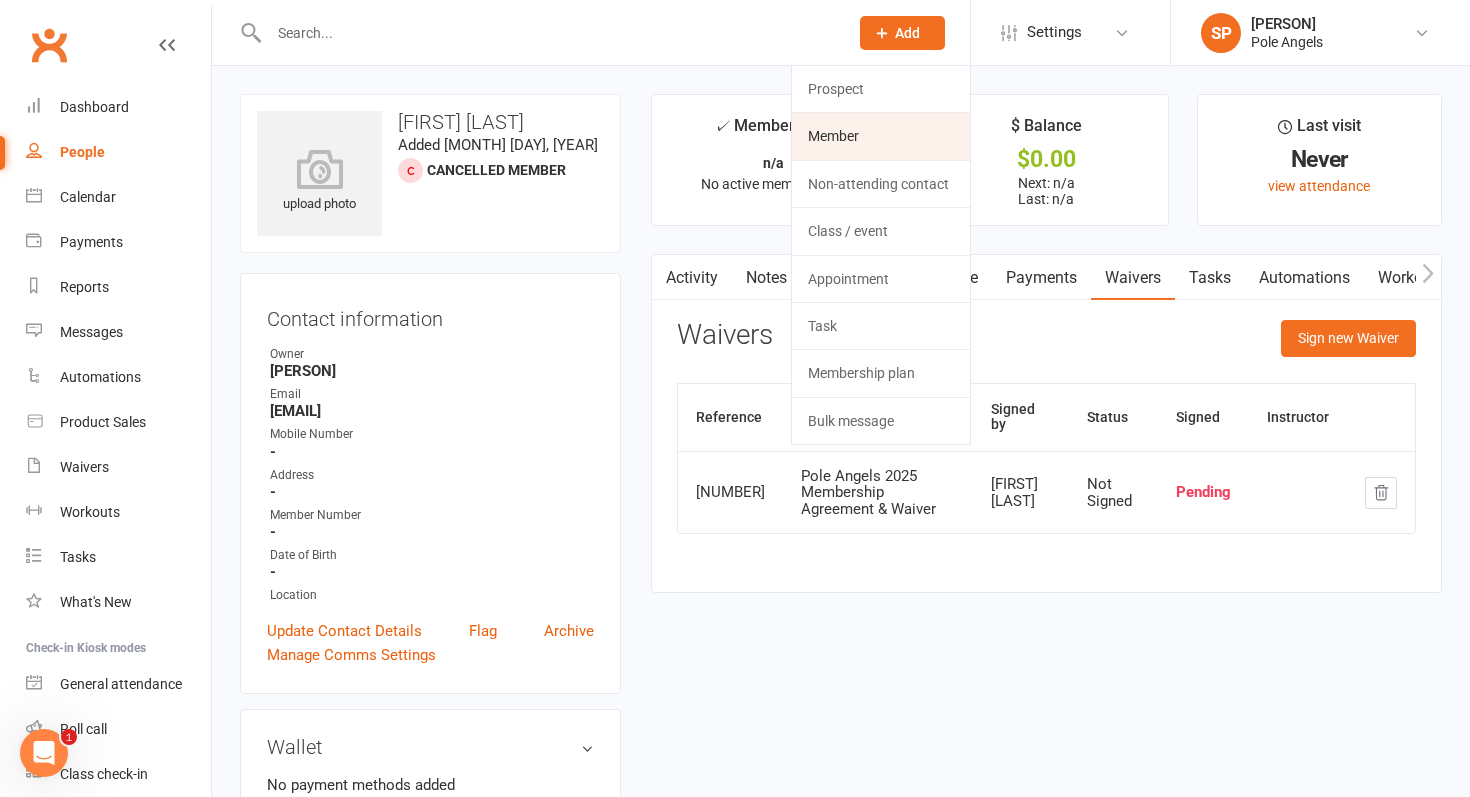 click on "Member" at bounding box center (881, 136) 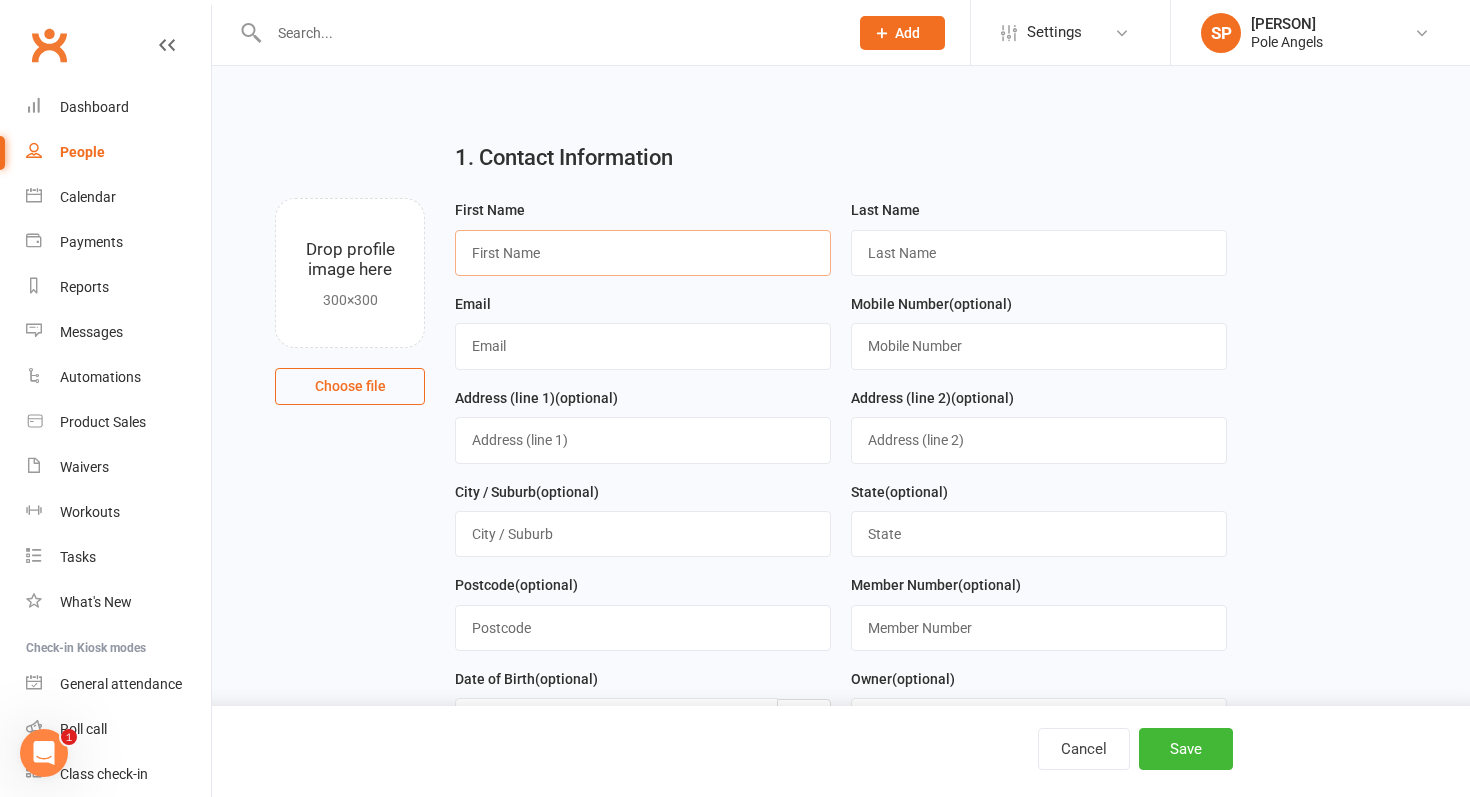 click at bounding box center (643, 253) 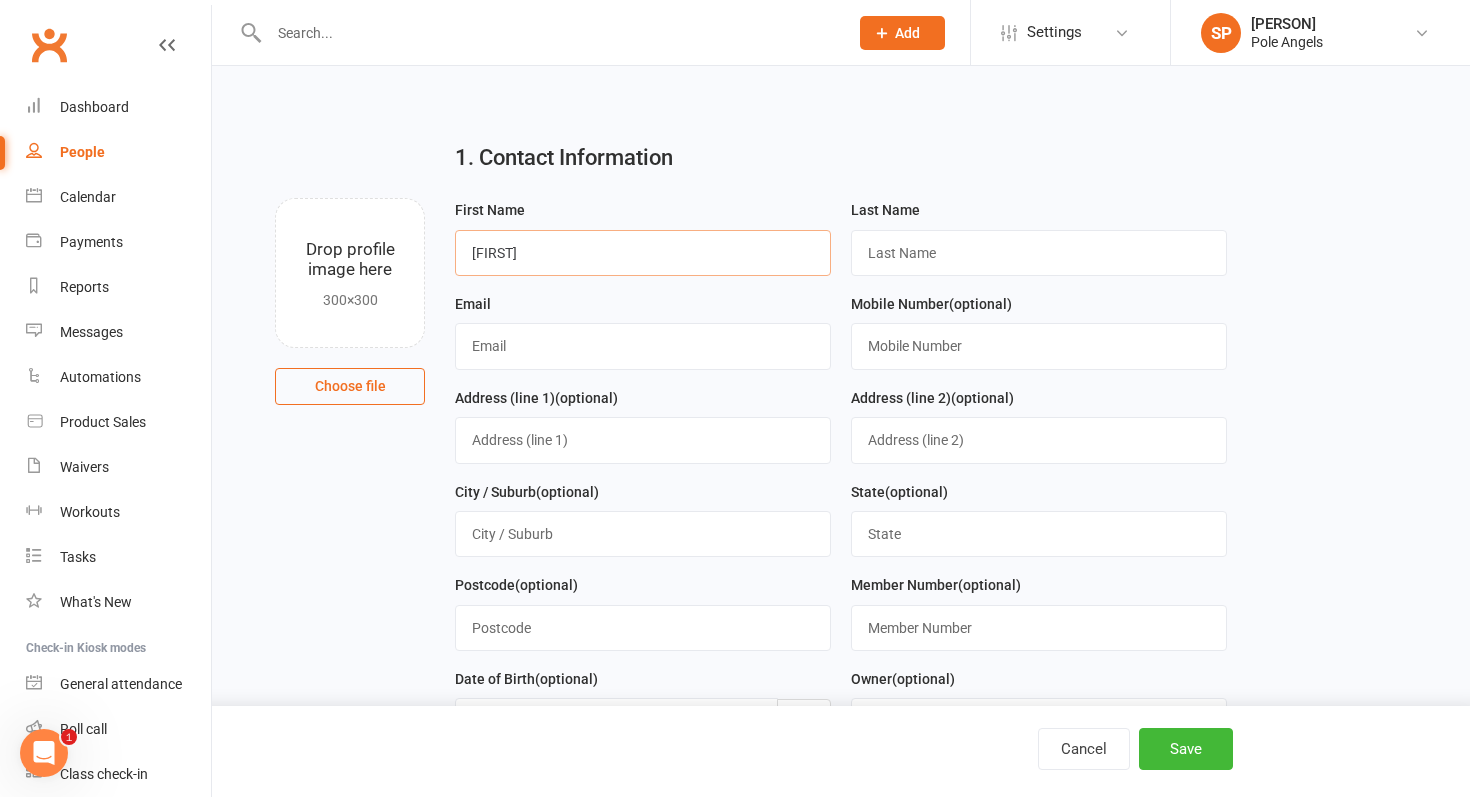 type on "[FIRST]" 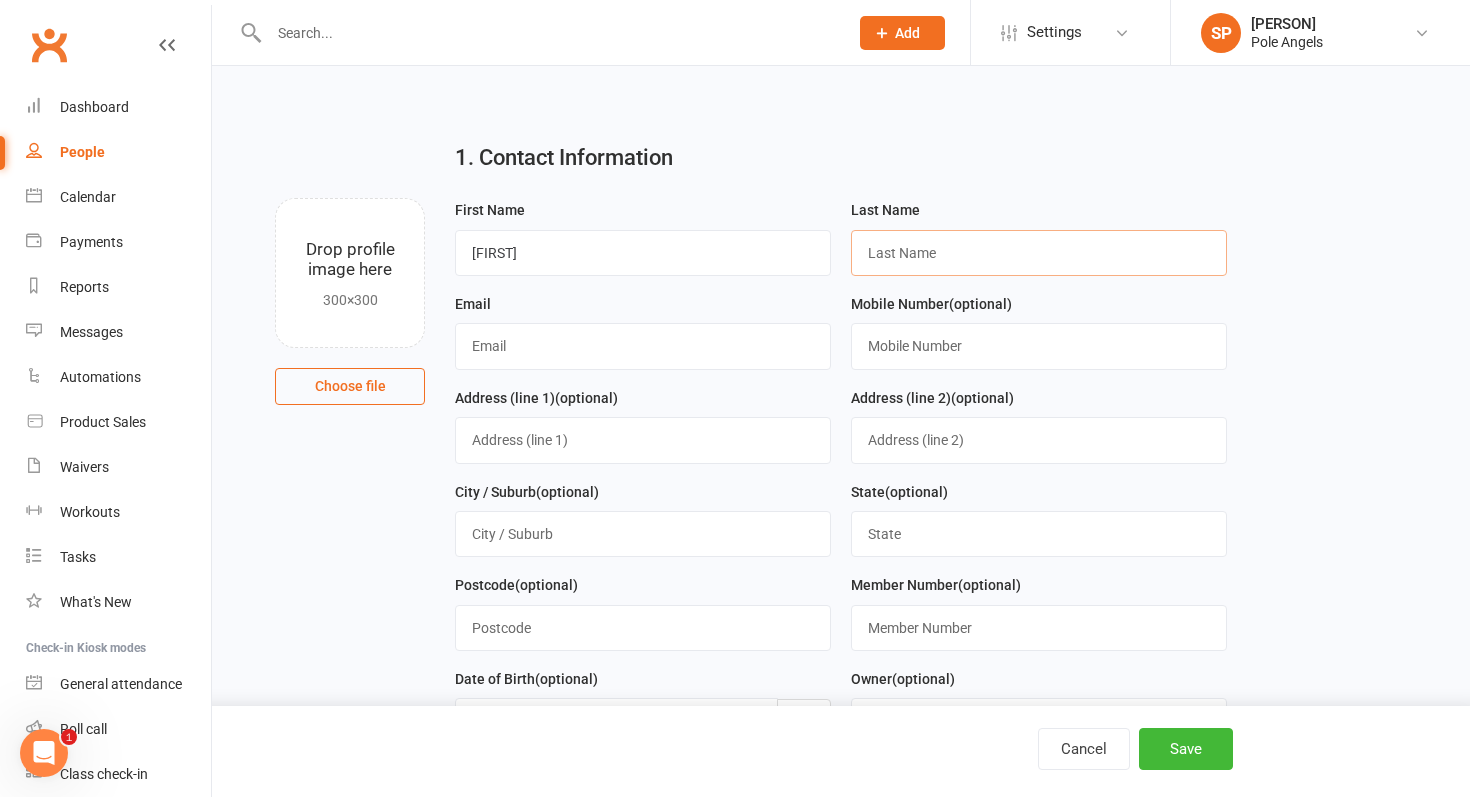 click at bounding box center (1039, 253) 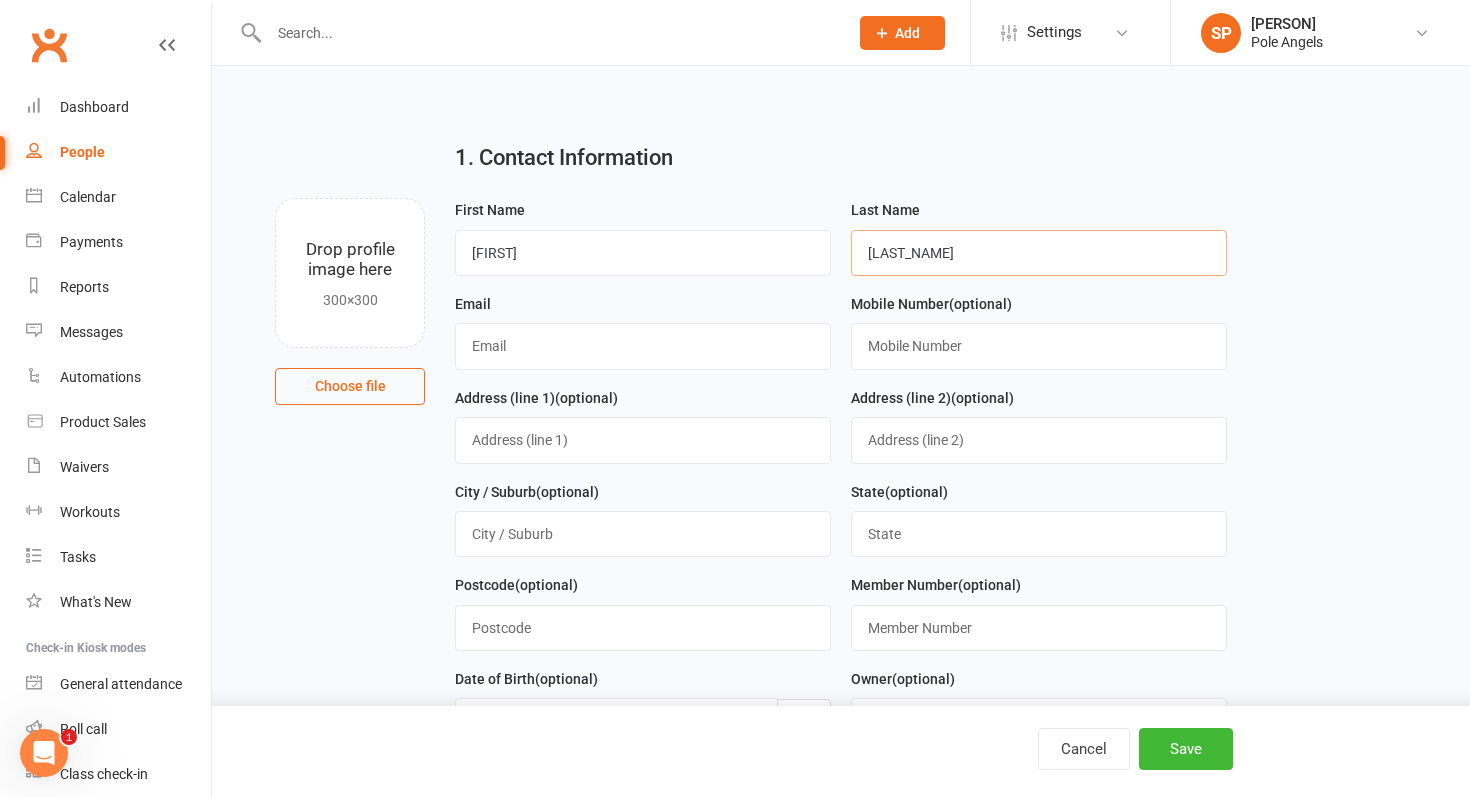 type on "[LAST_NAME]" 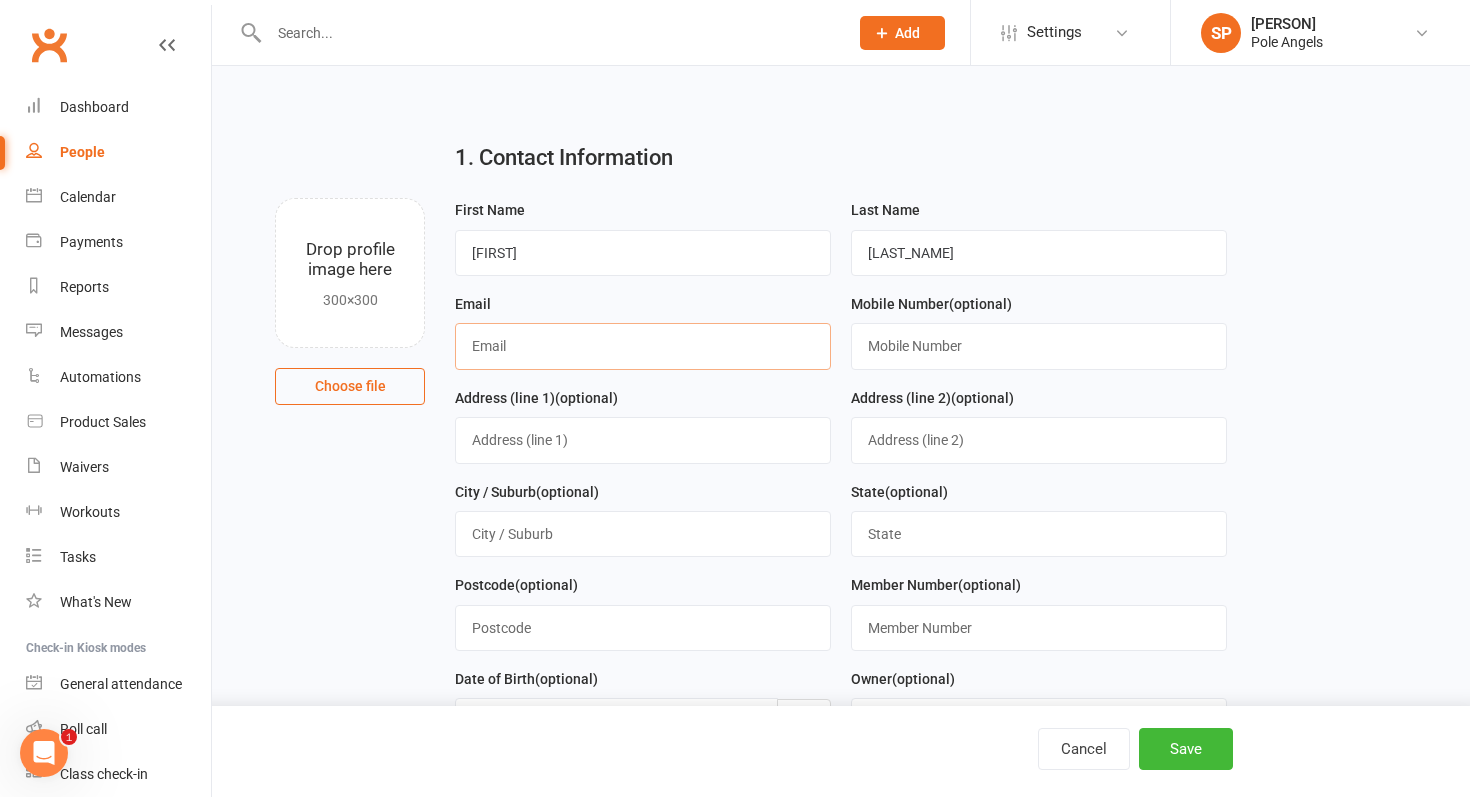 click at bounding box center (643, 346) 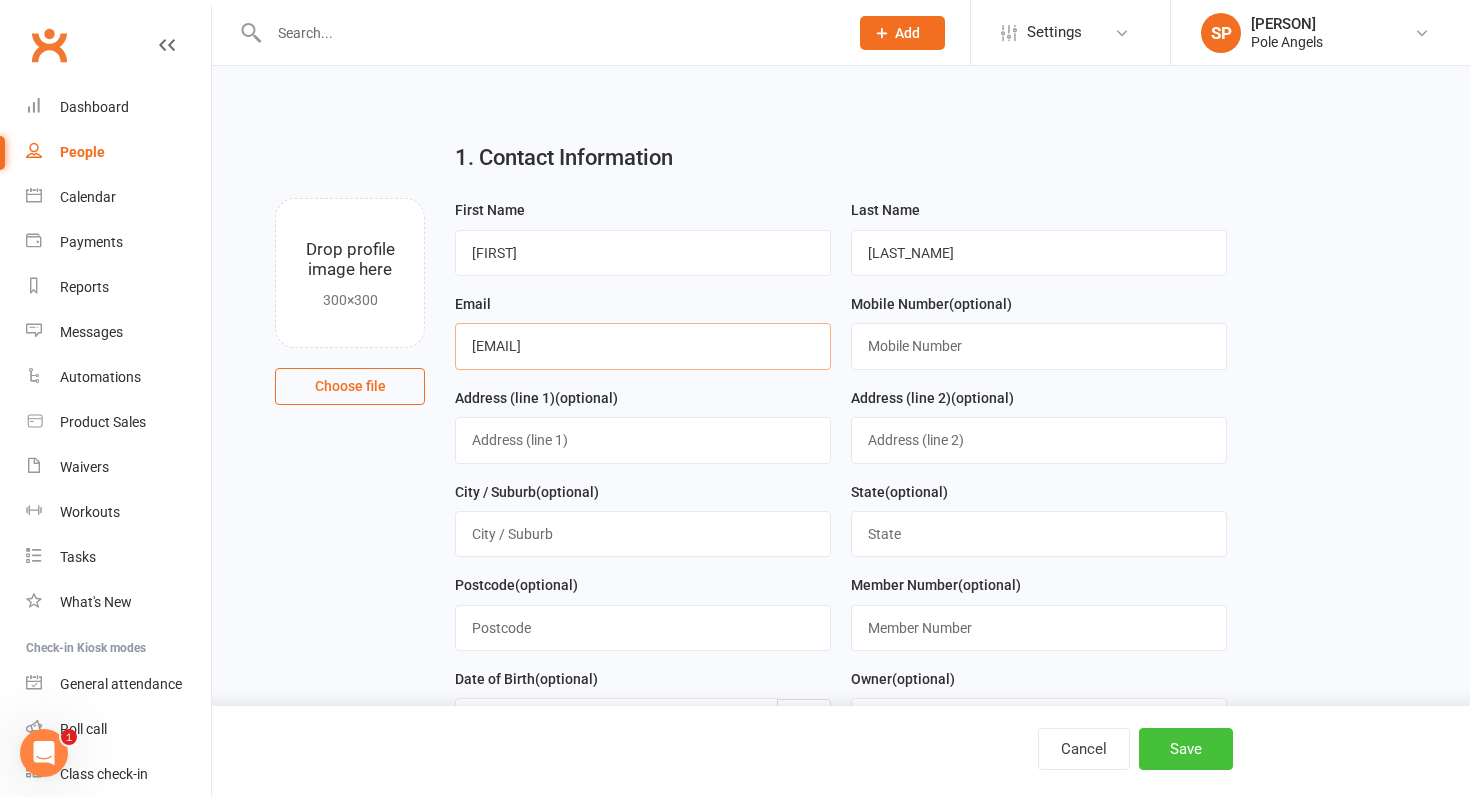 type on "[EMAIL]" 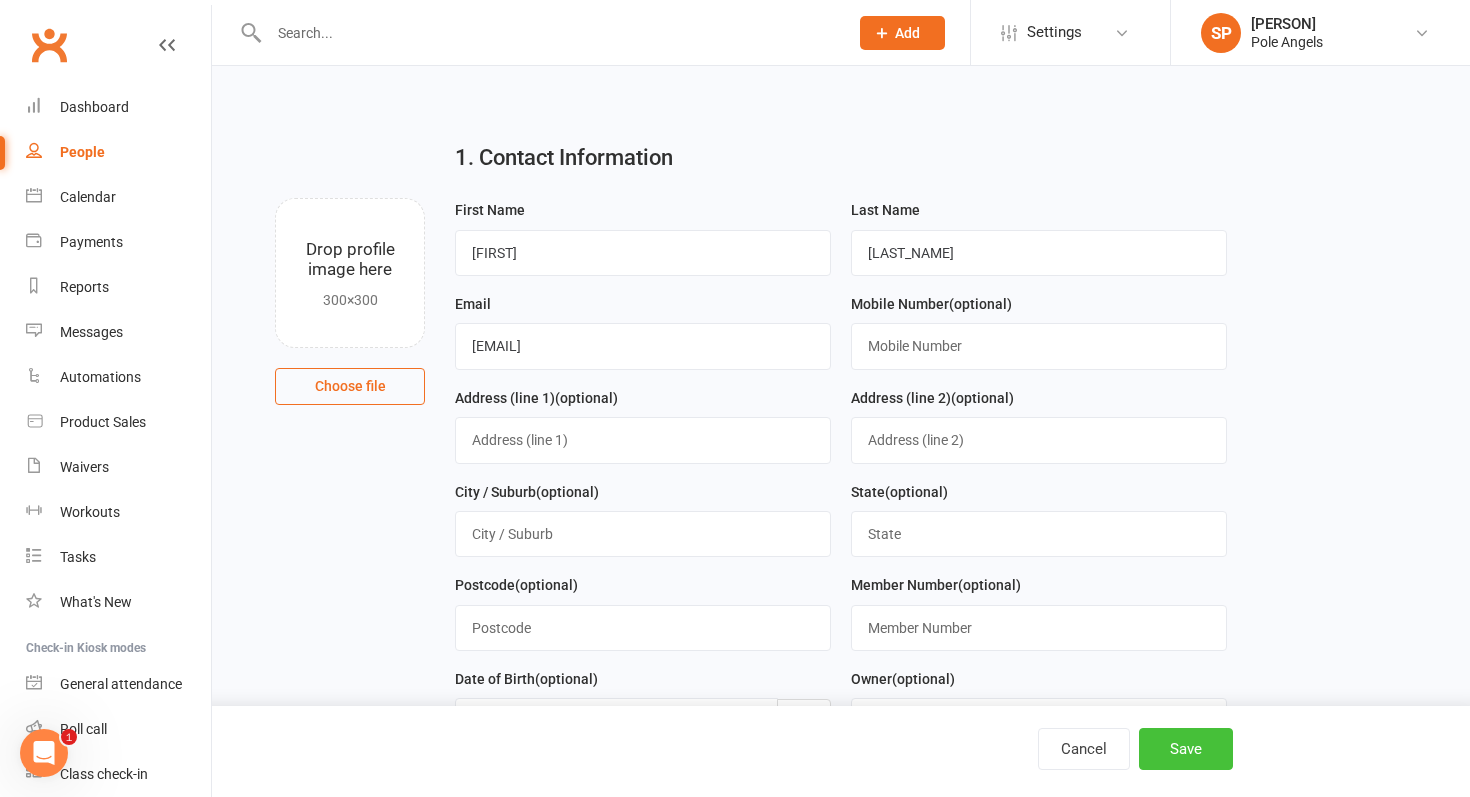 click on "Save" at bounding box center [1186, 749] 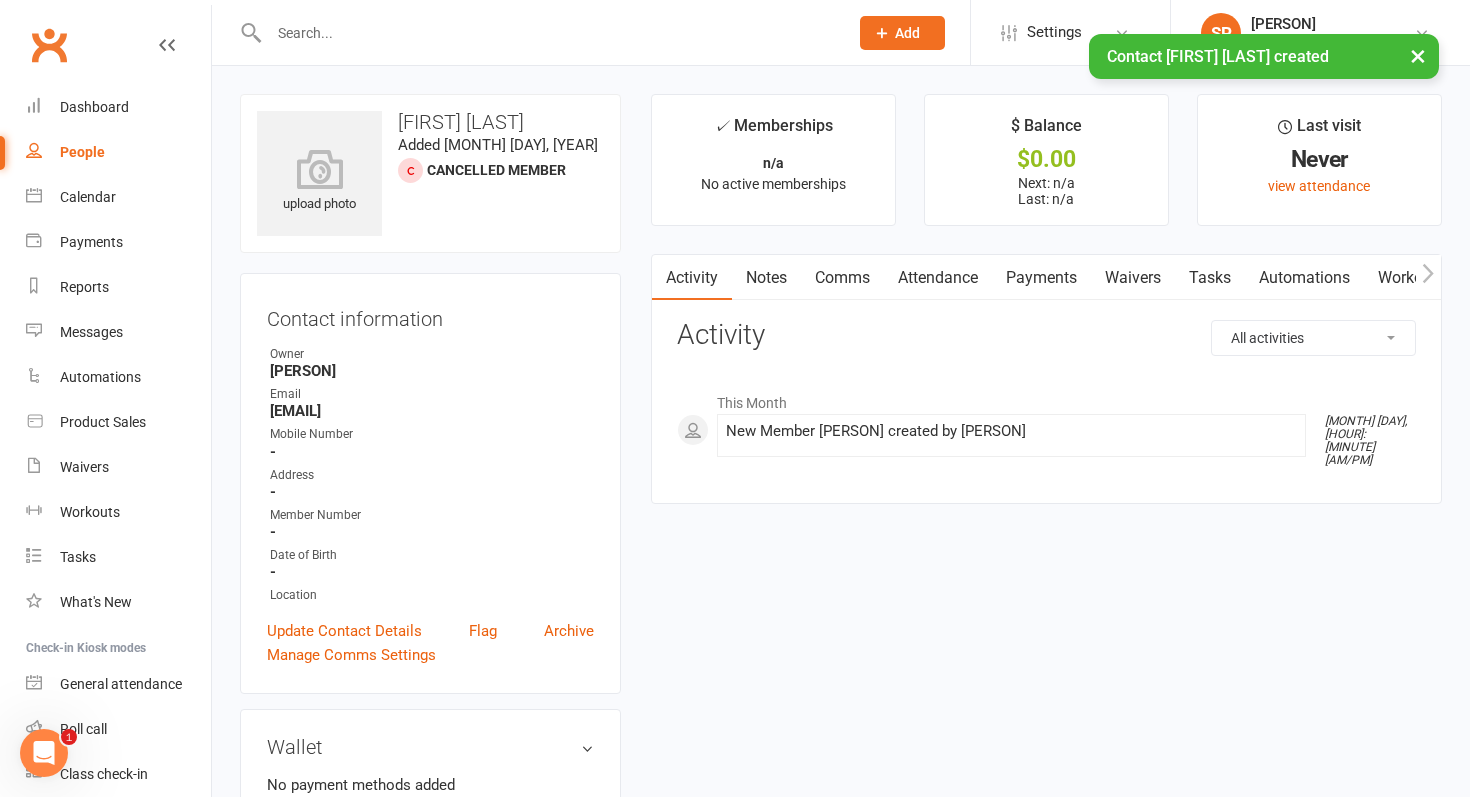 click on "Waivers" at bounding box center [1133, 278] 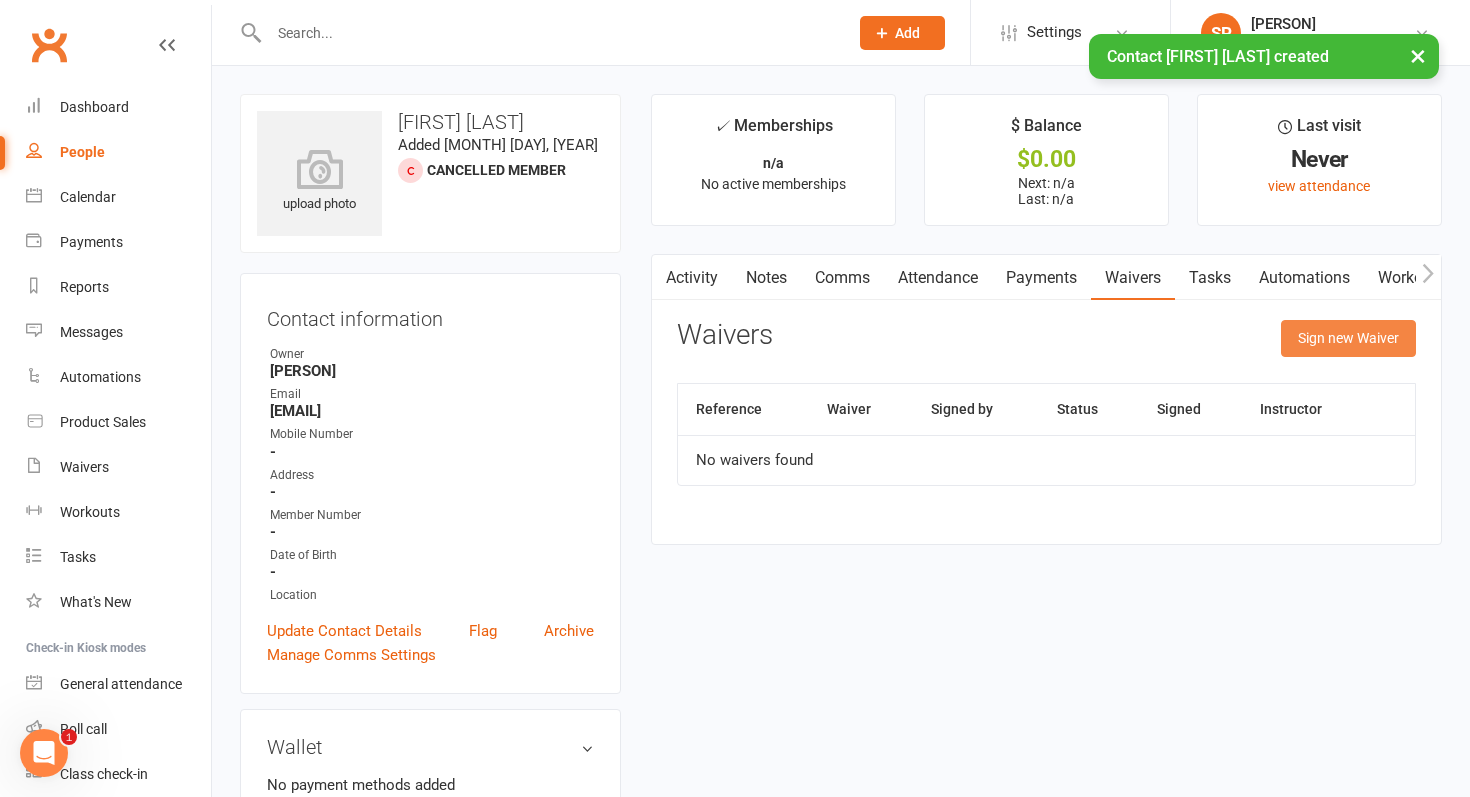click on "Sign new Waiver" at bounding box center (1348, 338) 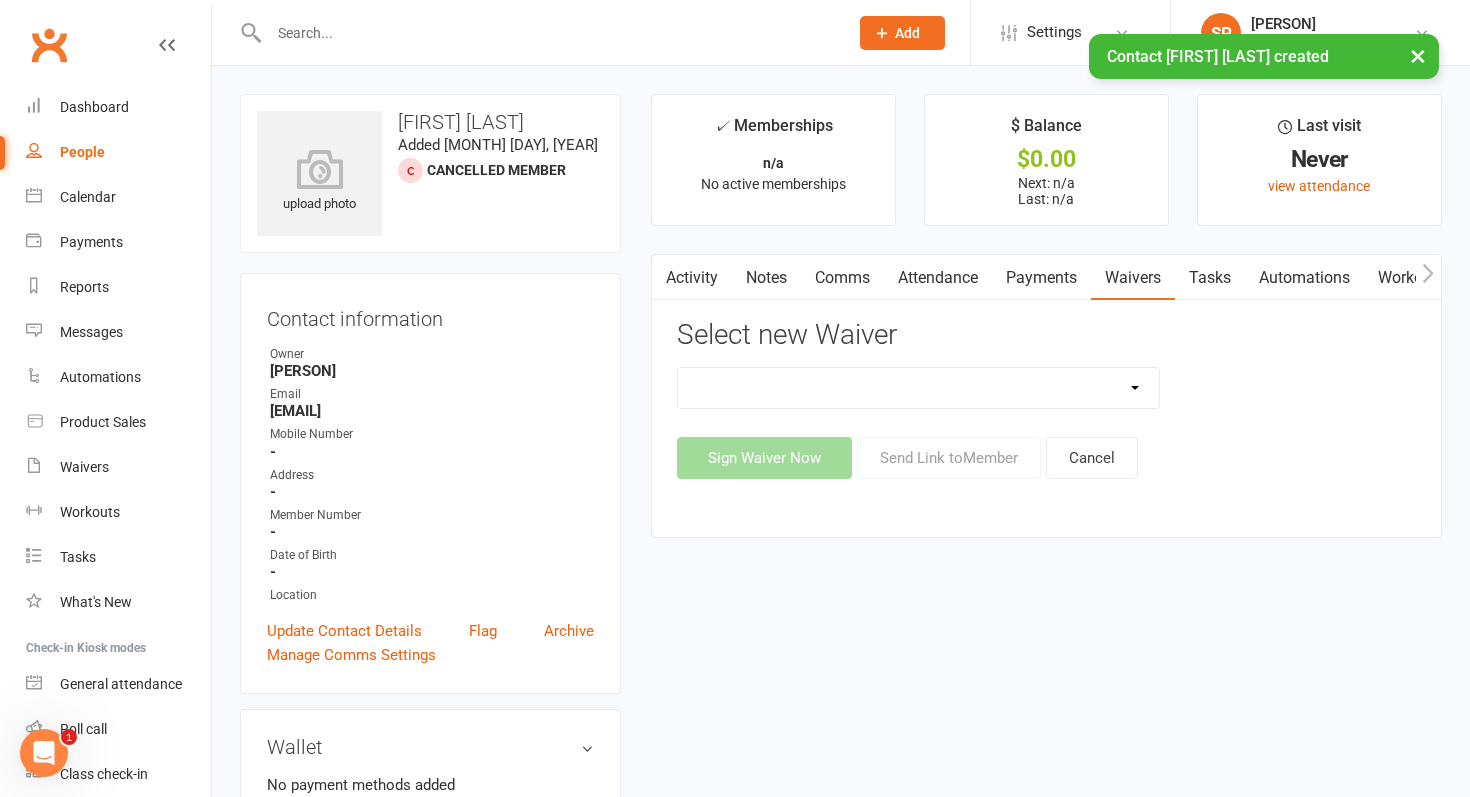 click on "2025 Student Enrolment Form (No payment details required) 2025 Student Enrolment Form *PAYMENT DETAILS REQUIRED* Casual Attendance - Student Enrolment Form Casual - Student Enrolment Form (No Payment Details Required) Payment Update Form Pole Angels 2025 Membership Agreement & Waiver Student Enrolment Form - Students Starting After Start of Term" at bounding box center [918, 388] 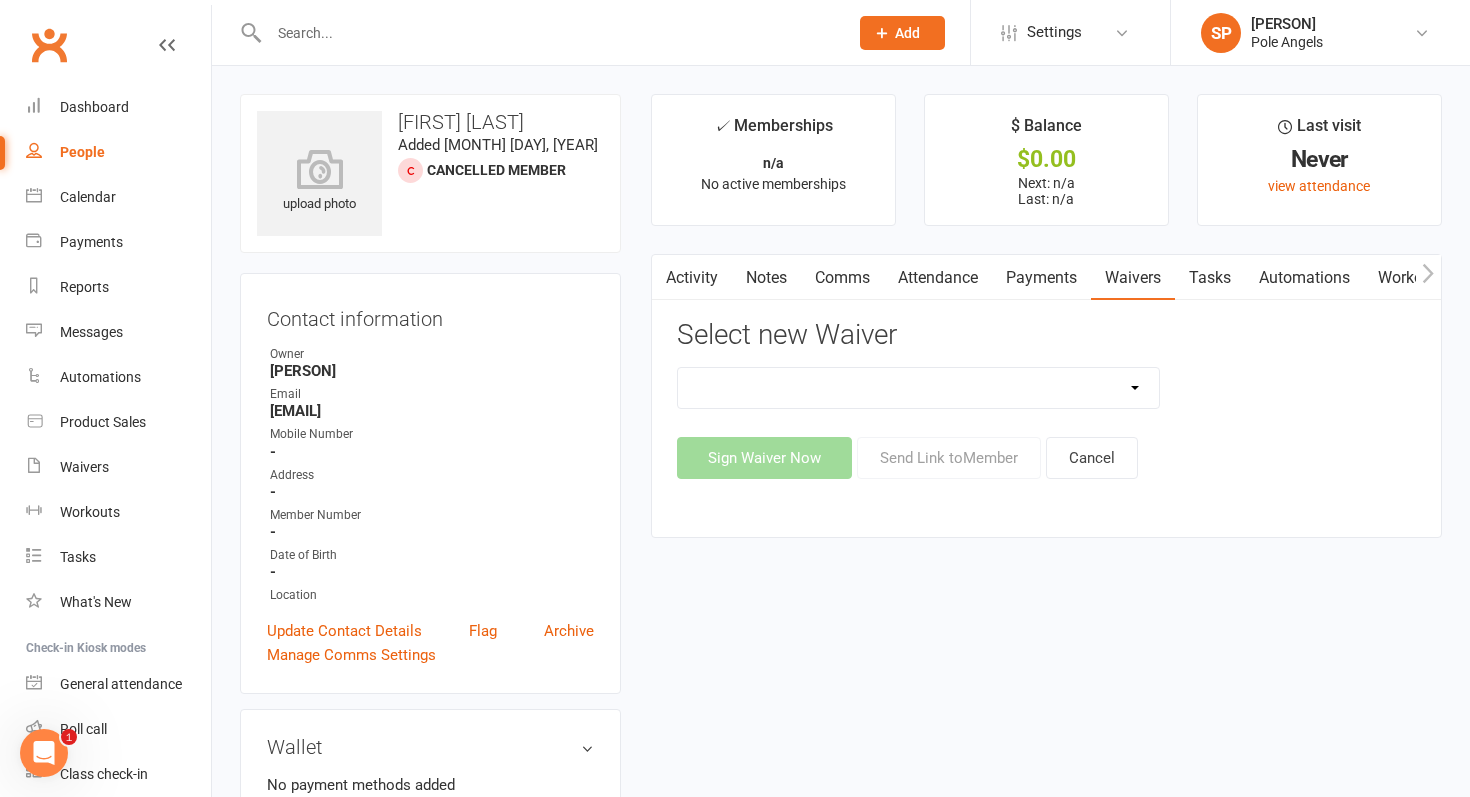 select on "14129" 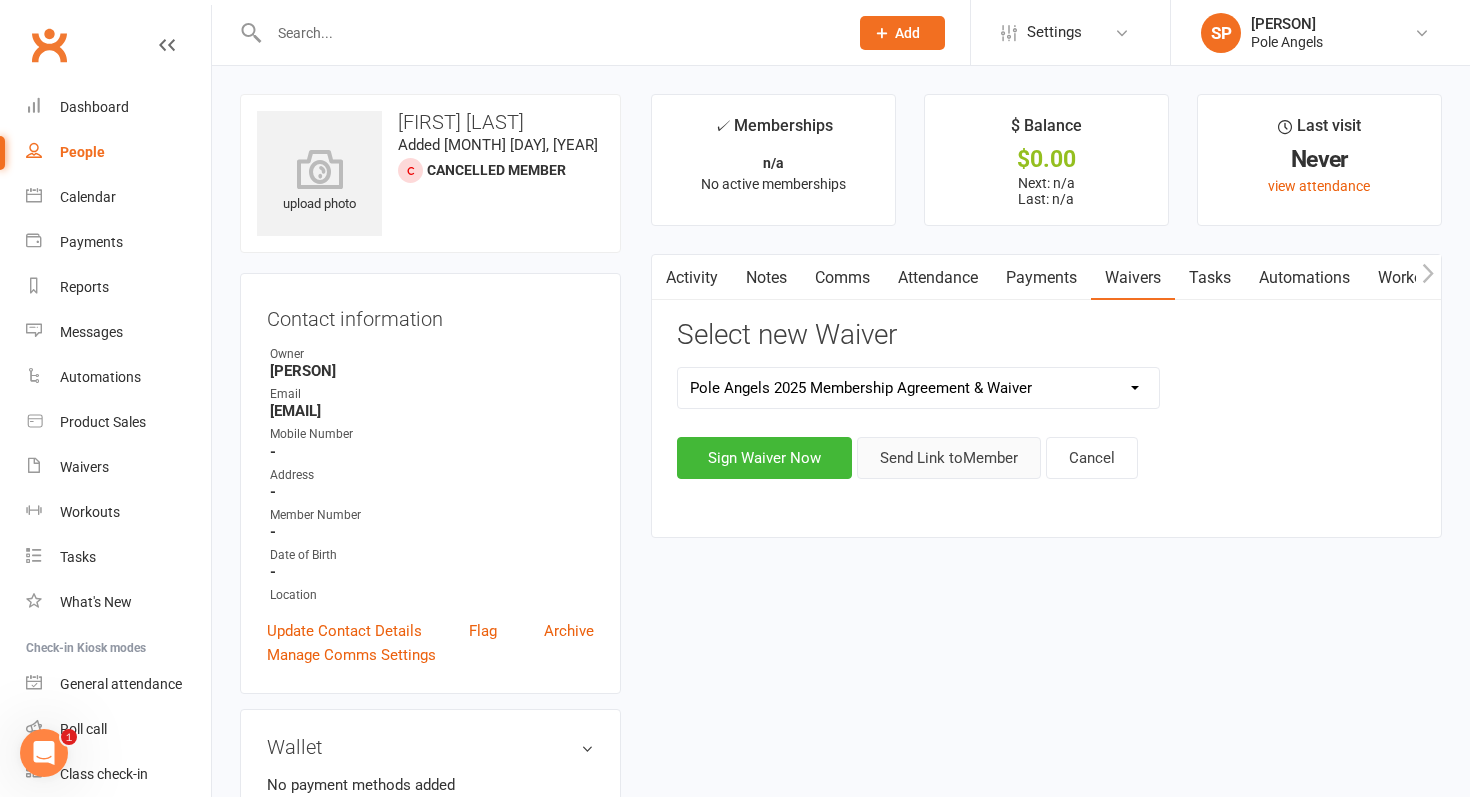click on "Send Link to [NAME]" at bounding box center [949, 458] 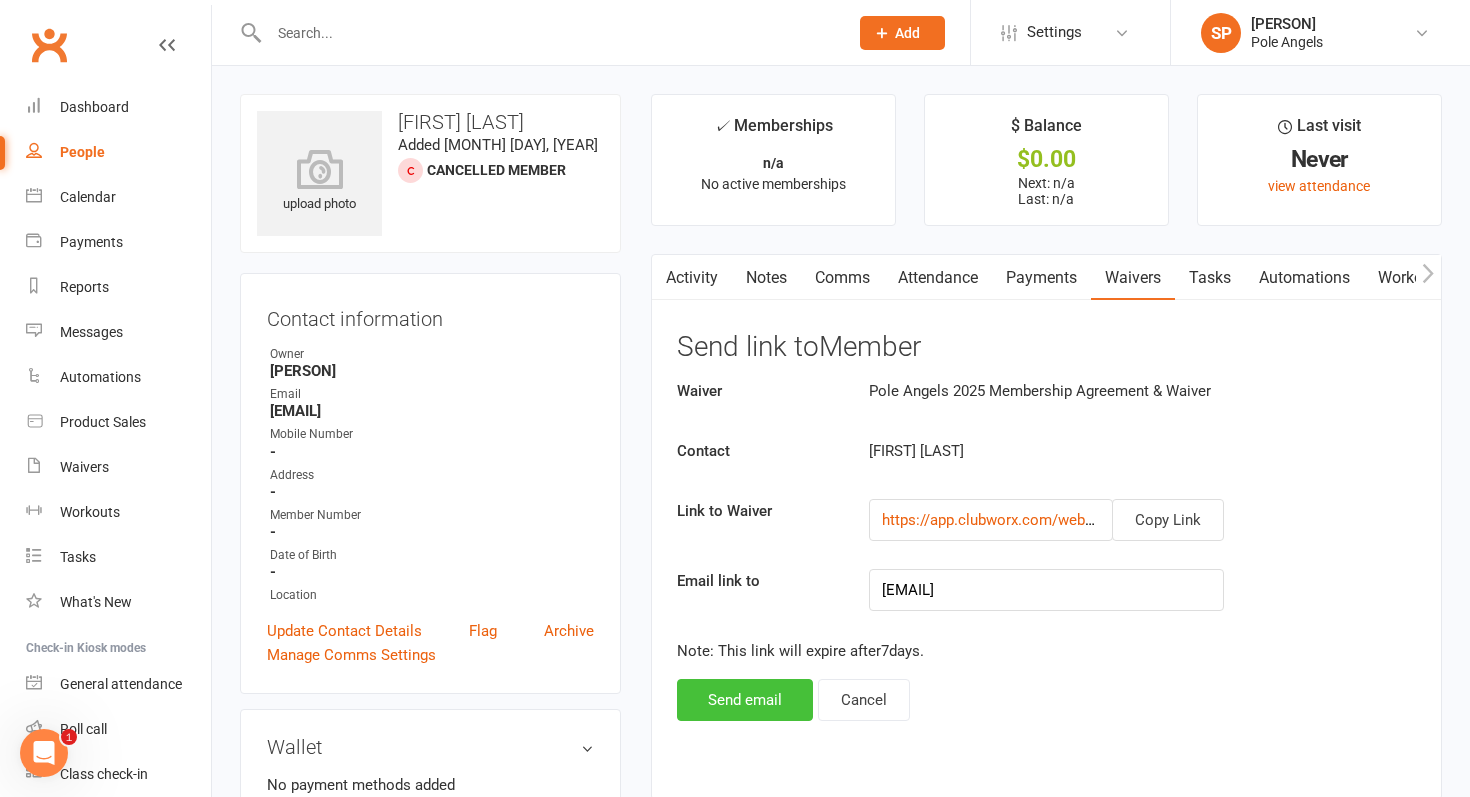 click on "Send email" at bounding box center [745, 700] 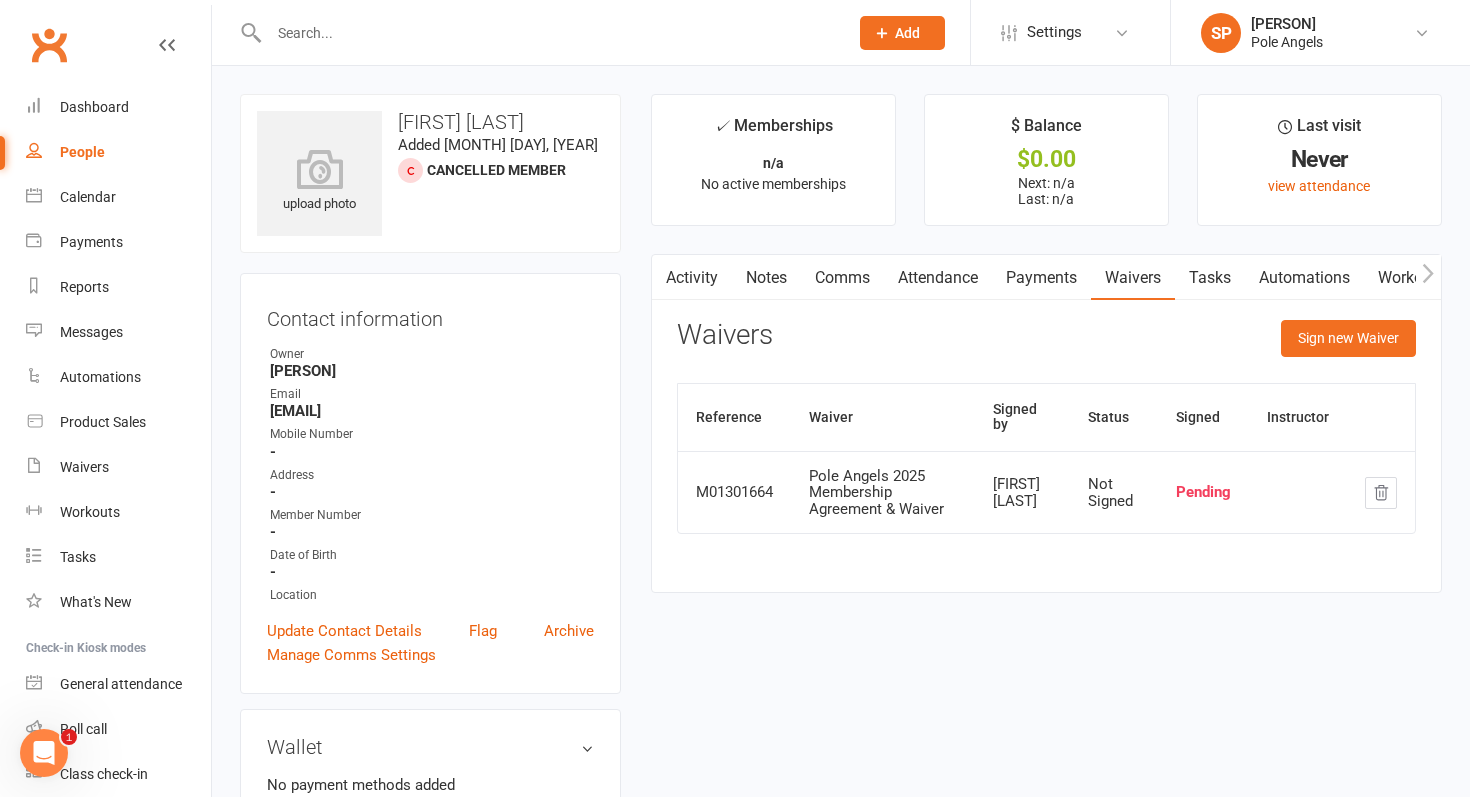 click at bounding box center (548, 33) 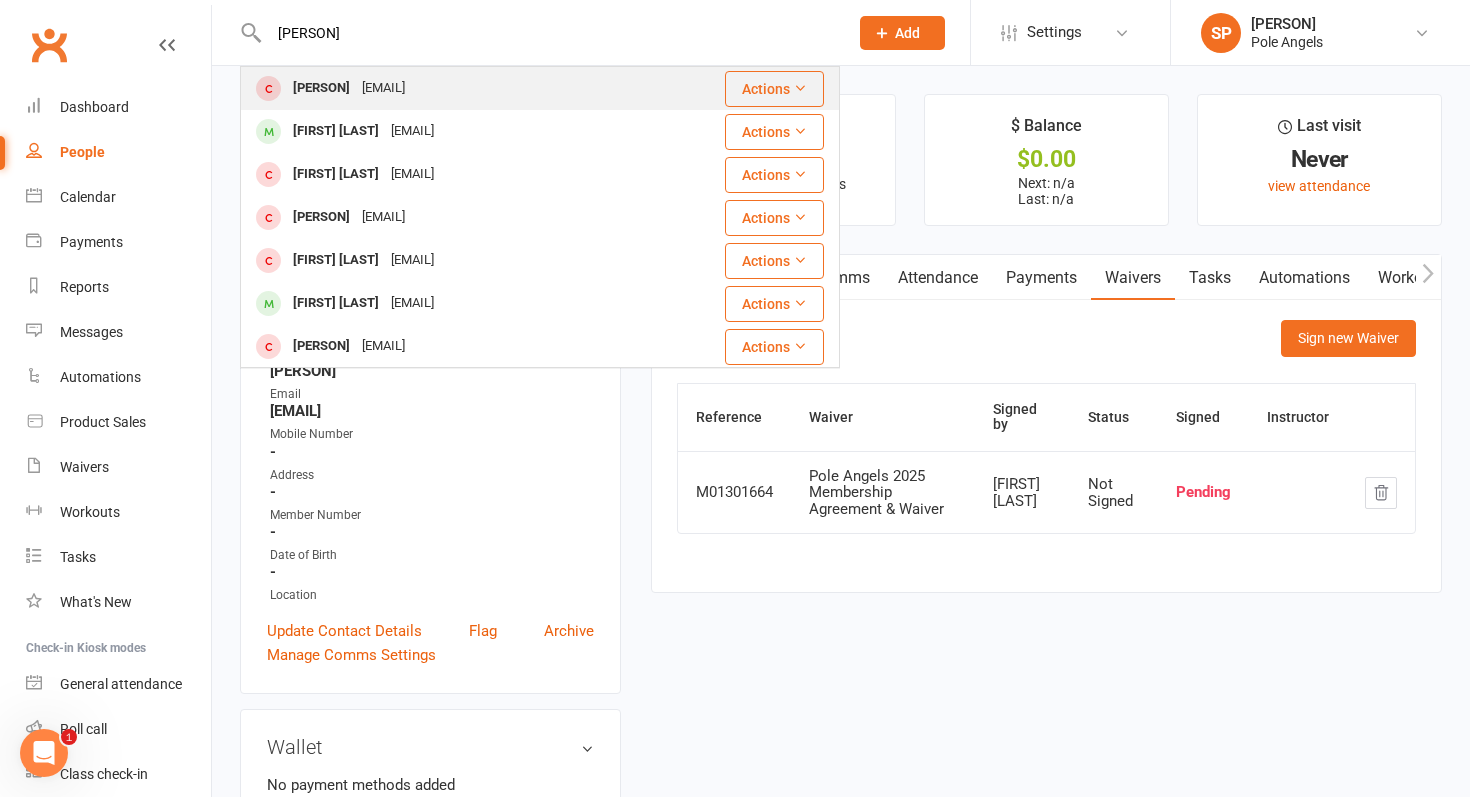 type on "[PERSON]" 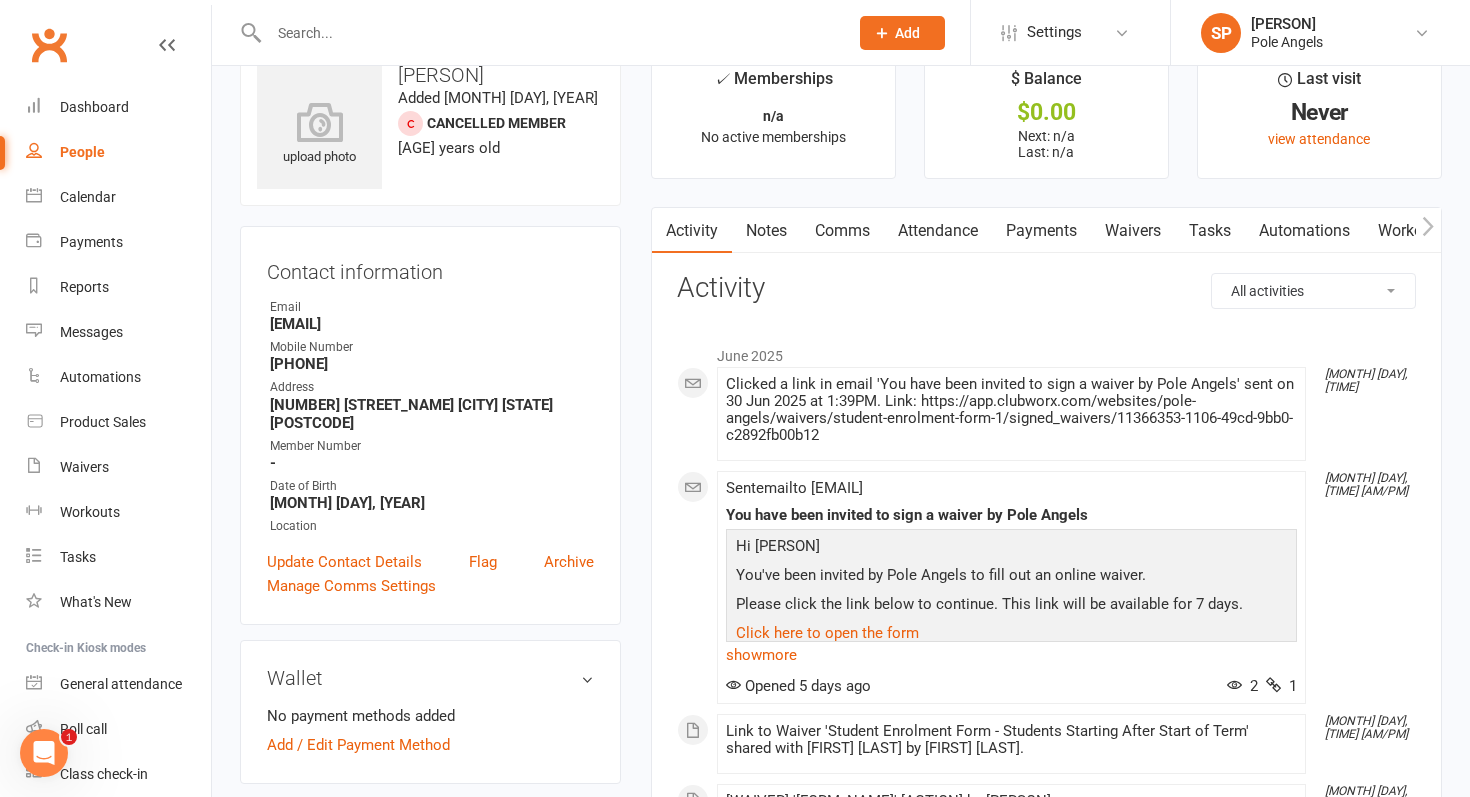 scroll, scrollTop: 54, scrollLeft: 0, axis: vertical 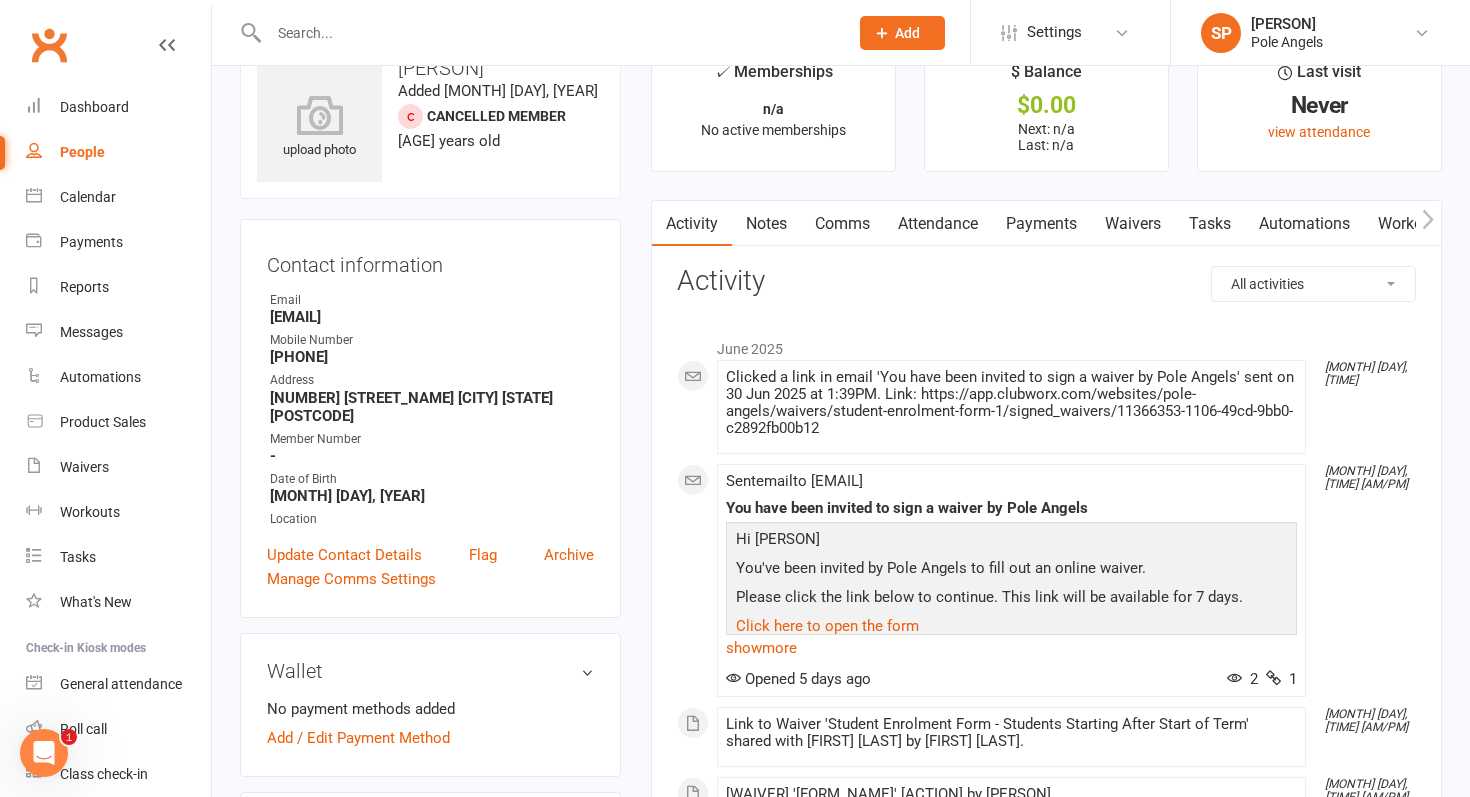 click on "Waivers" at bounding box center [1133, 224] 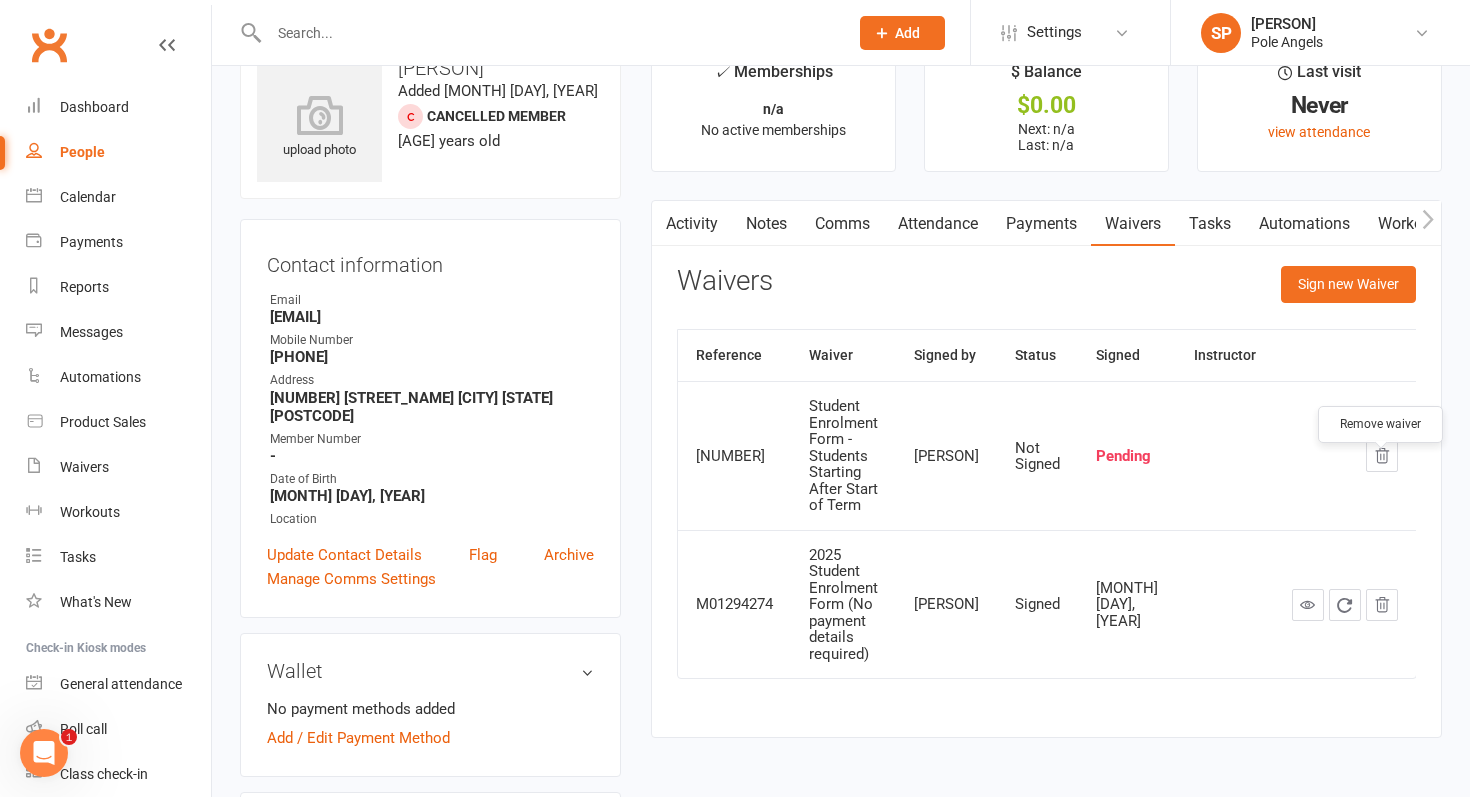 click at bounding box center (1382, 456) 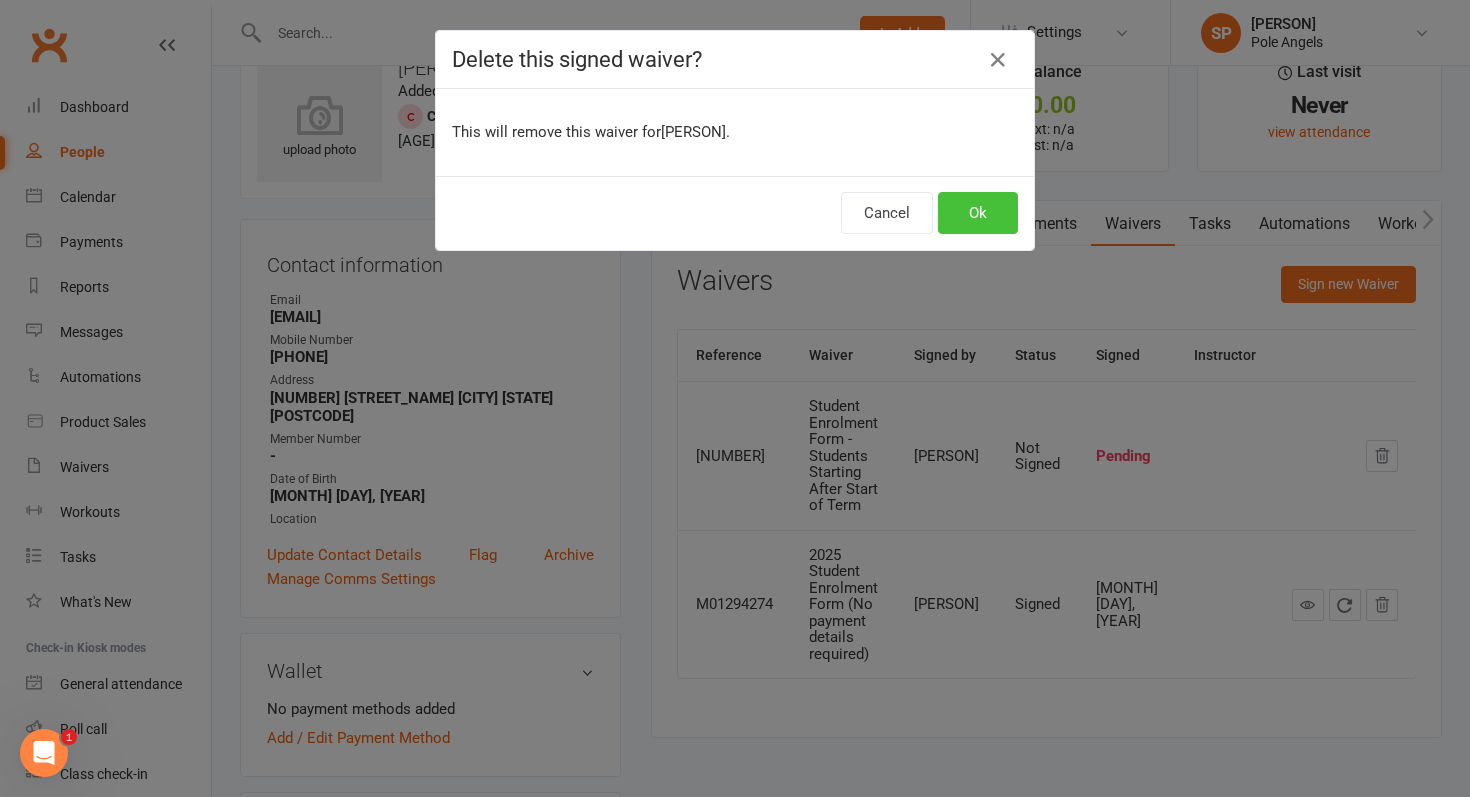 click on "Ok" at bounding box center [978, 213] 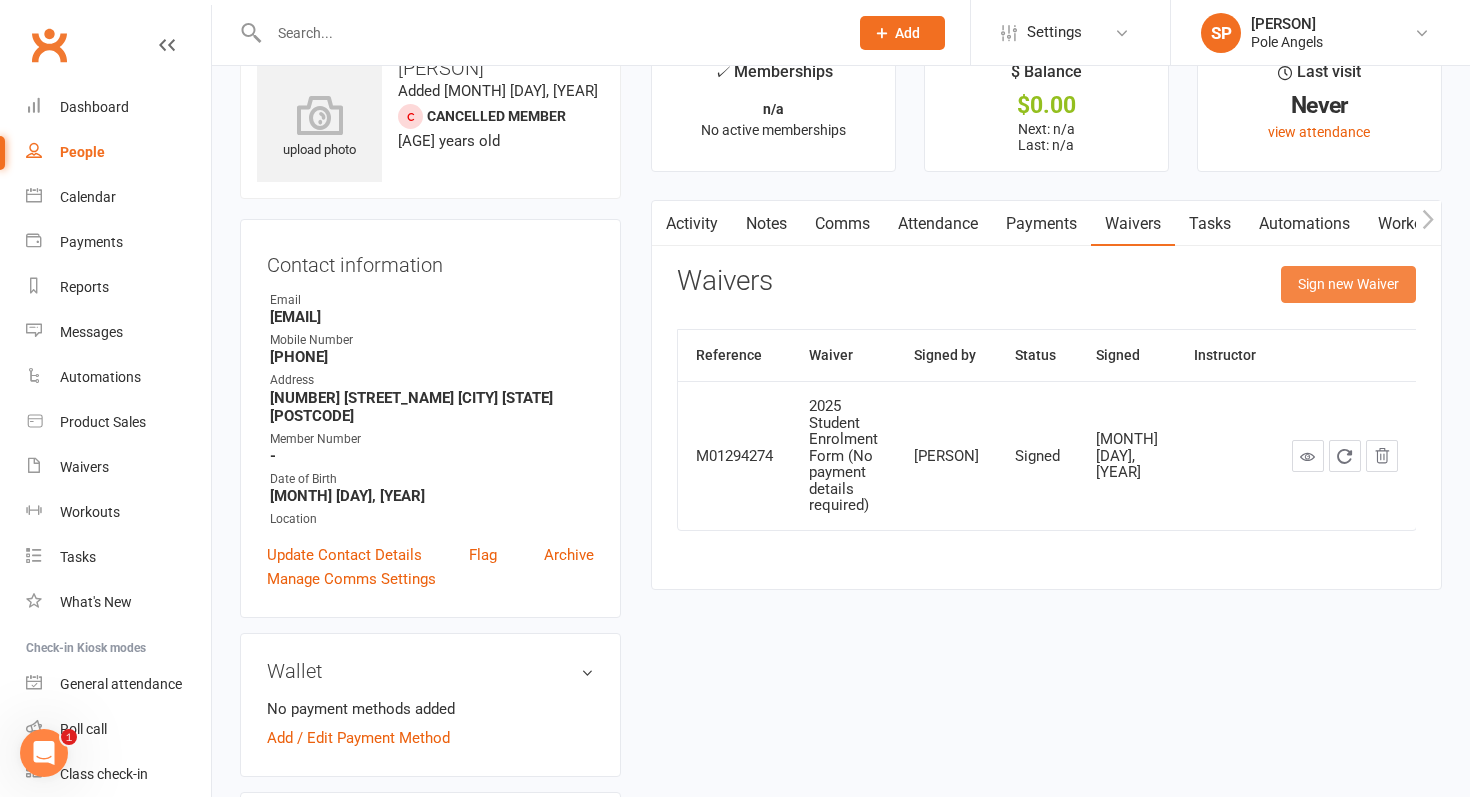 click on "Sign new Waiver" at bounding box center [1348, 284] 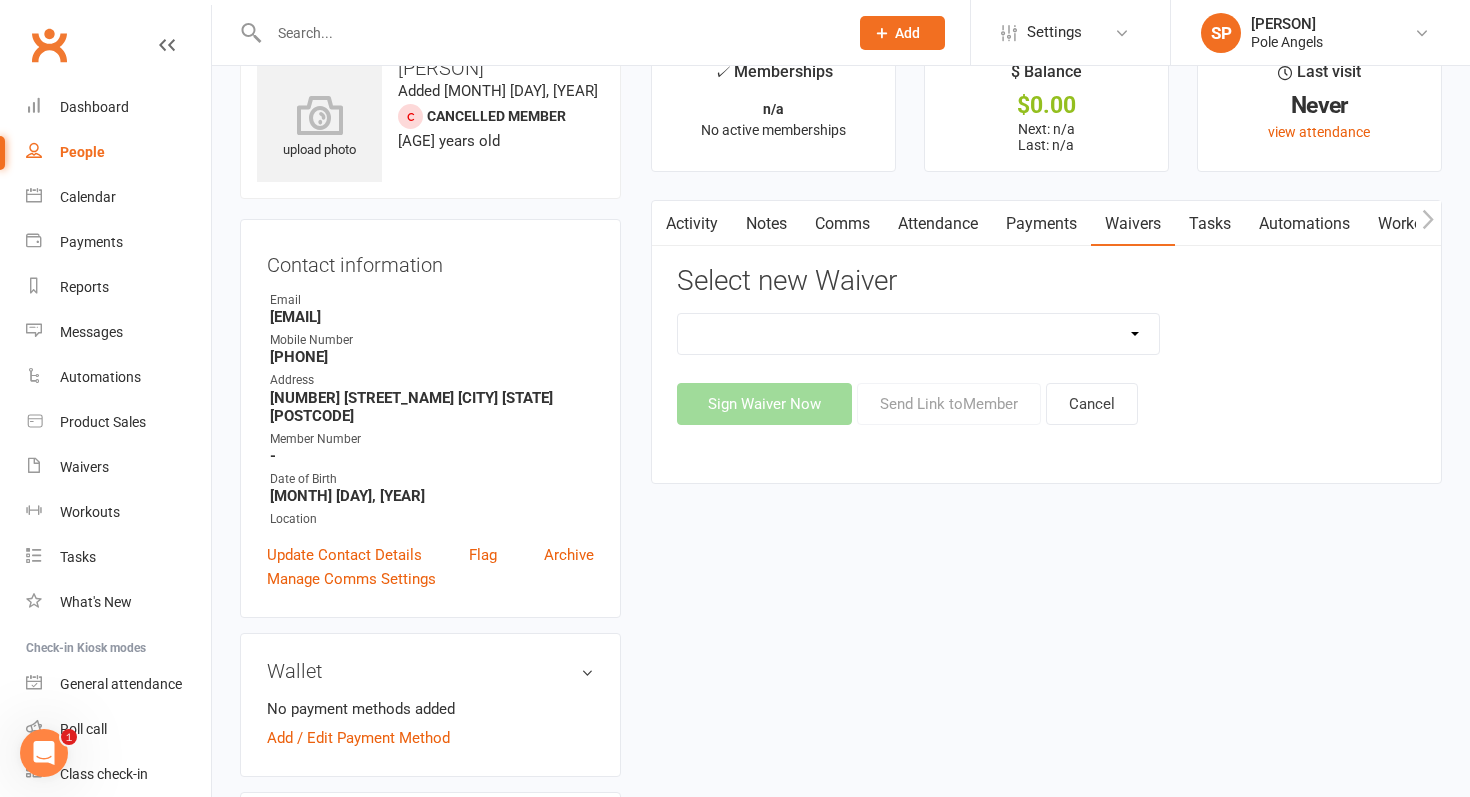 click on "2025 Student Enrolment Form (No payment details required) 2025 Student Enrolment Form *PAYMENT DETAILS REQUIRED* Casual Attendance - Student Enrolment Form Casual - Student Enrolment Form (No Payment Details Required) Payment Update Form Pole Angels 2025 Membership Agreement & Waiver Student Enrolment Form - Students Starting After Start of Term" at bounding box center [918, 334] 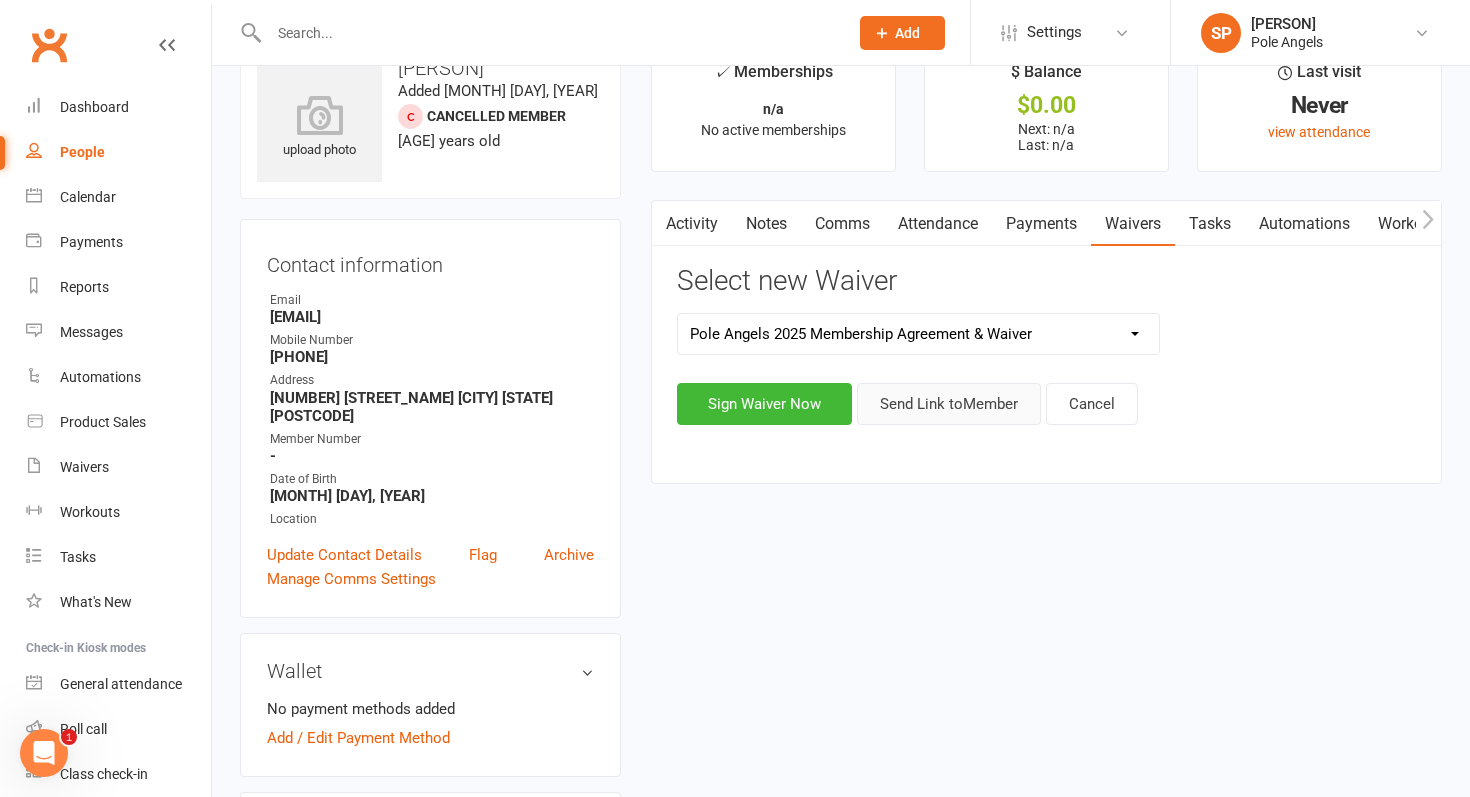 click on "Send Link to [NAME]" at bounding box center (949, 404) 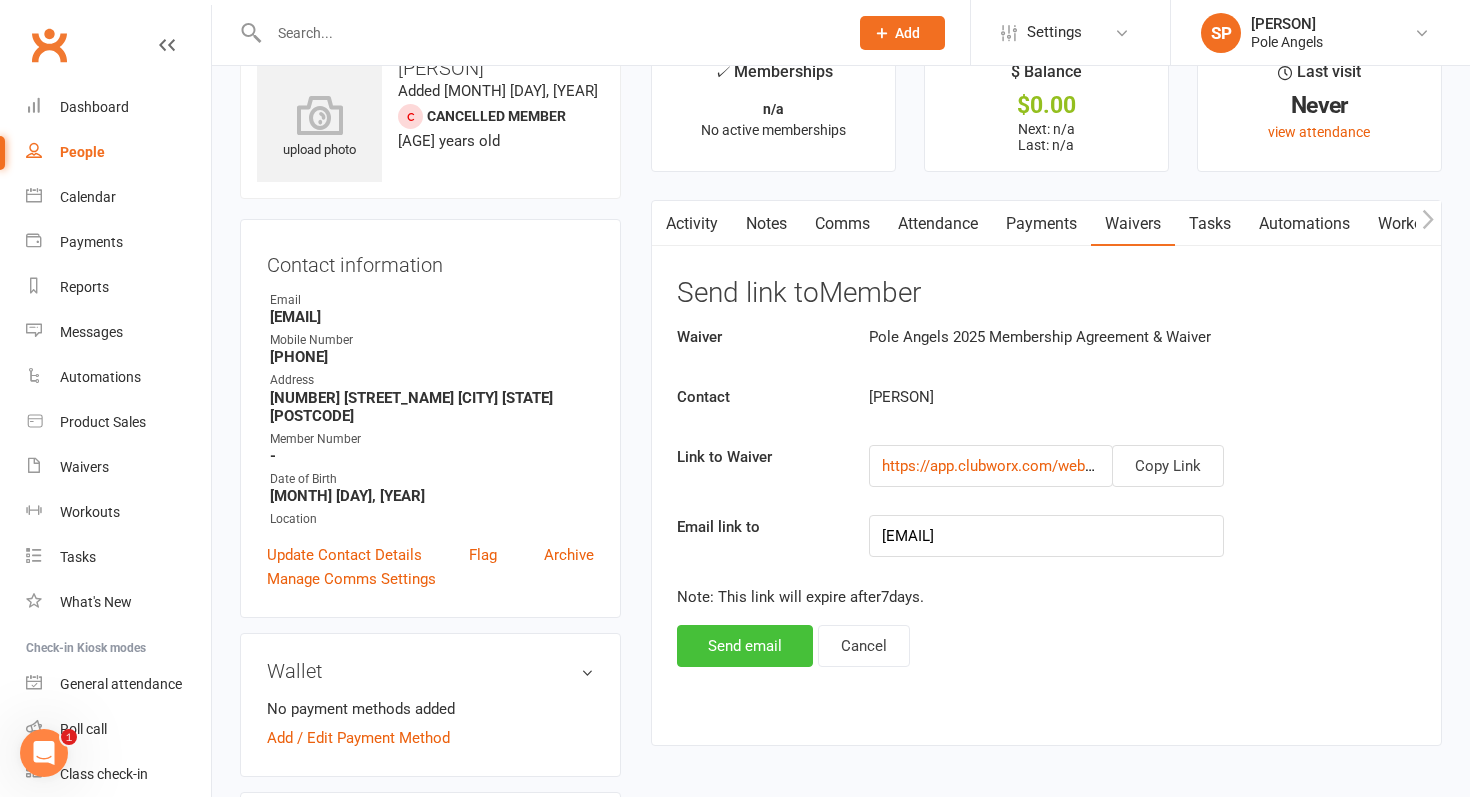 click on "Send email" at bounding box center [745, 646] 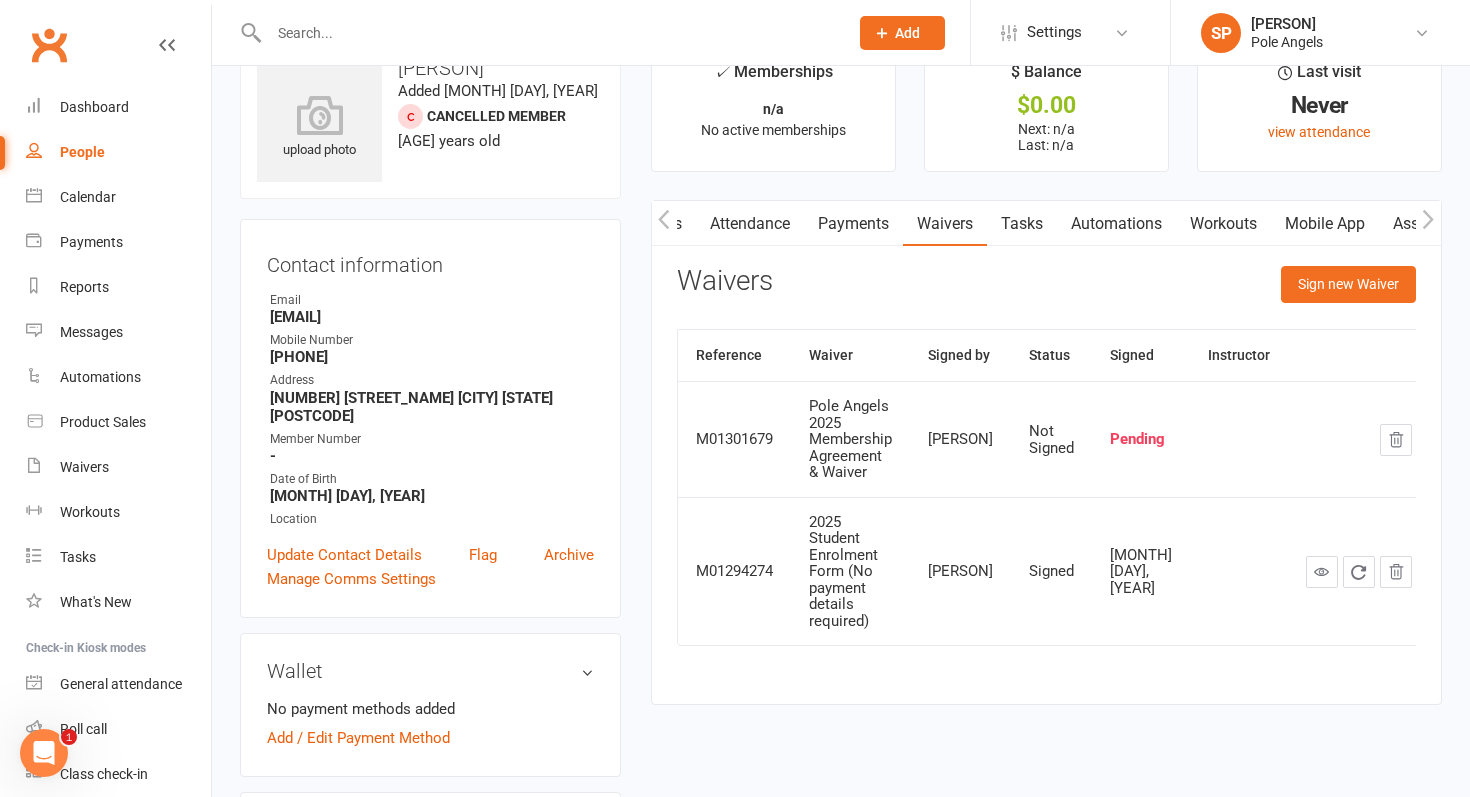 scroll, scrollTop: 0, scrollLeft: 0, axis: both 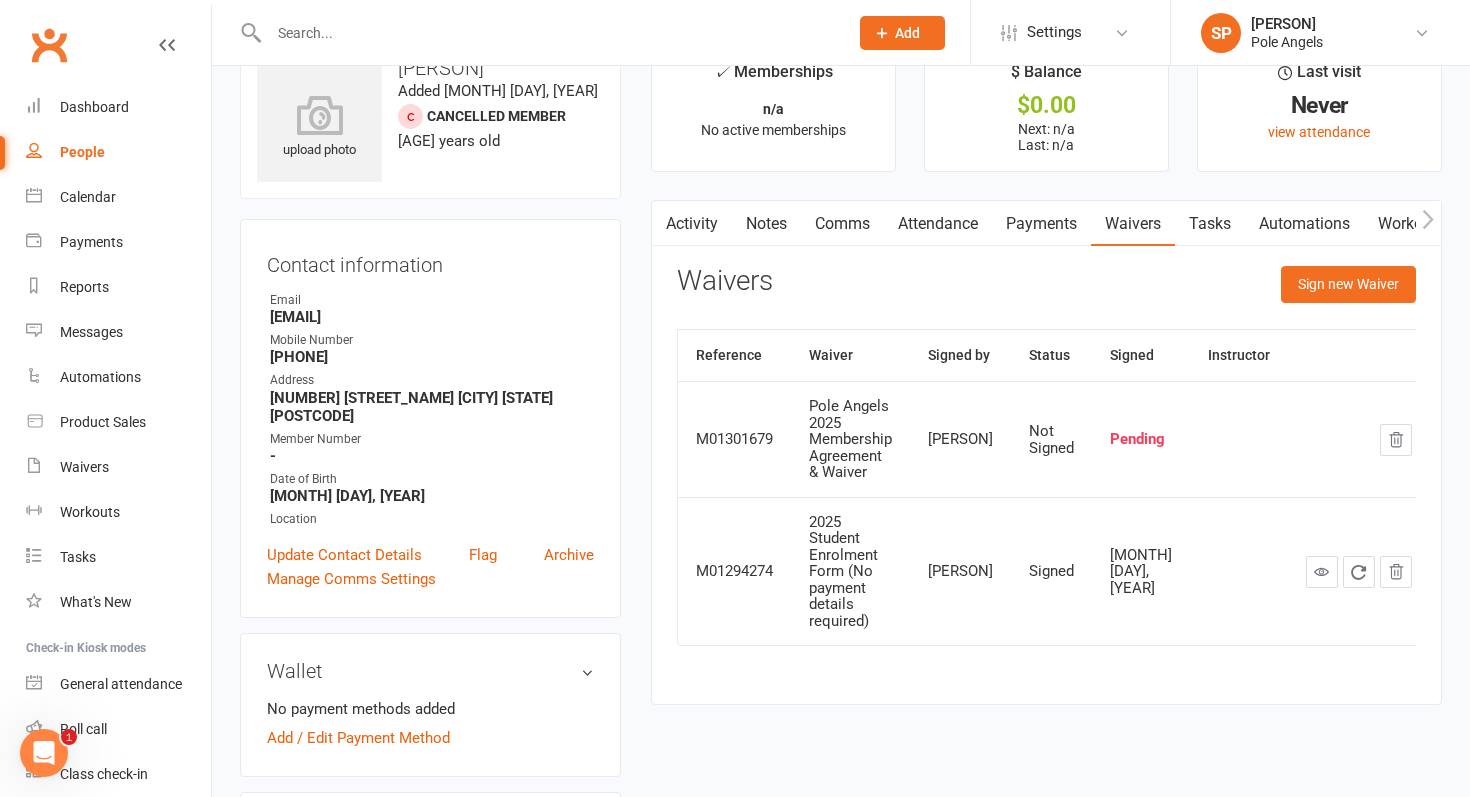 click on "Add" at bounding box center [907, 33] 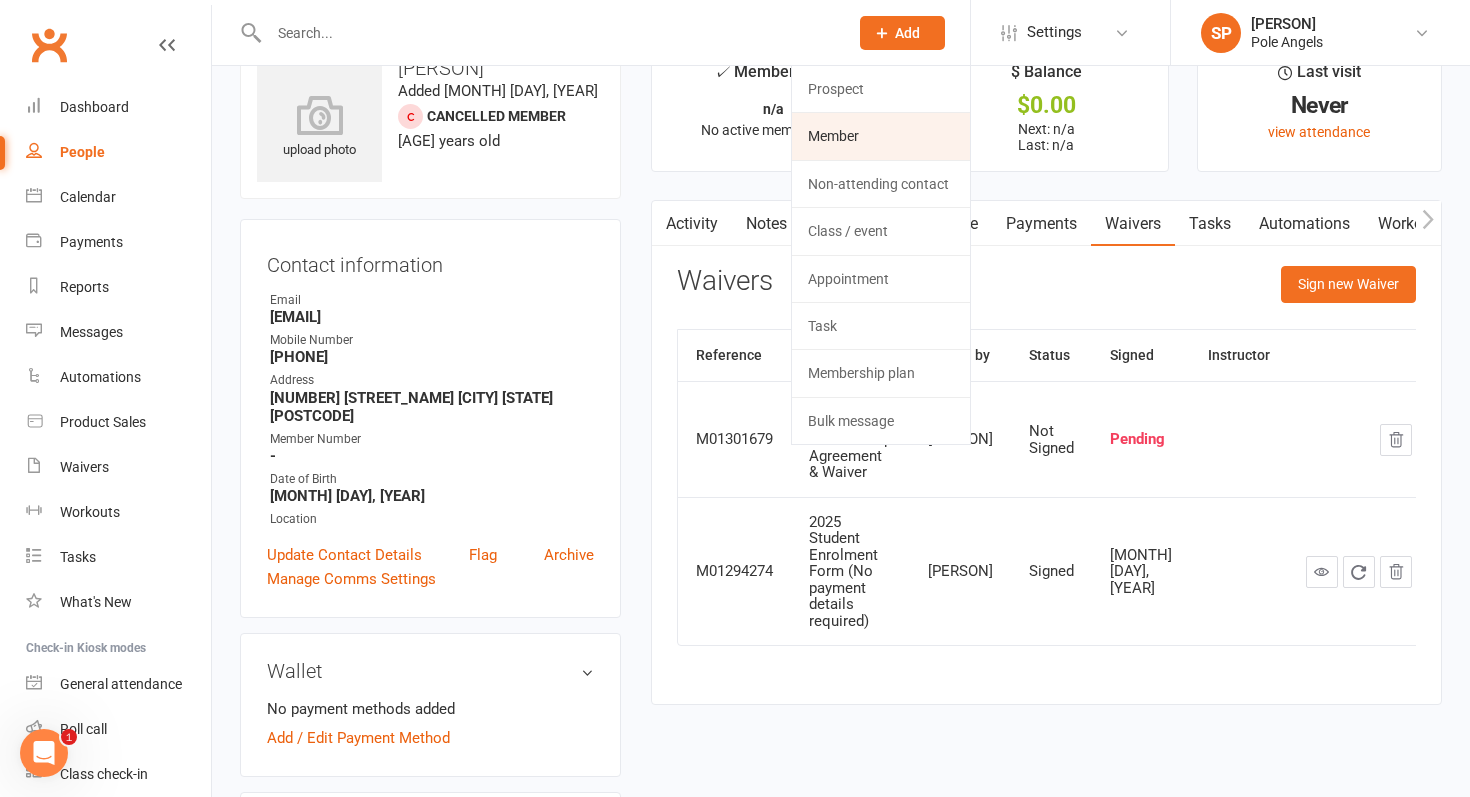 click on "Member" at bounding box center [881, 136] 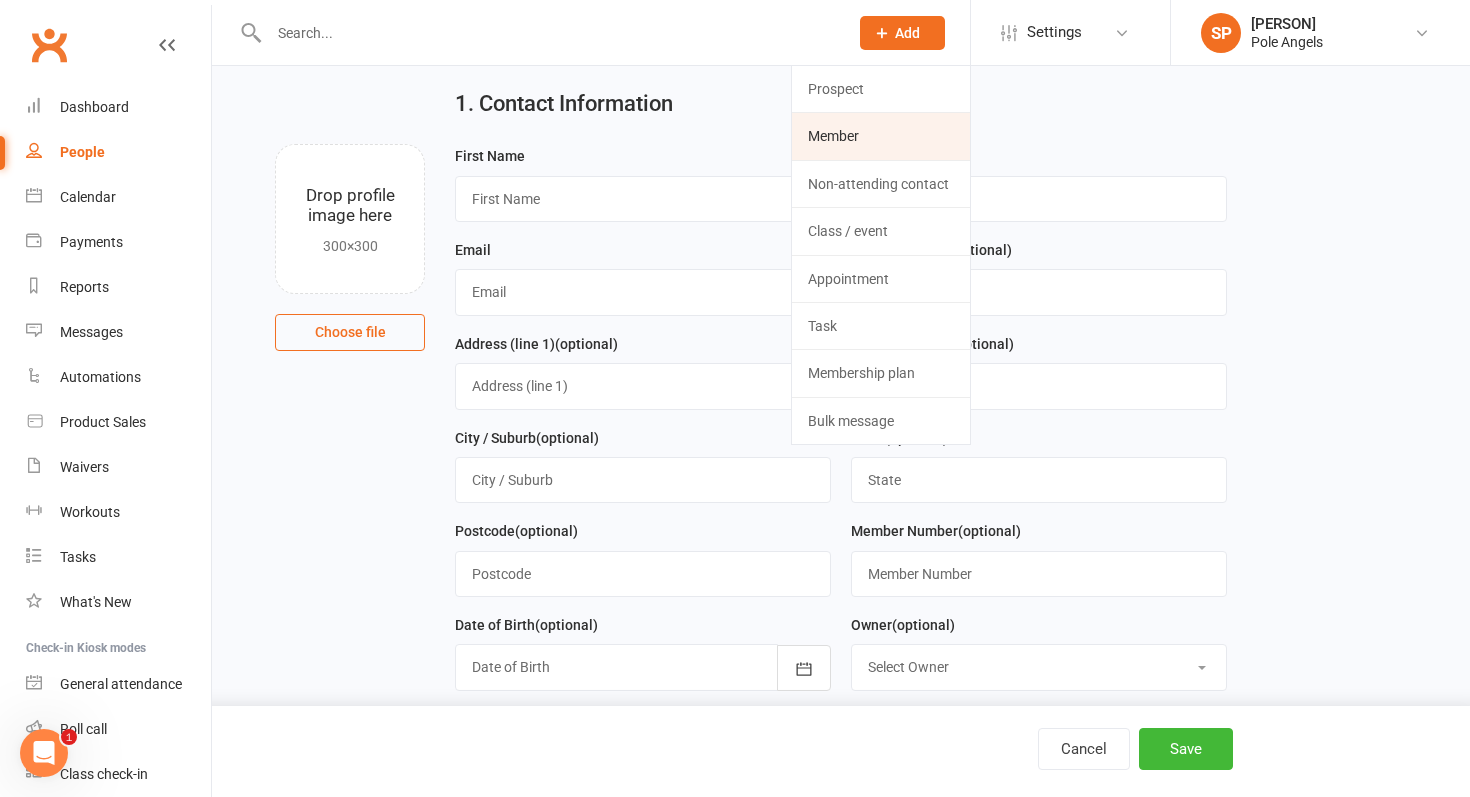 scroll, scrollTop: 0, scrollLeft: 0, axis: both 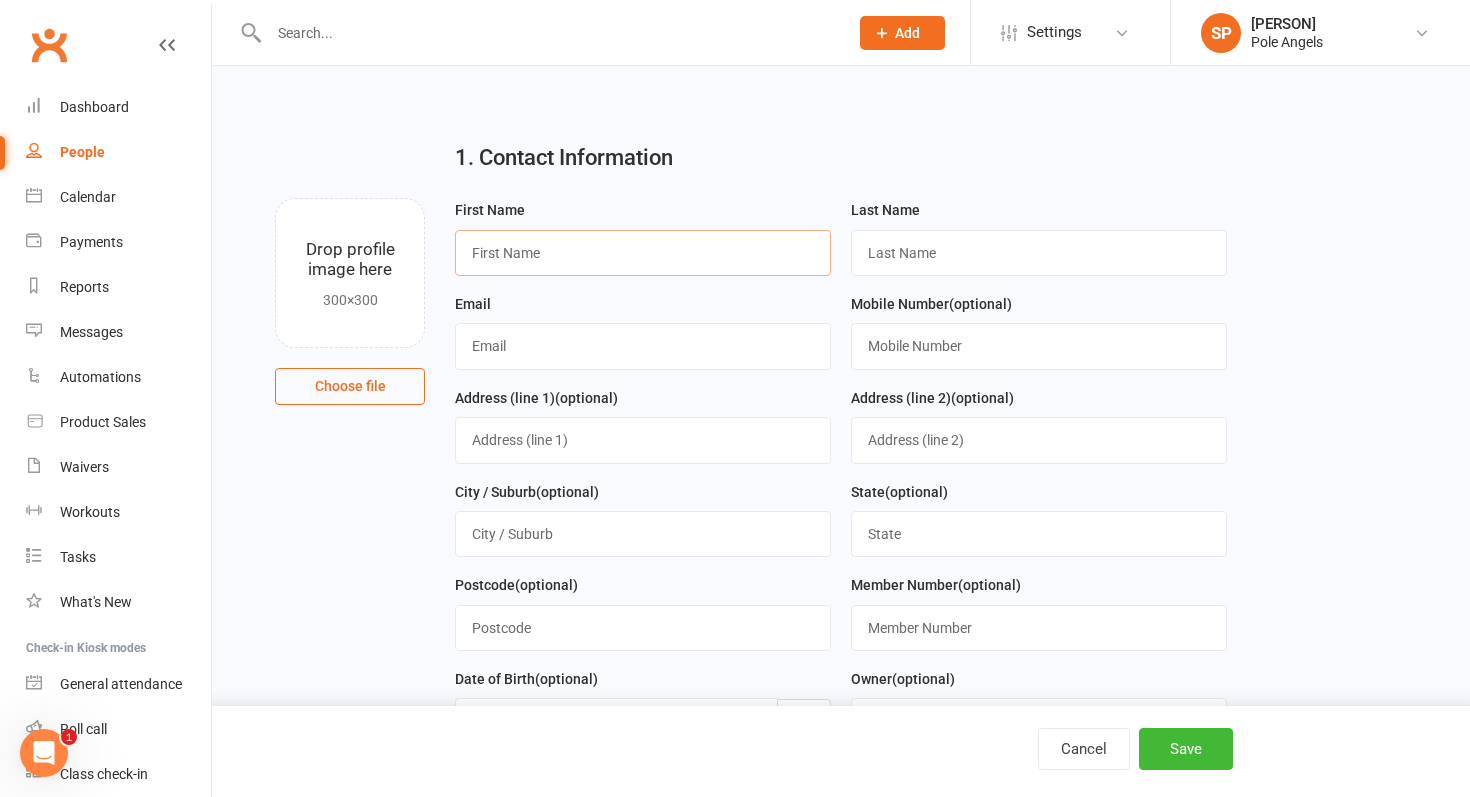 click at bounding box center [643, 253] 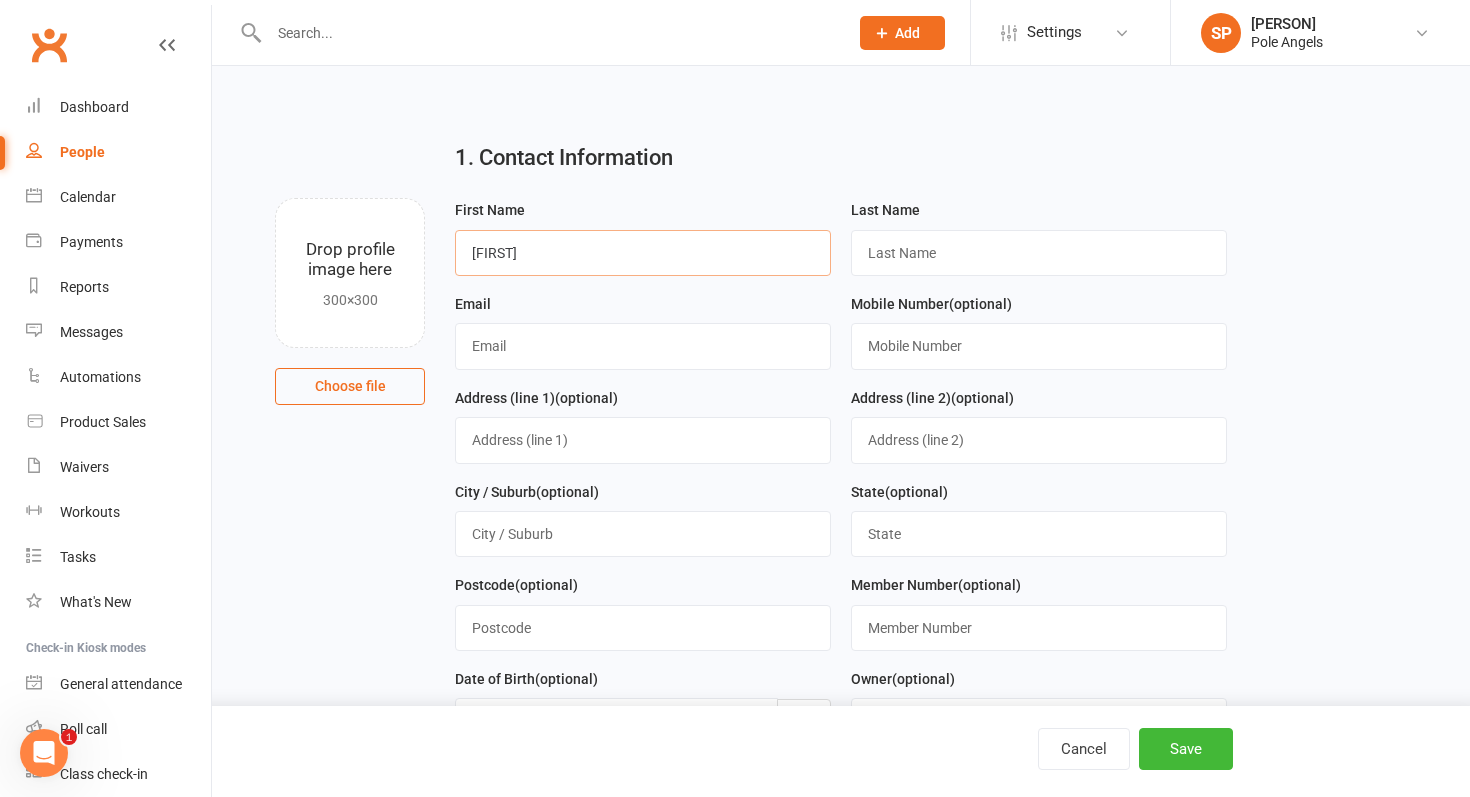 type on "[FIRST]" 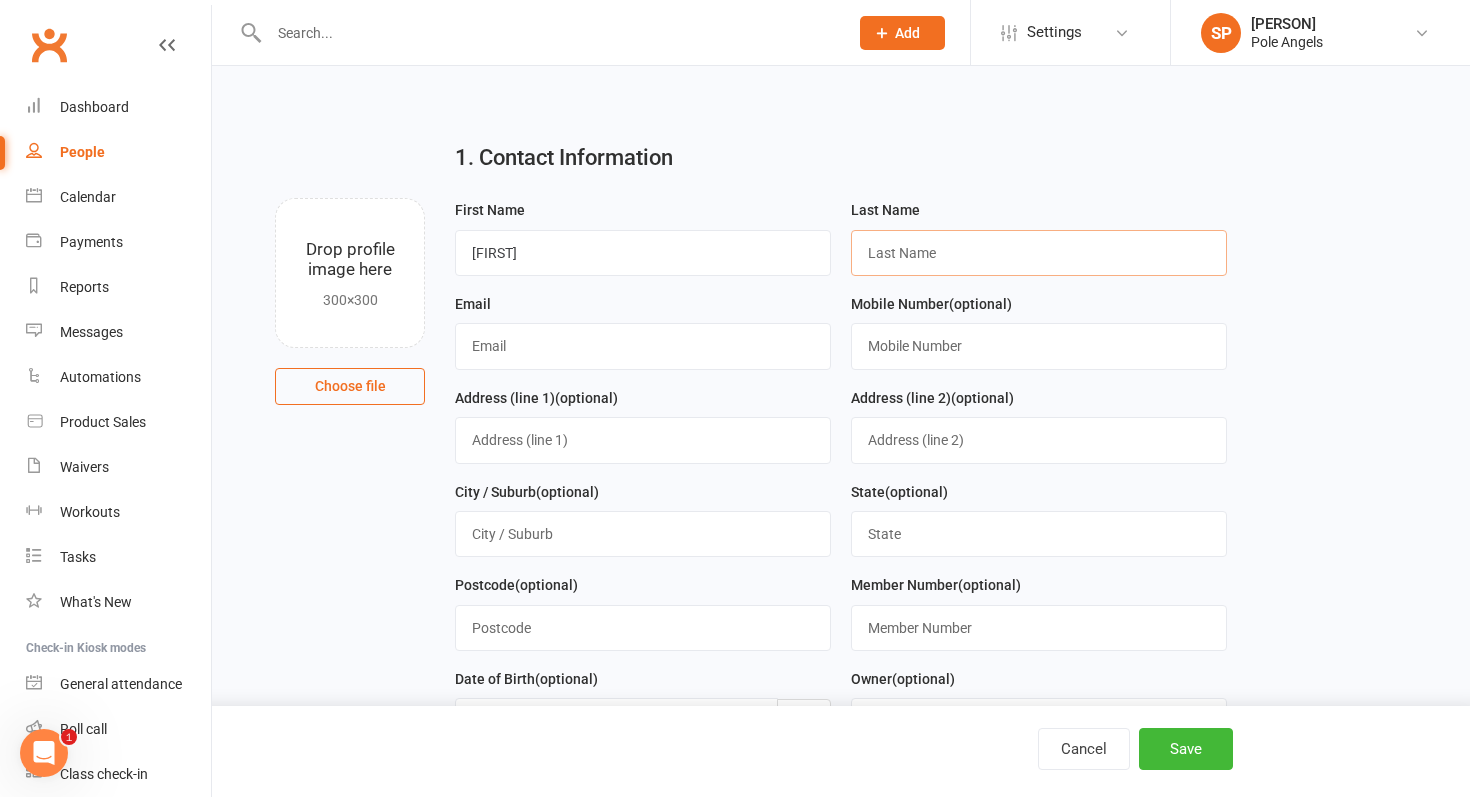 click at bounding box center (1039, 253) 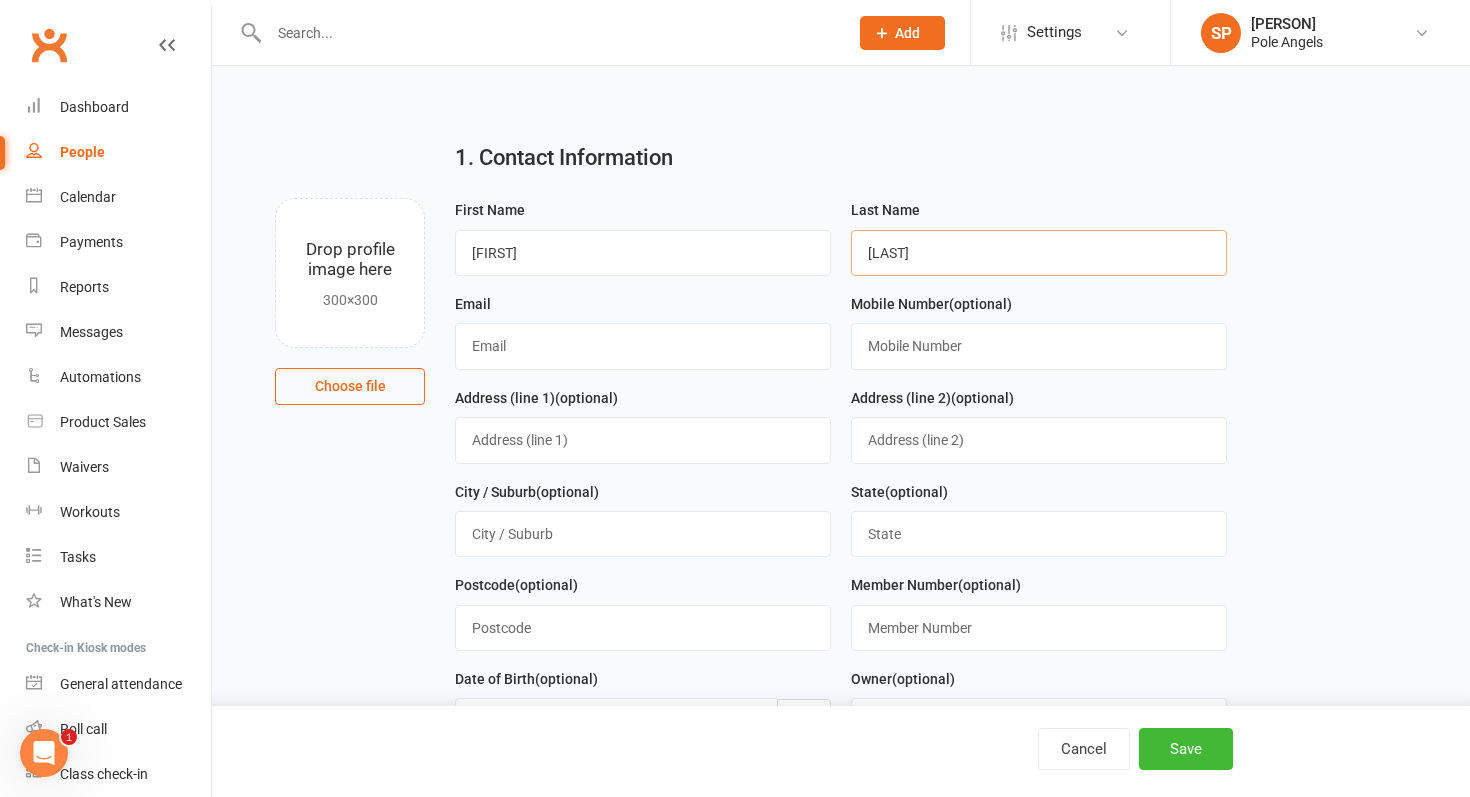 type on "[LAST]" 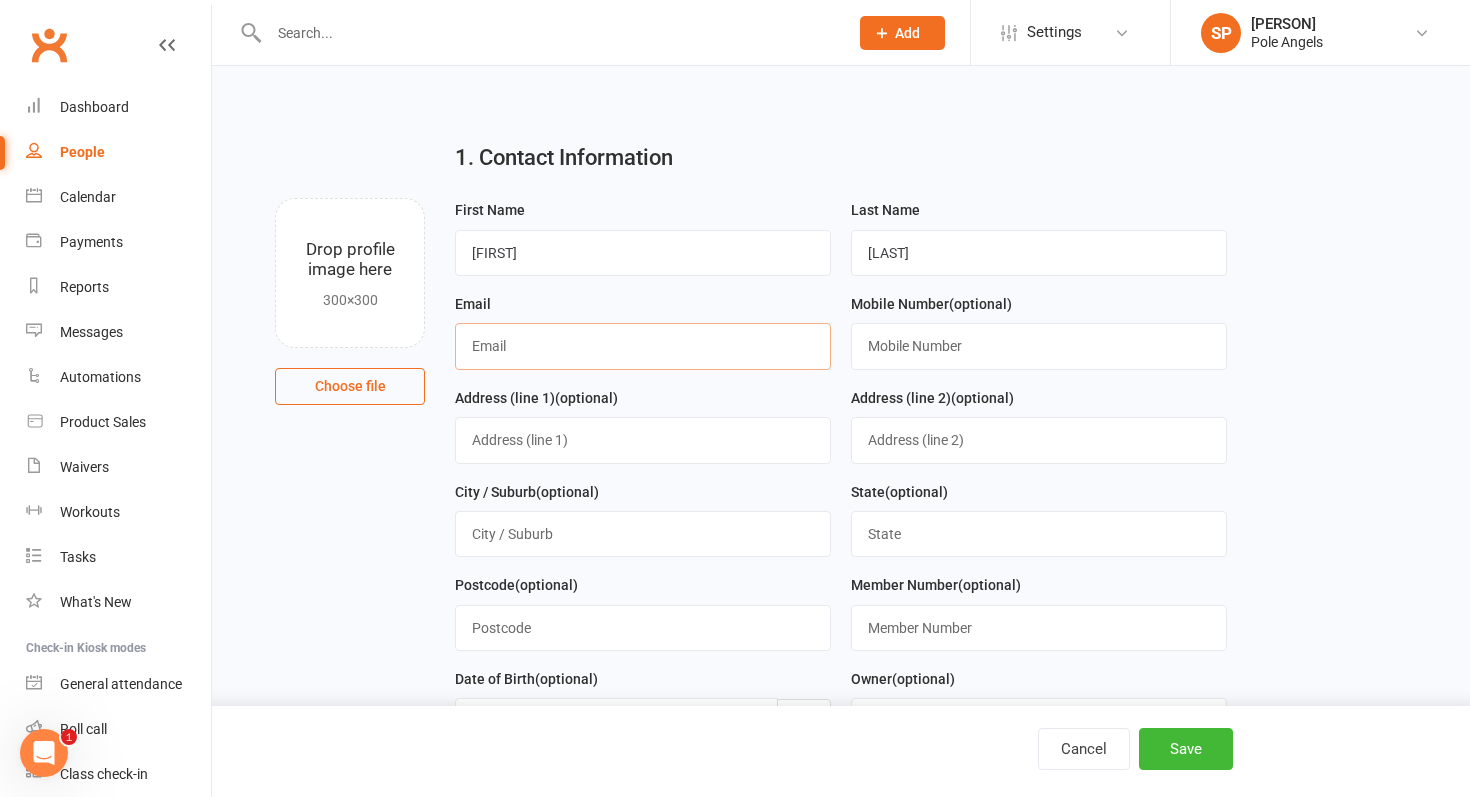 click at bounding box center [643, 346] 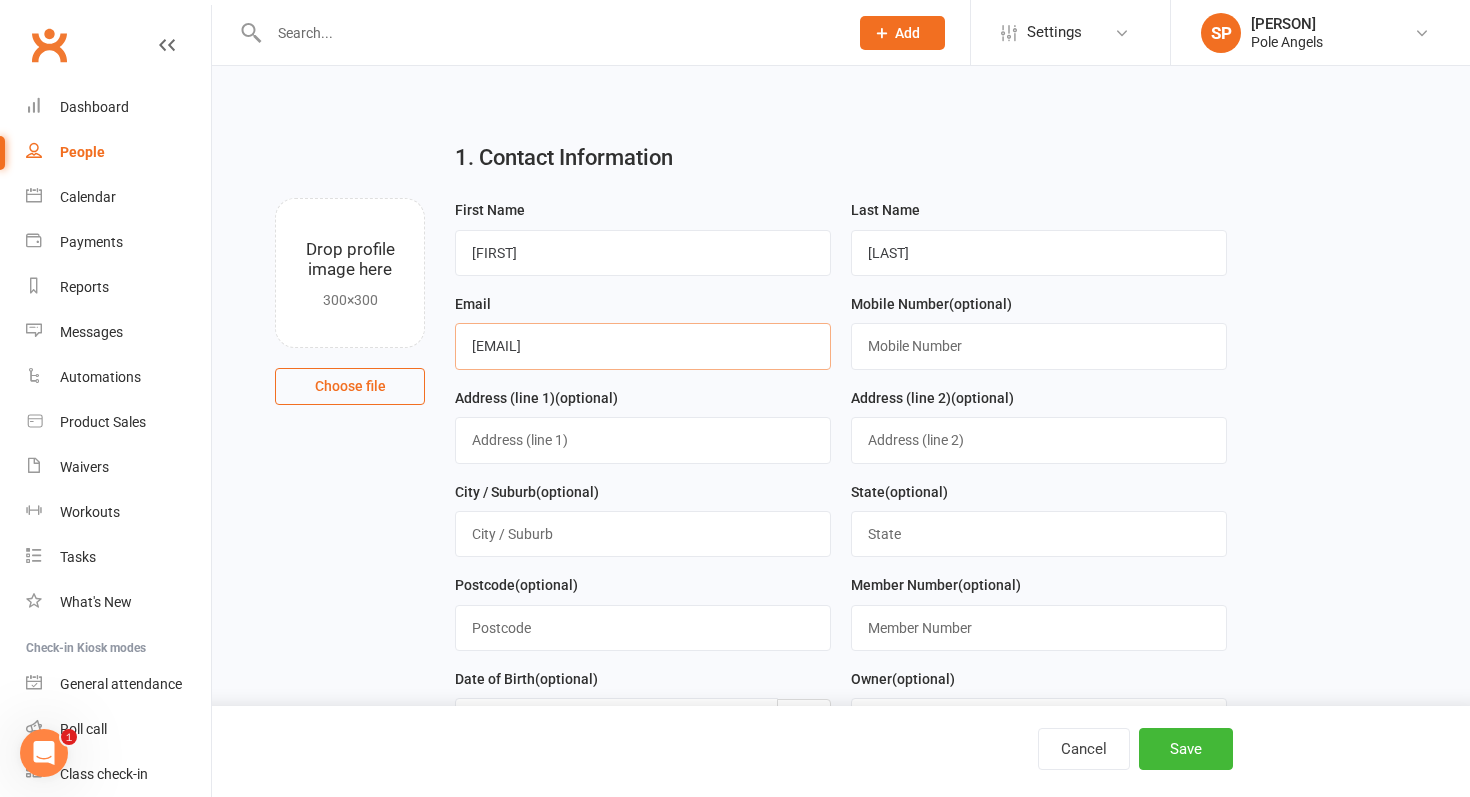 type on "[EMAIL]" 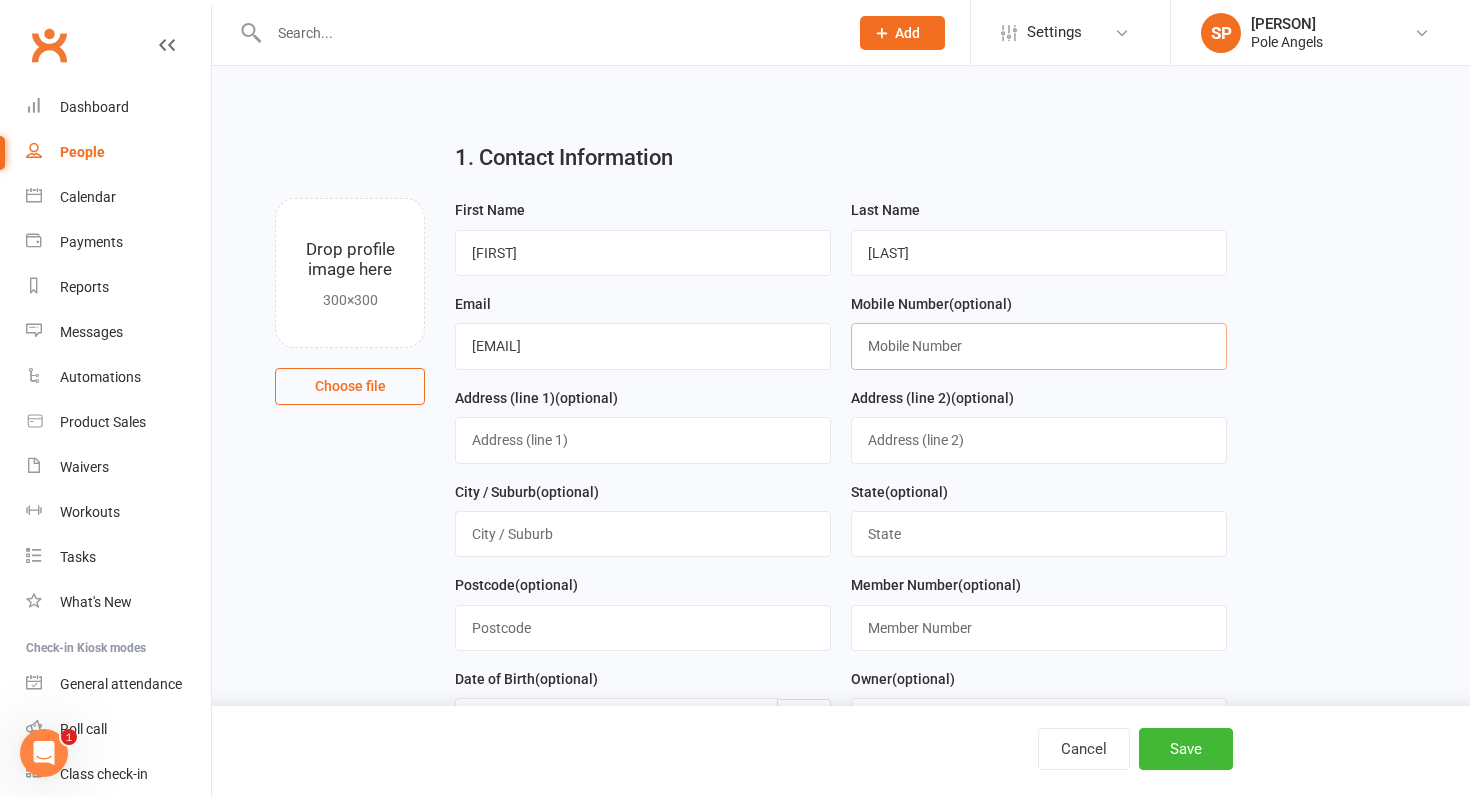 click at bounding box center (1039, 346) 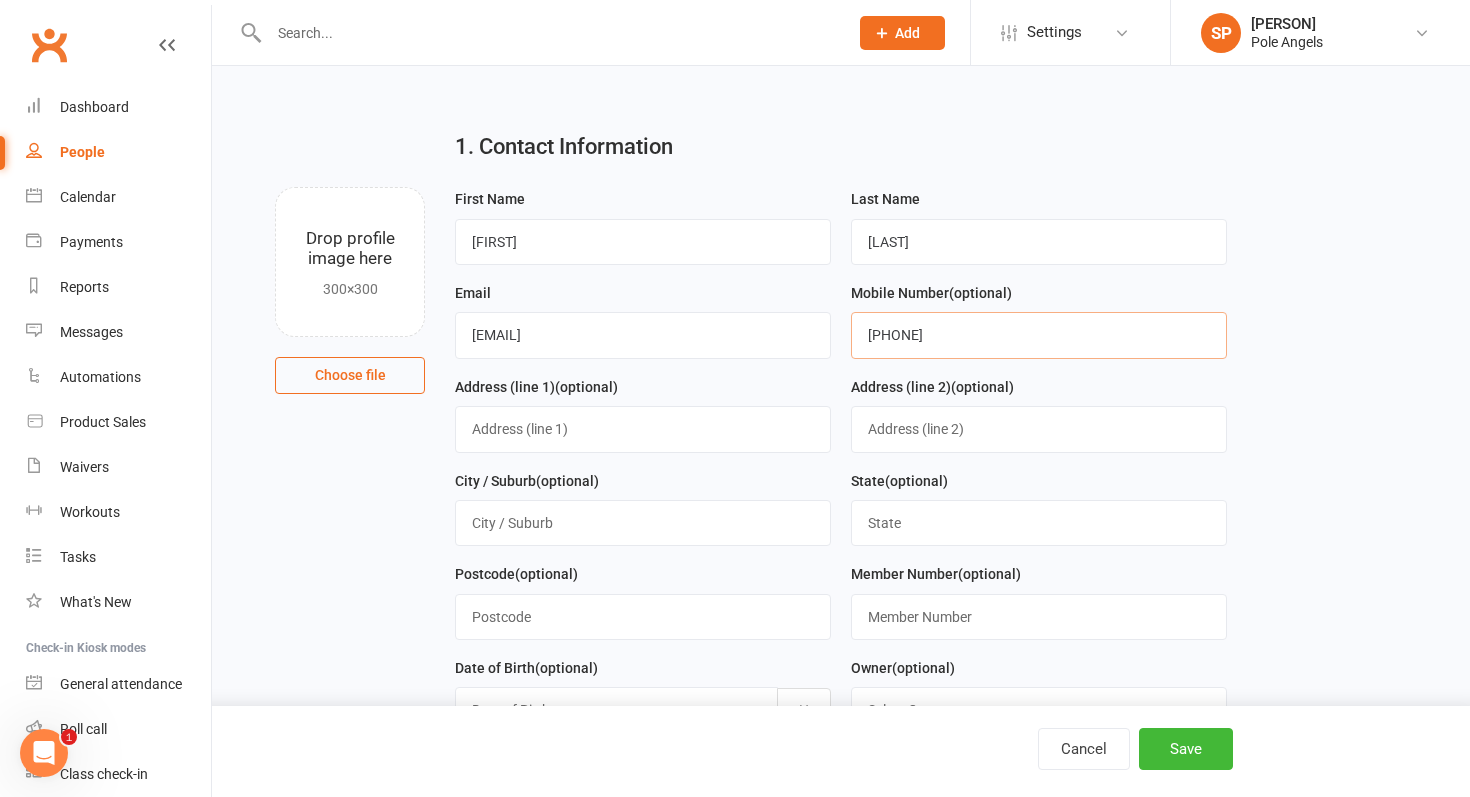 scroll, scrollTop: 12, scrollLeft: 0, axis: vertical 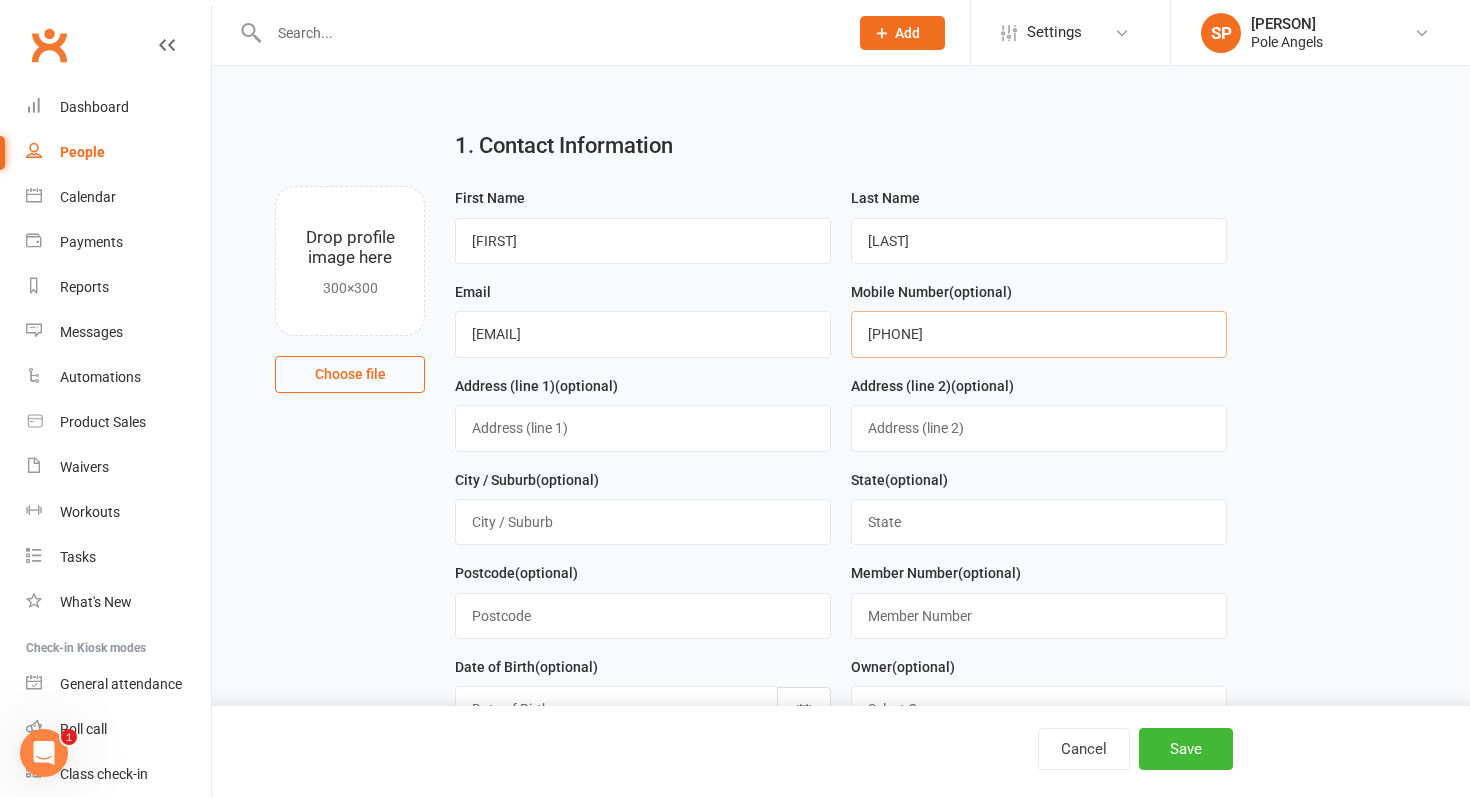 type on "[PHONE]" 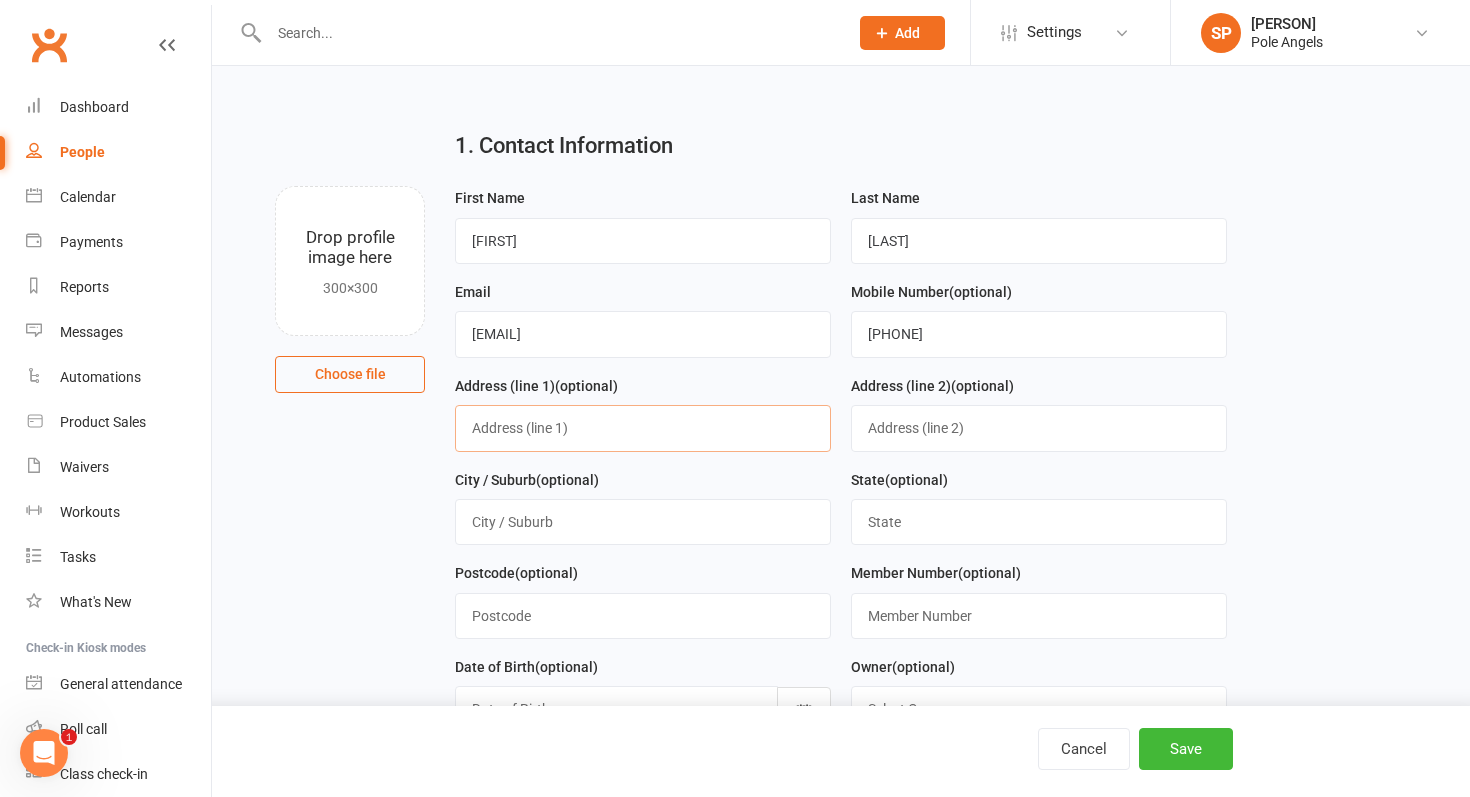 click at bounding box center (643, 428) 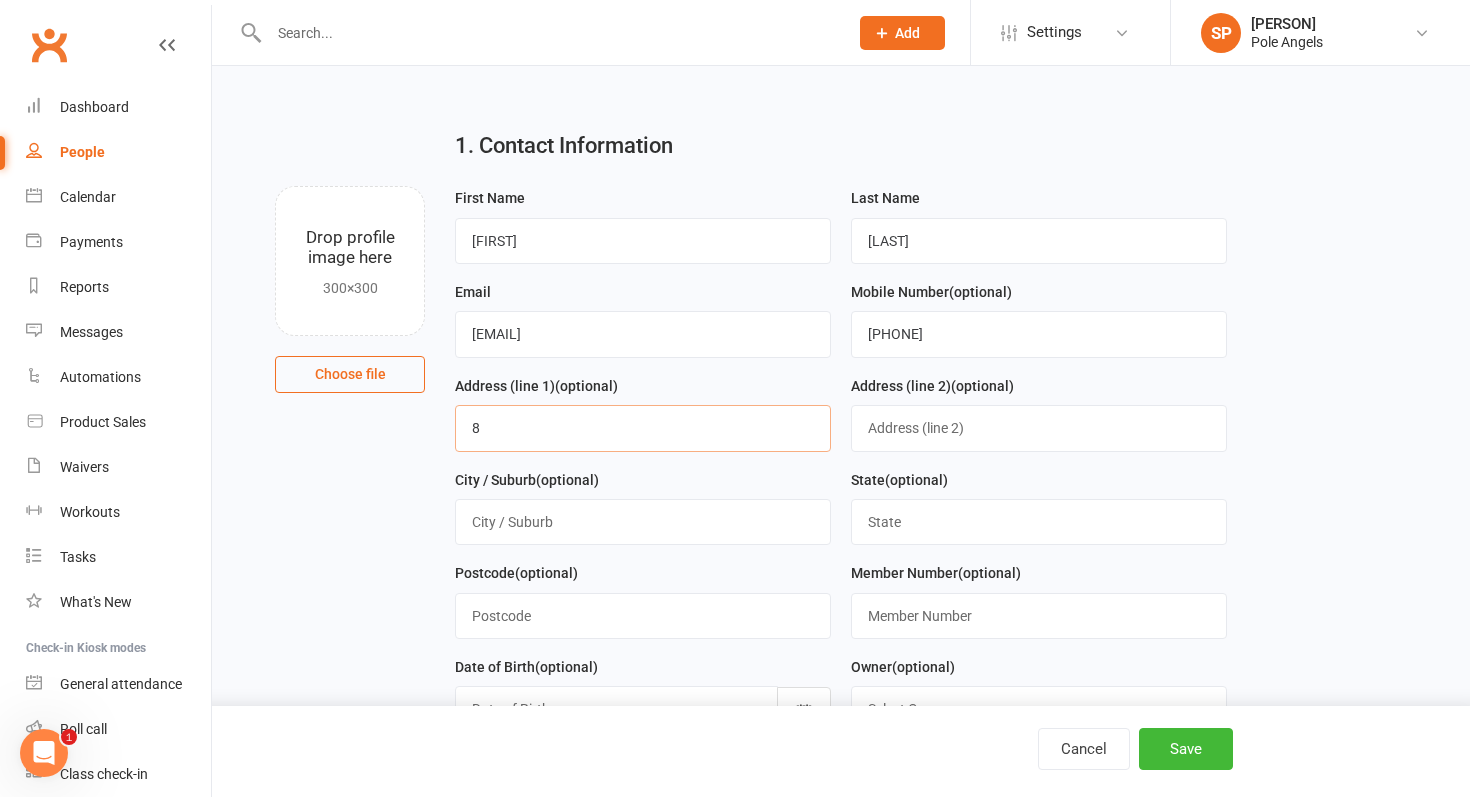 type on "8" 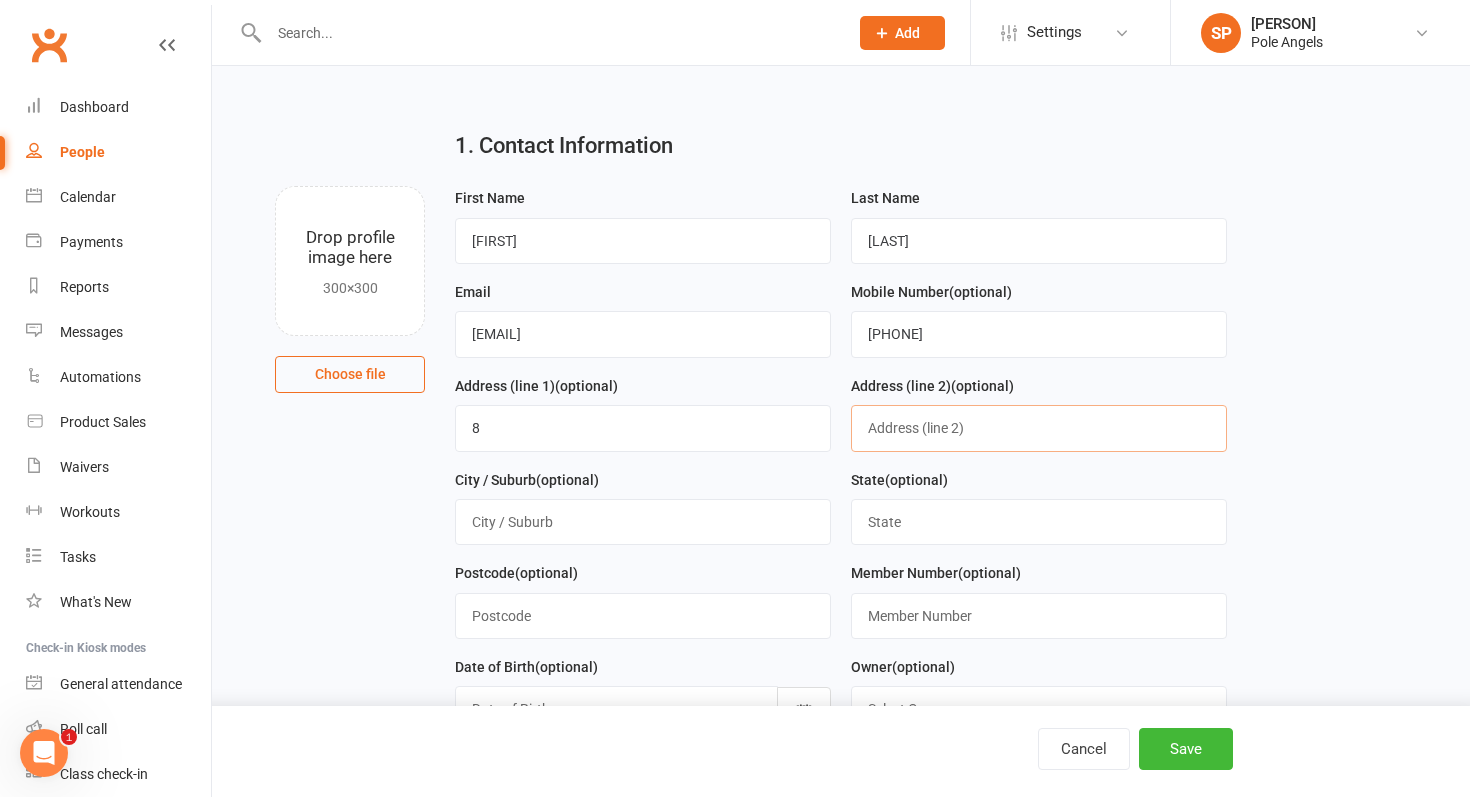 click at bounding box center (1039, 428) 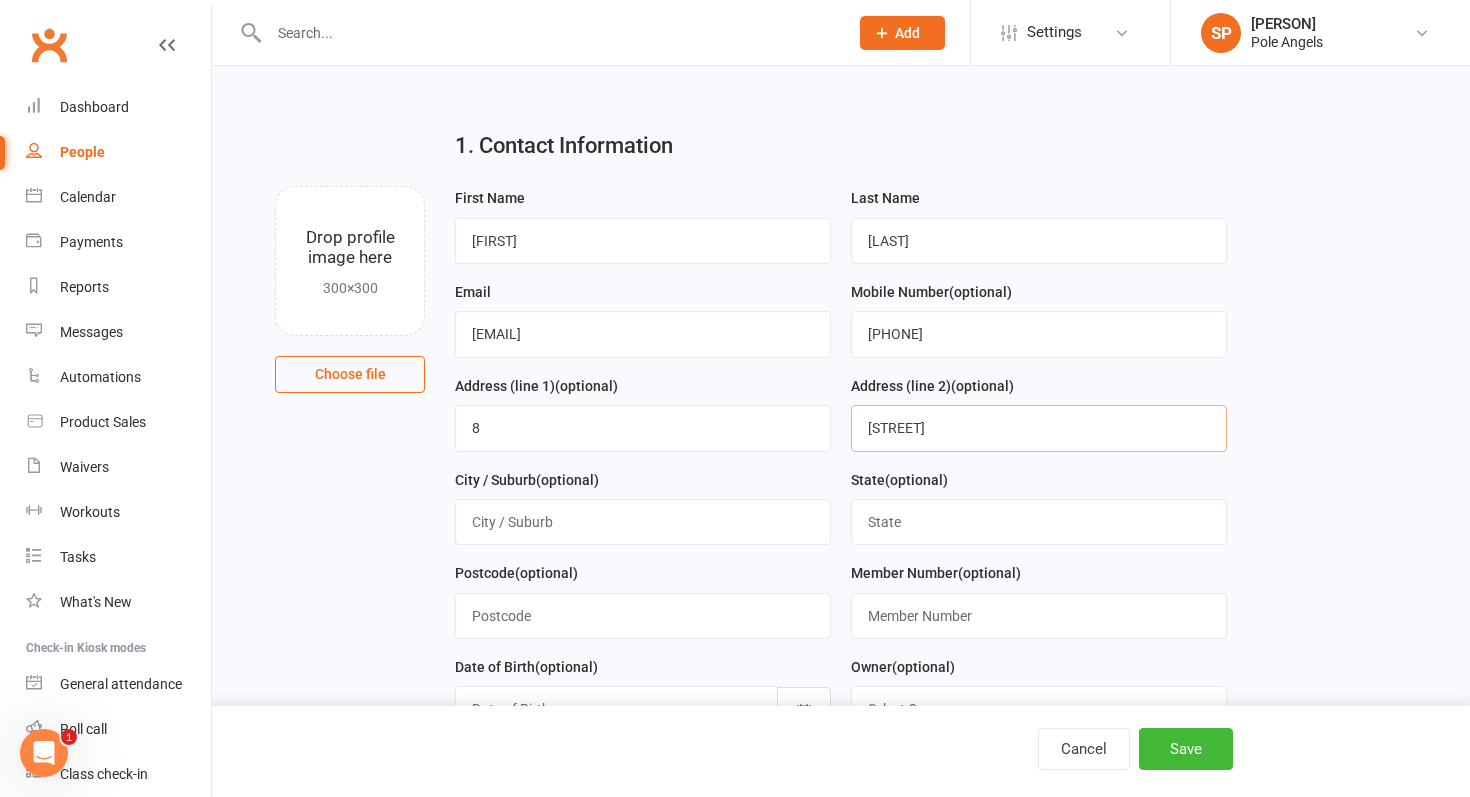 click on "[STREET]" at bounding box center (1039, 428) 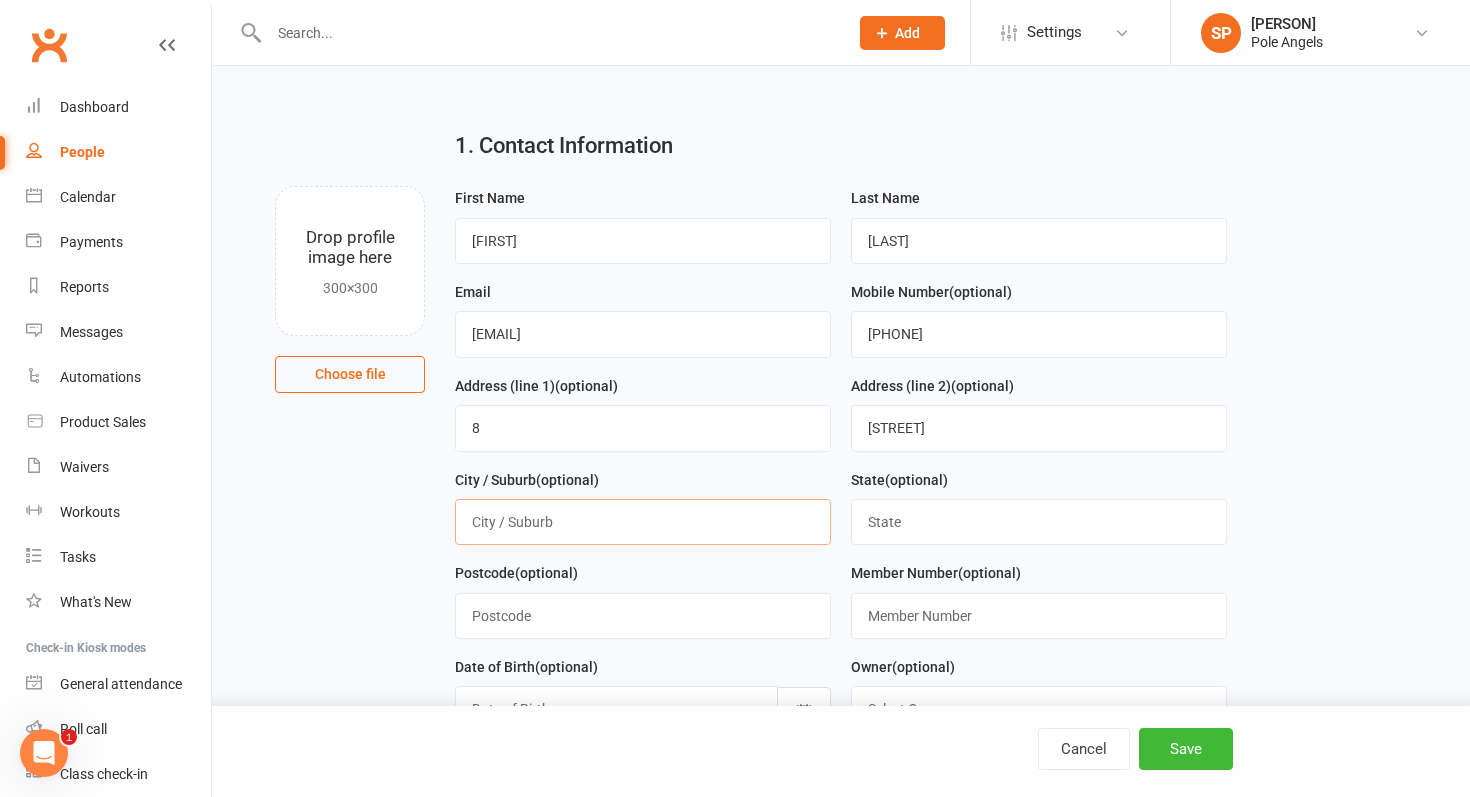 click at bounding box center [643, 522] 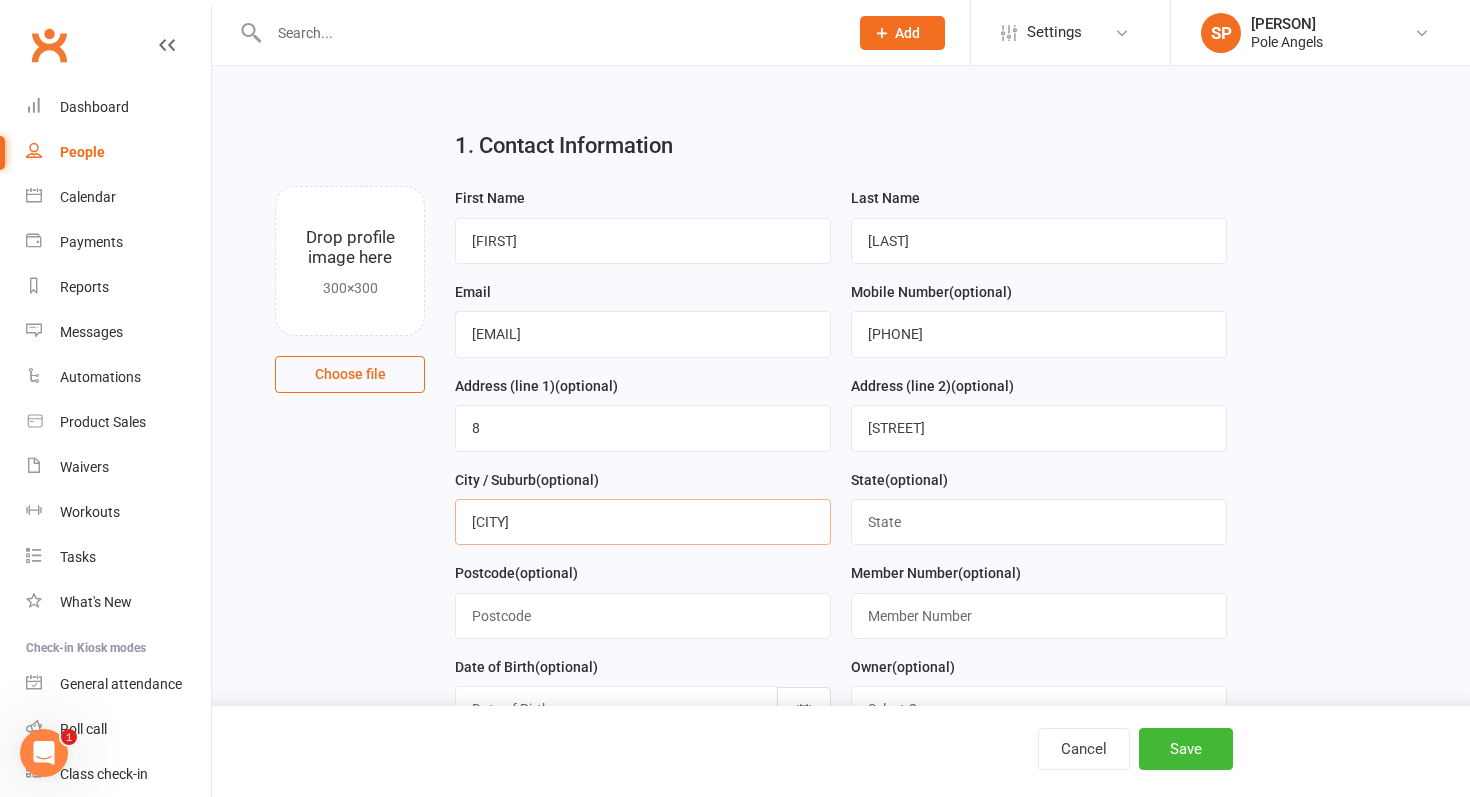 type on "[CITY]" 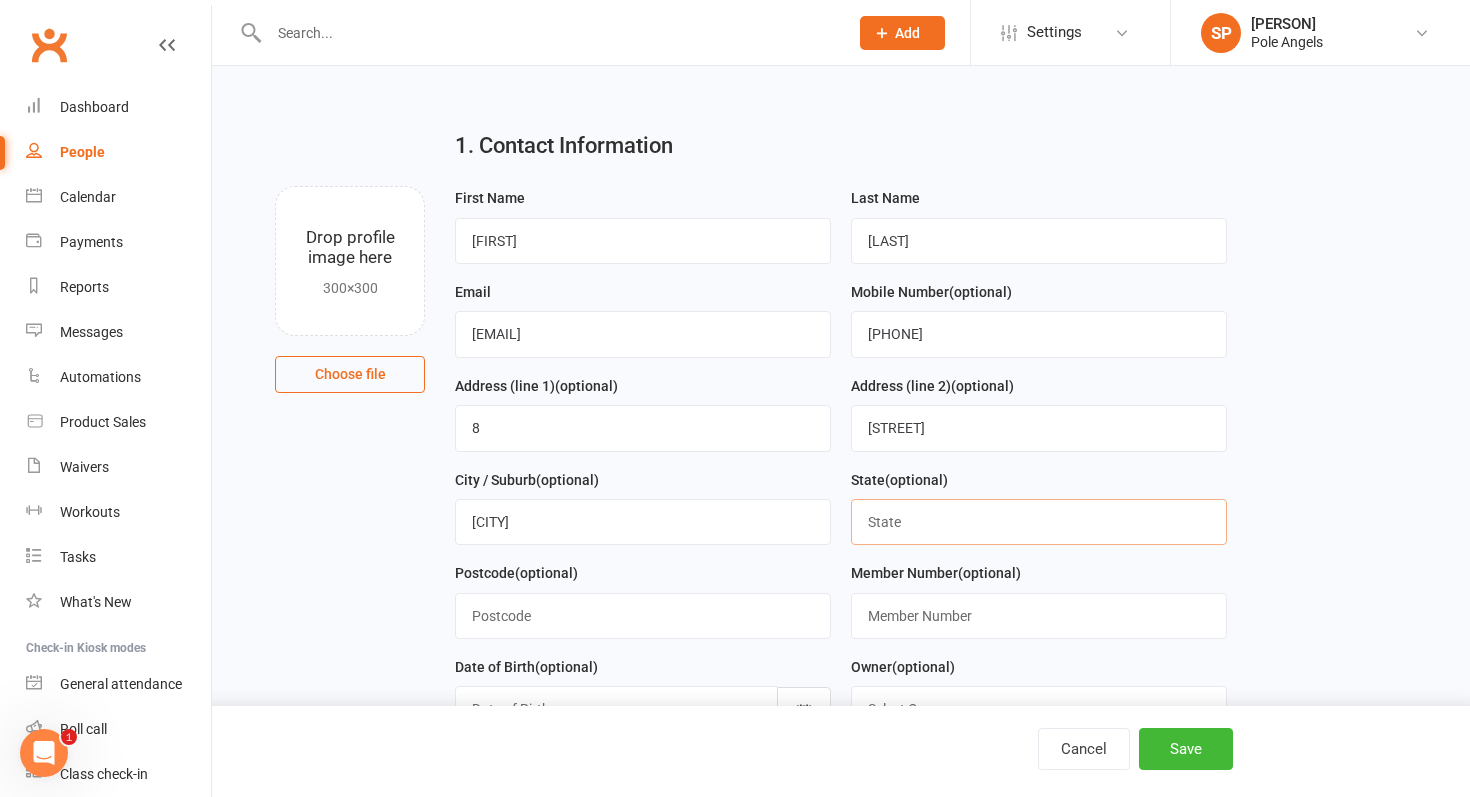 click at bounding box center (1039, 522) 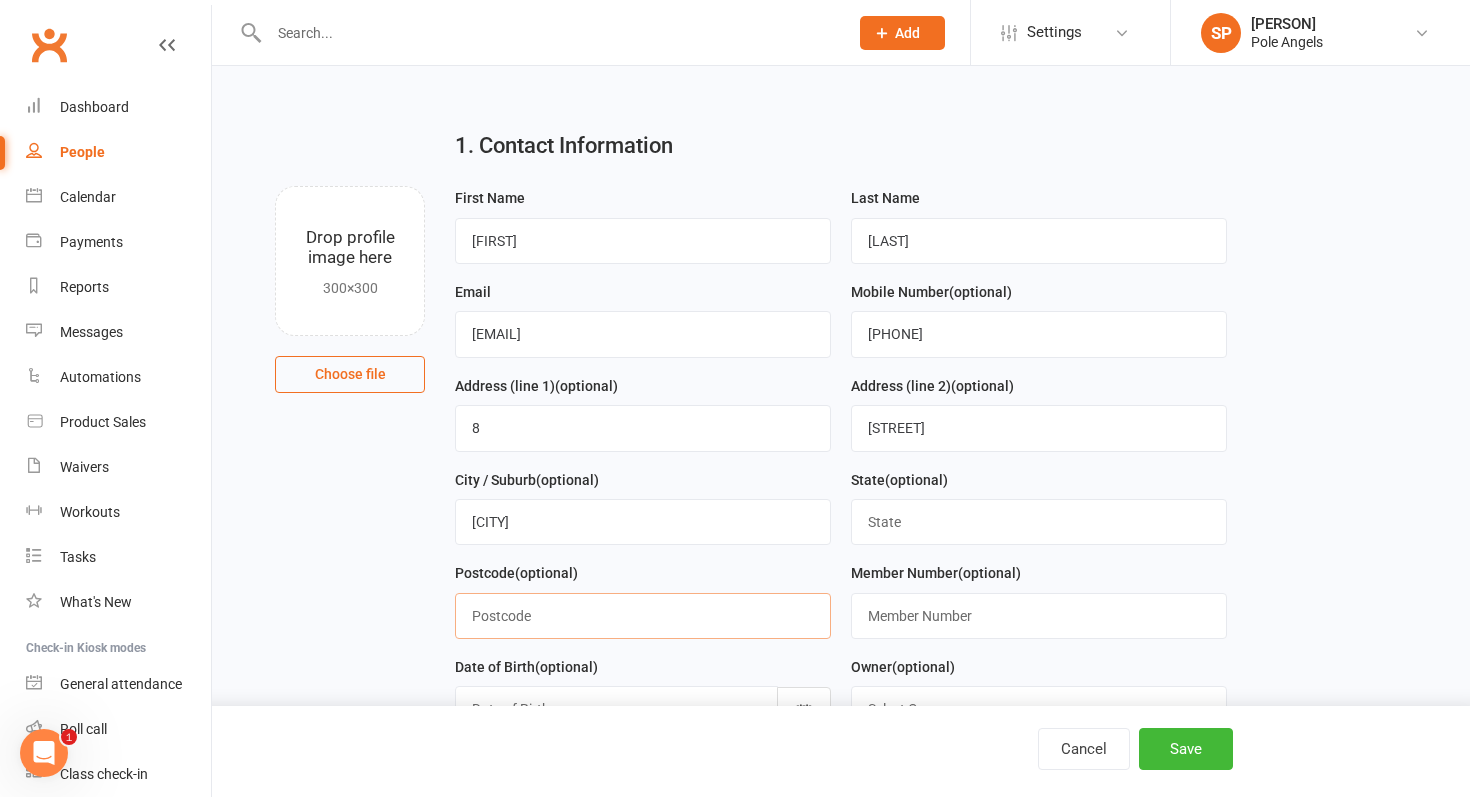 click at bounding box center [643, 616] 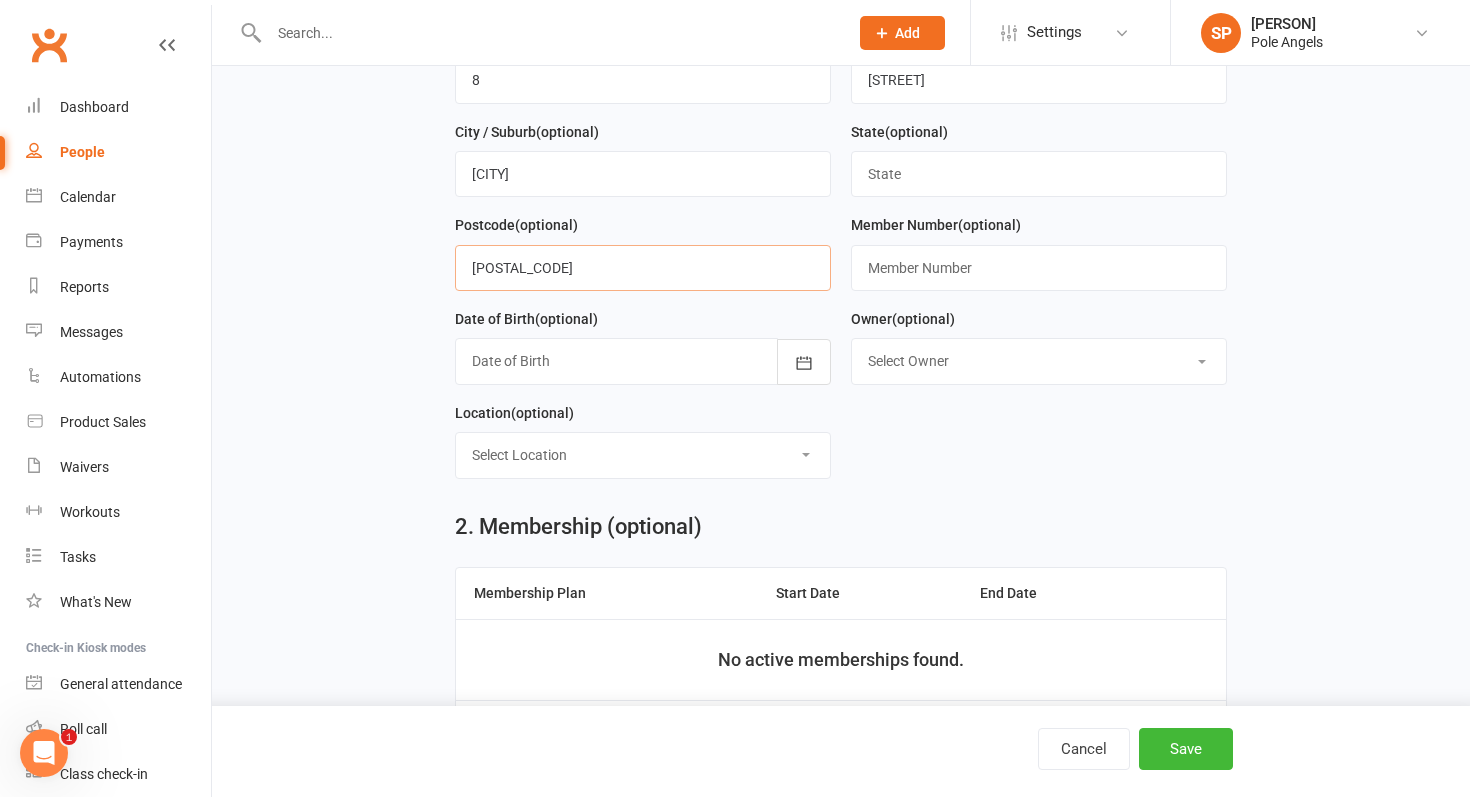 scroll, scrollTop: 362, scrollLeft: 0, axis: vertical 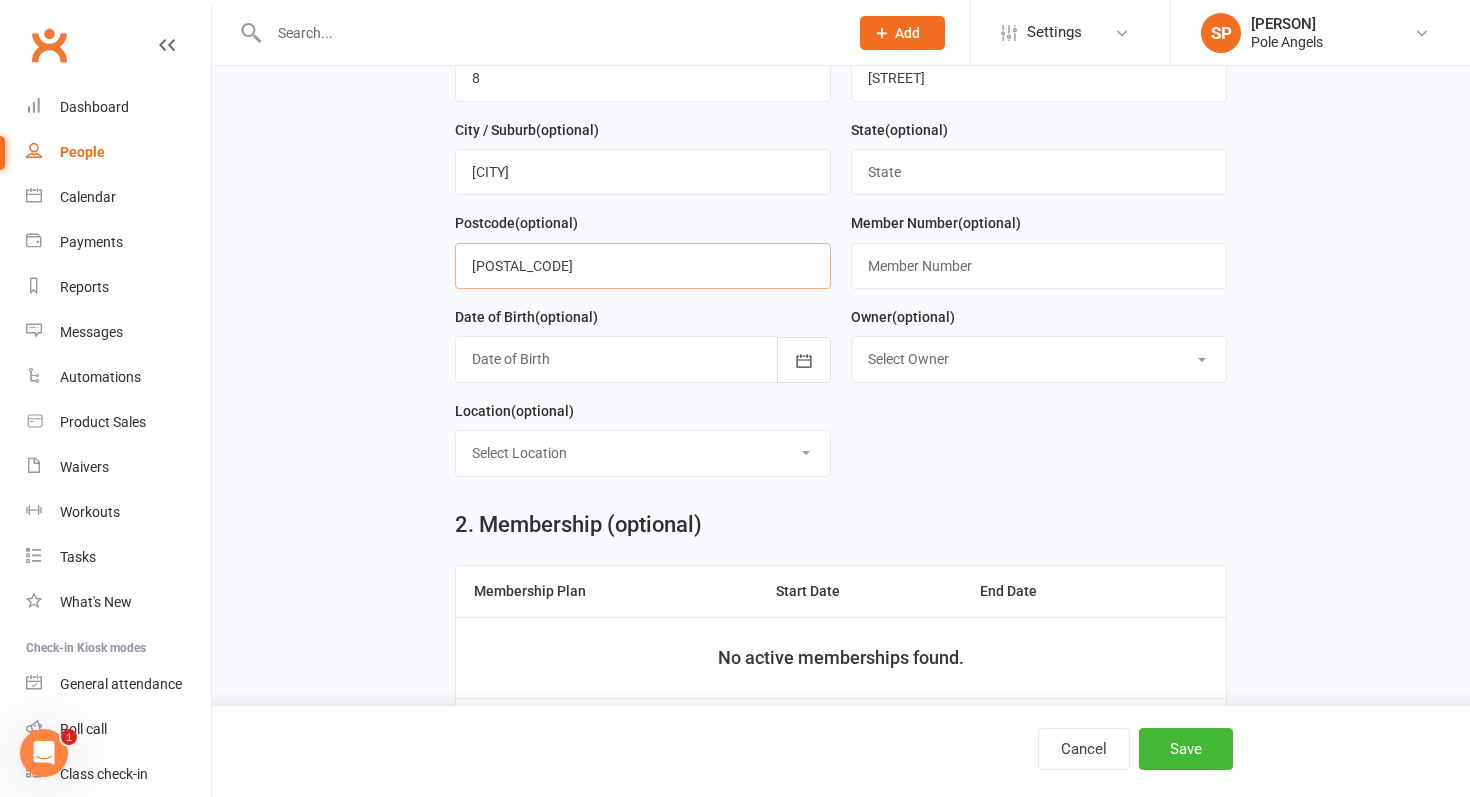 type on "[POSTAL_CODE]" 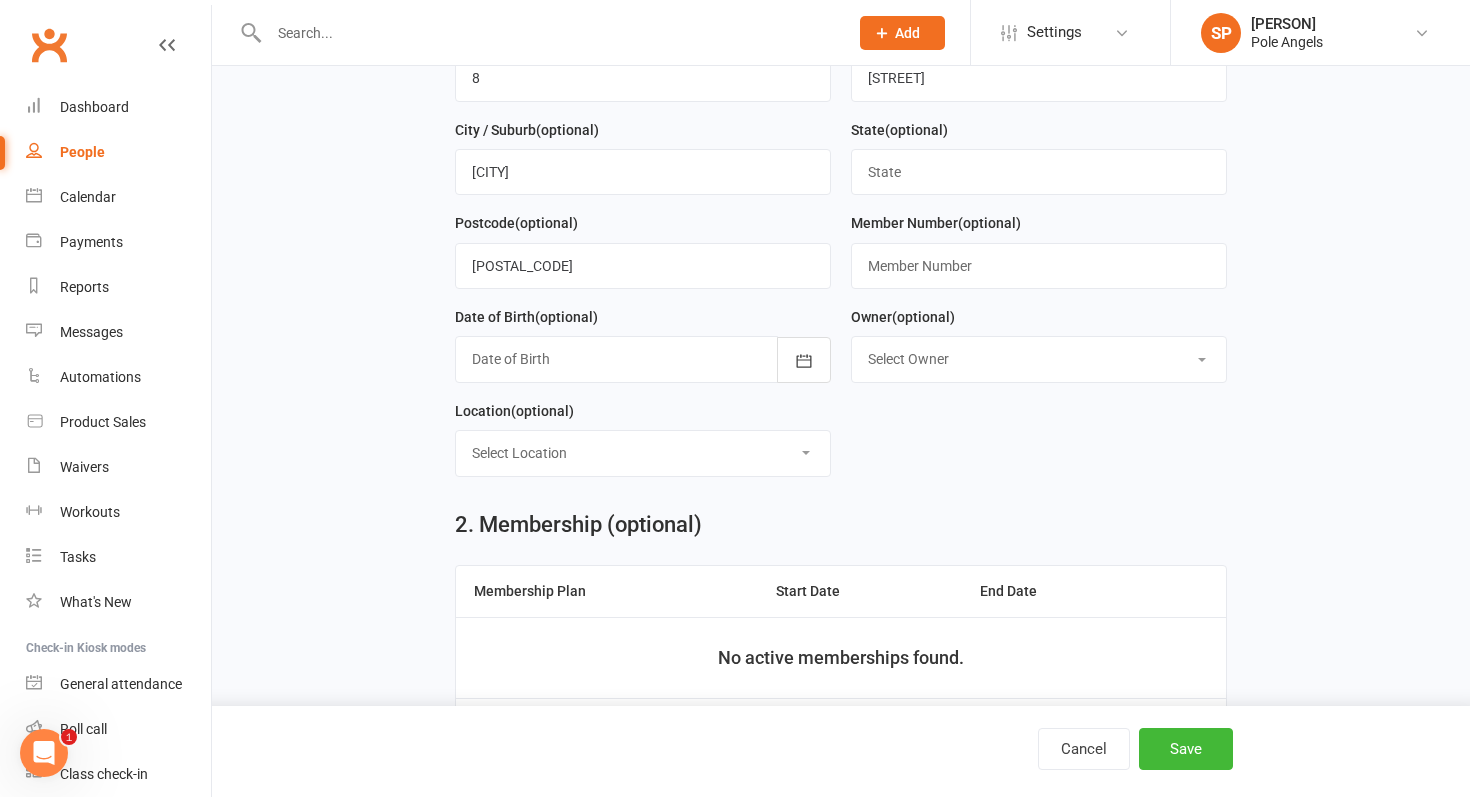 click at bounding box center (643, 359) 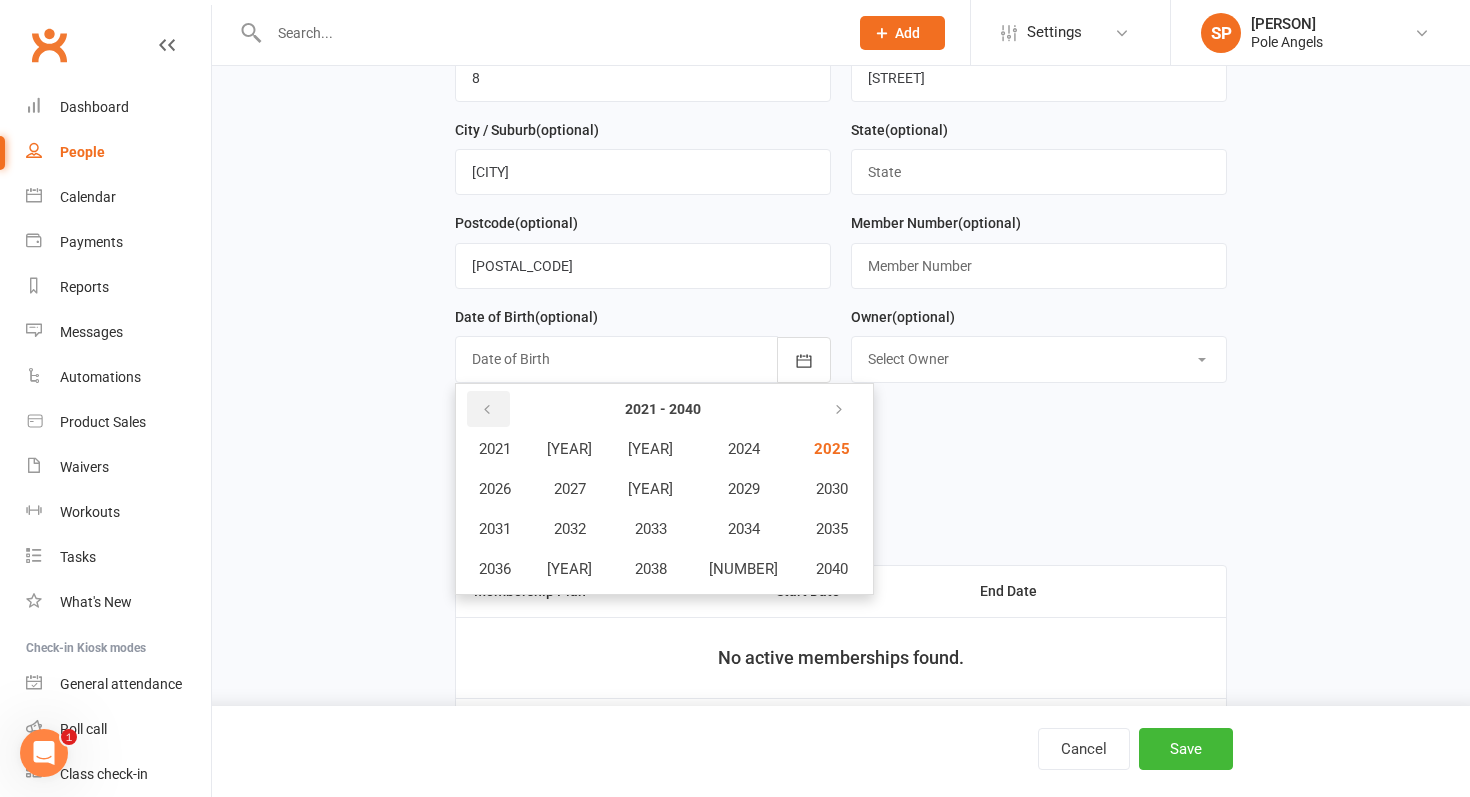 click at bounding box center (487, 410) 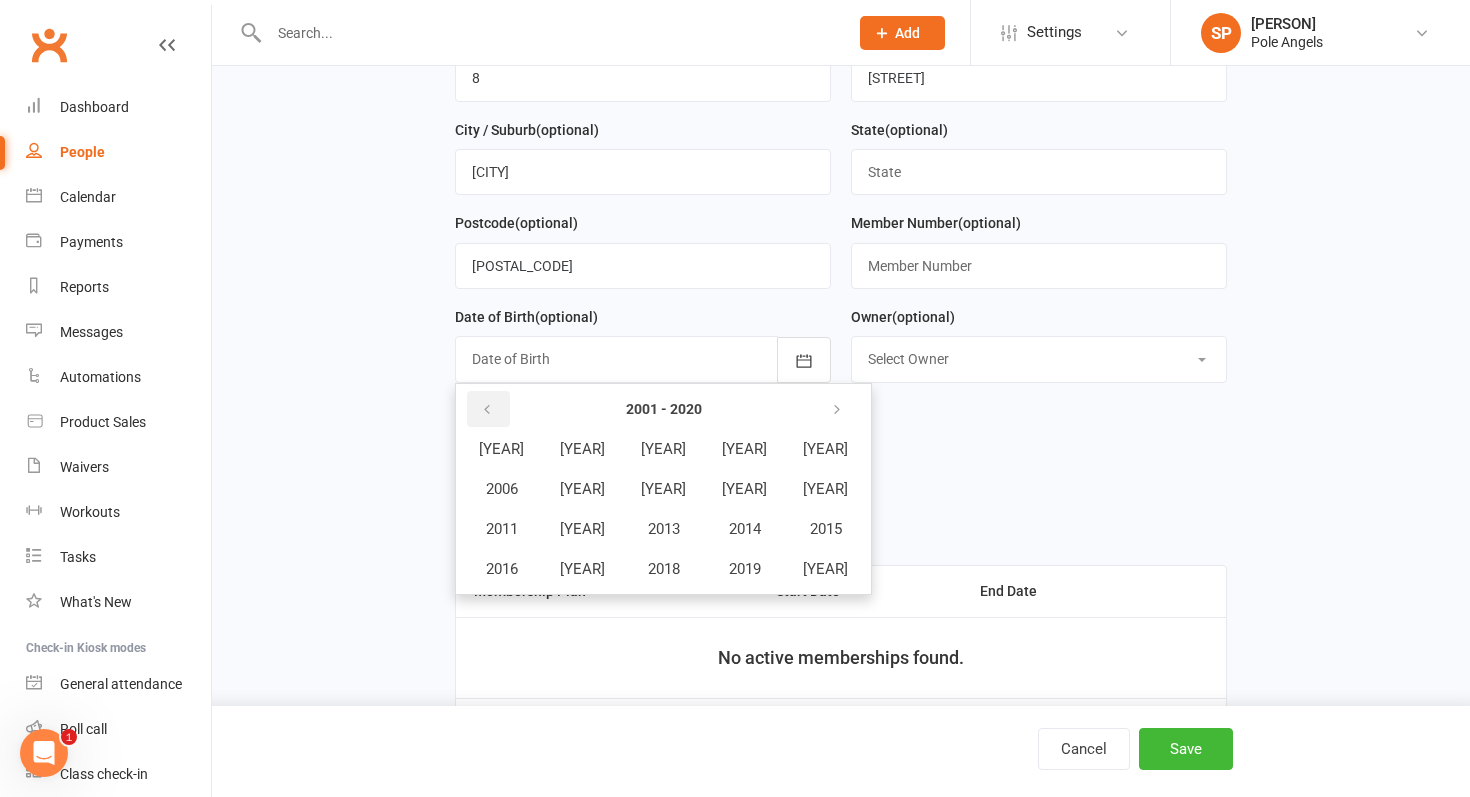 click at bounding box center (487, 410) 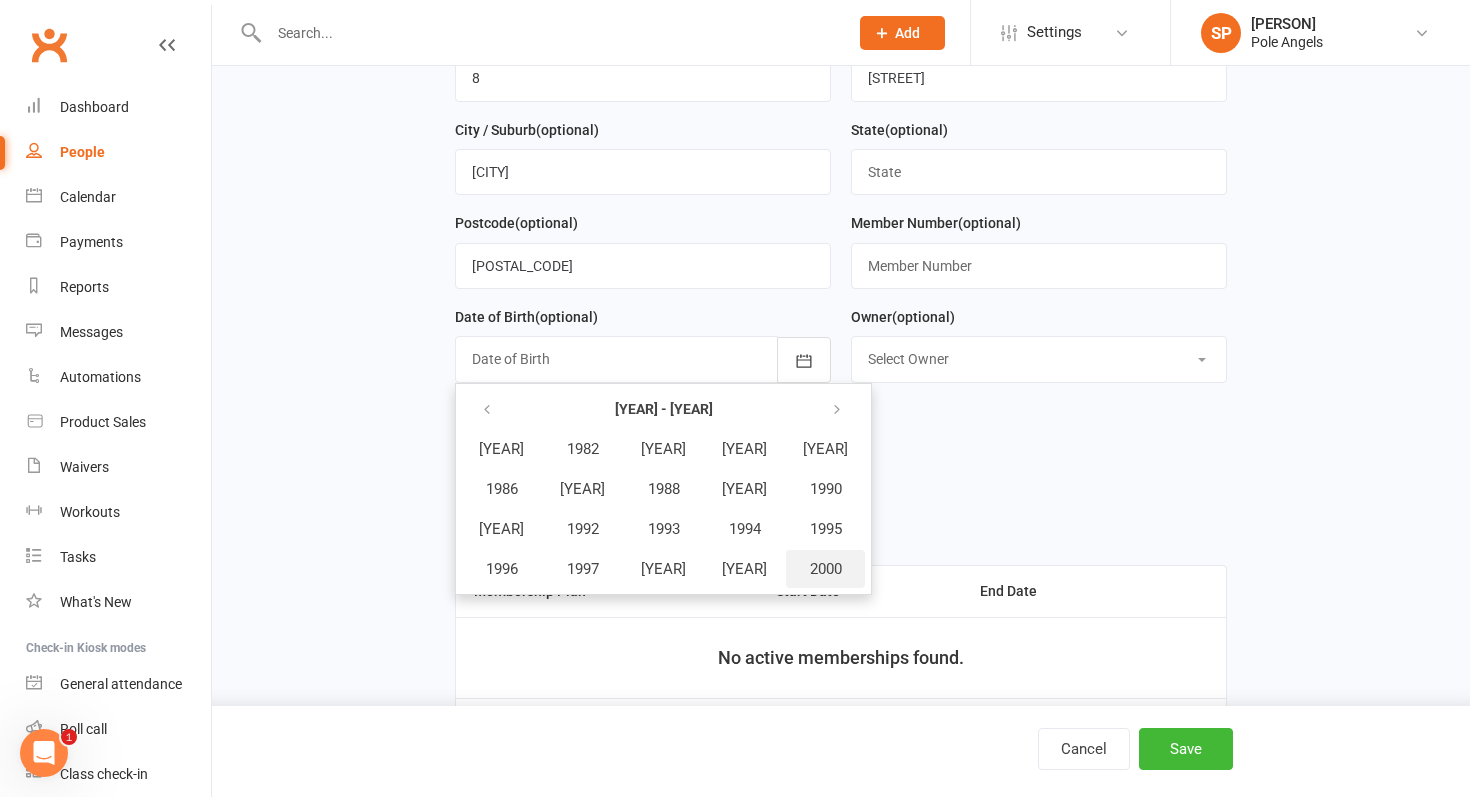 click on "2000" at bounding box center (826, 569) 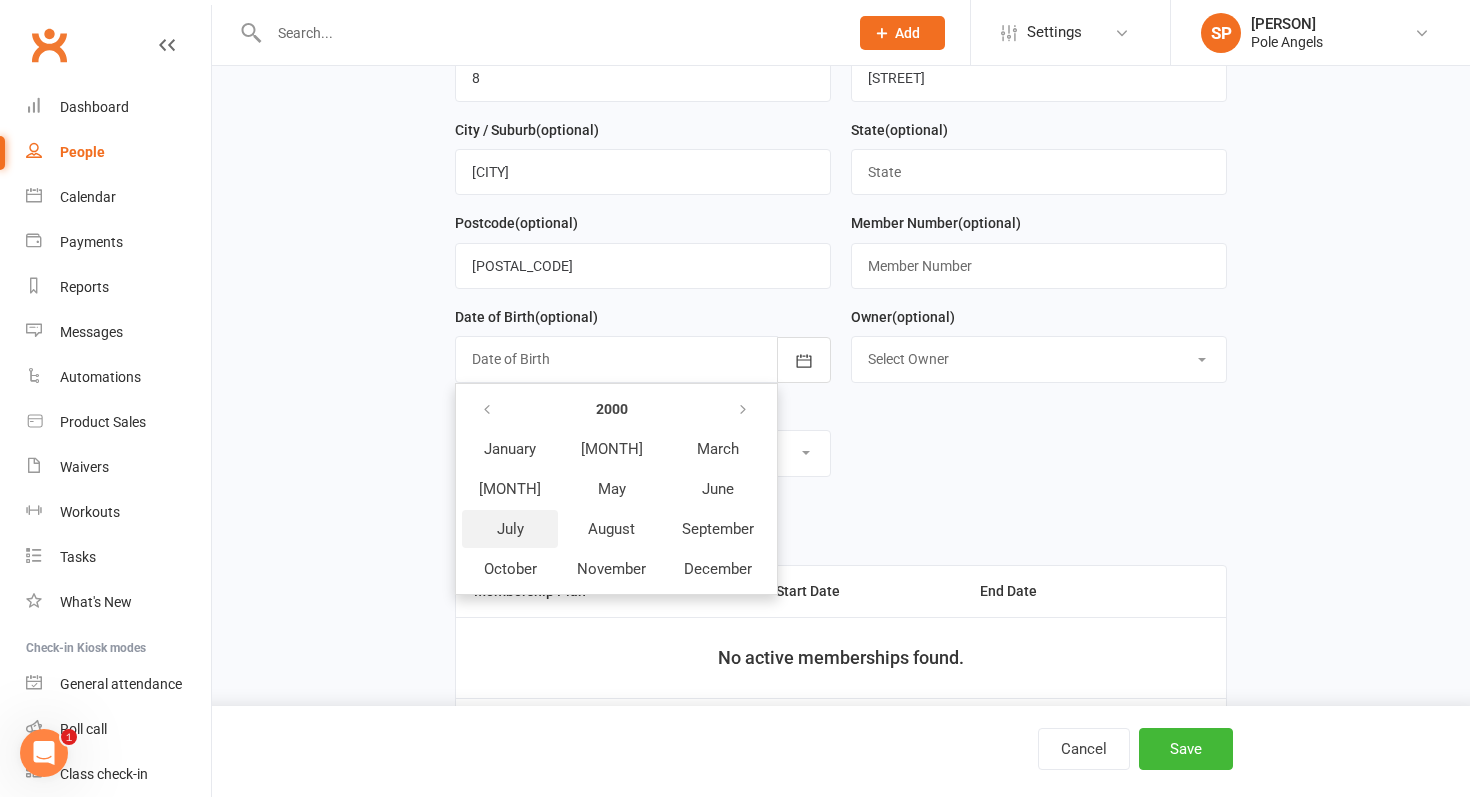 click on "July" at bounding box center (510, 529) 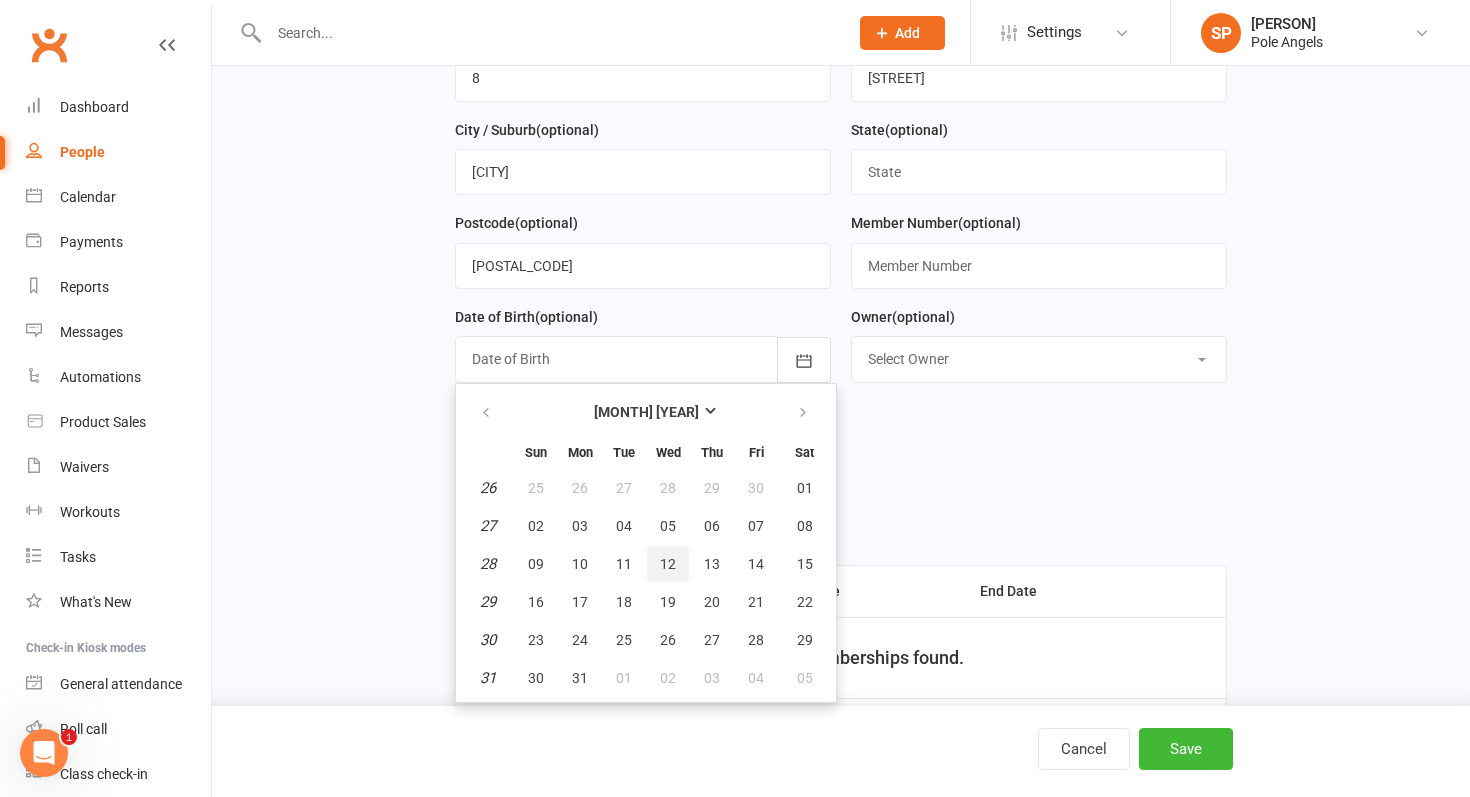 click on "12" at bounding box center [668, 564] 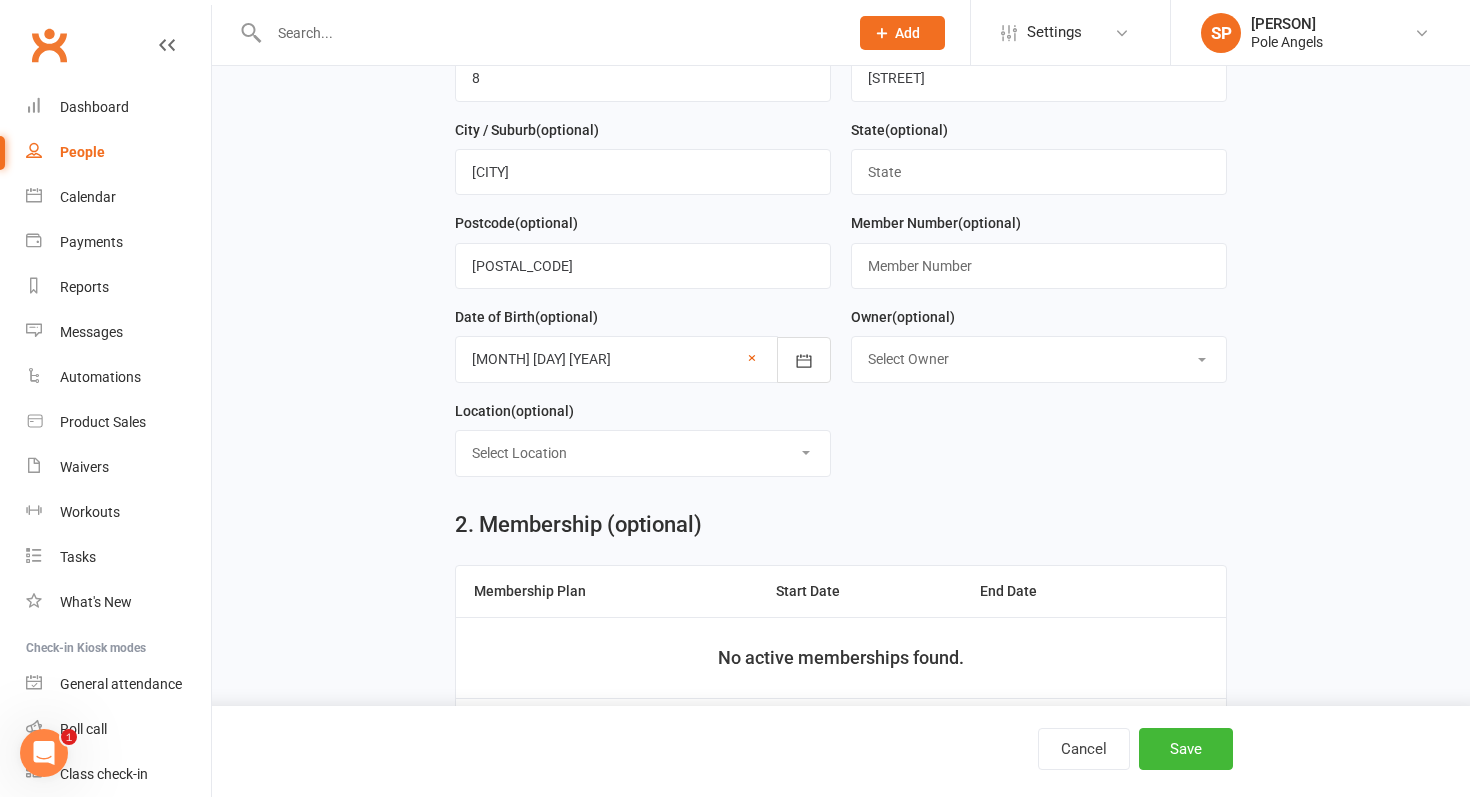 click on "Select Location Online Pole Angels Studio" at bounding box center [643, 453] 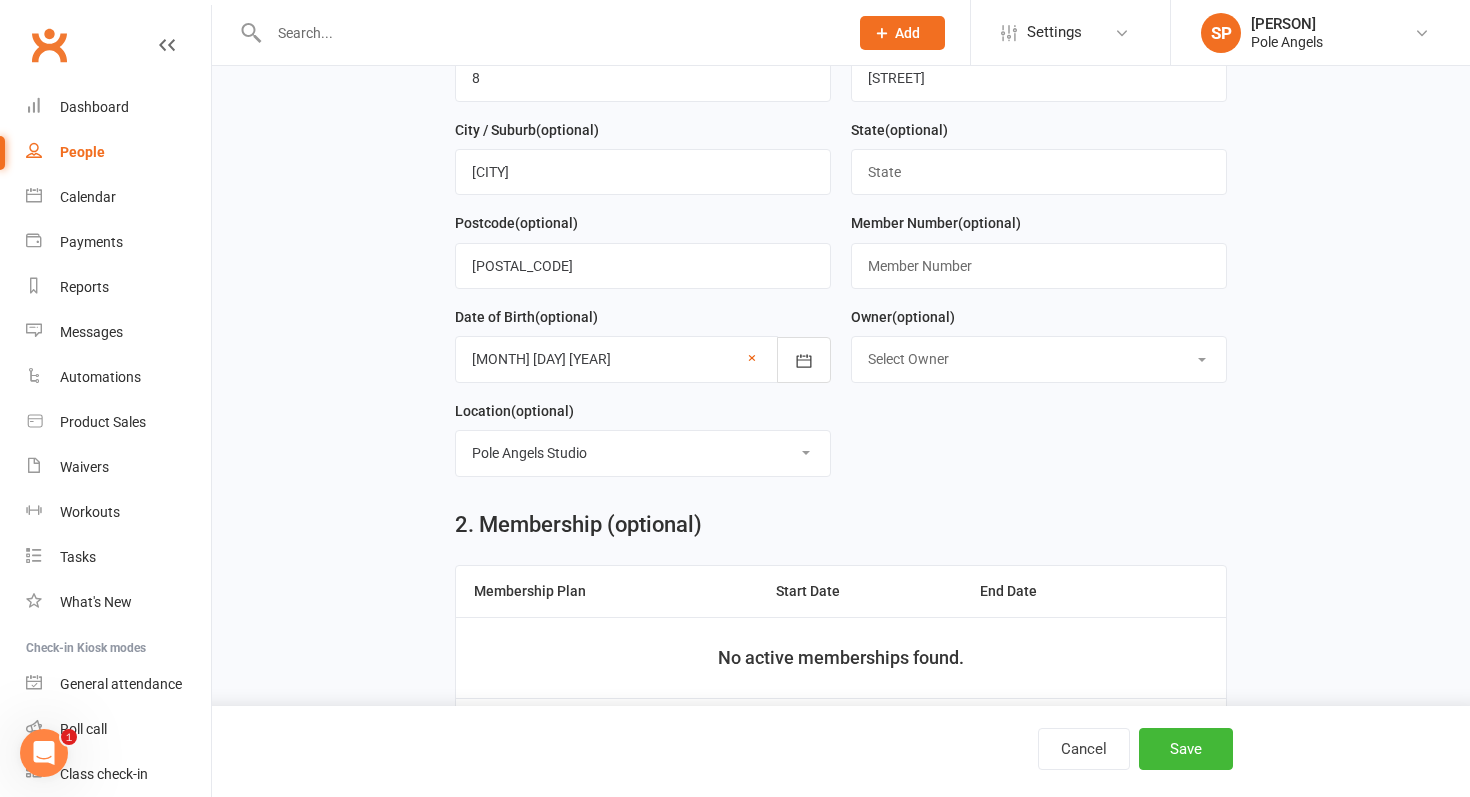 click on "First Name [FIRST]
Last Name [LAST]
Email [EMAIL]
Mobile Number (optional) [PHONE_NUMBER]
Address (line 1) (optional) [NUMBER]
Address (line 2) (optional) [STREET]
City / Suburb (optional) [CITY]
State (optional)
Postcode (optional) [POSTAL_CODE]
Member Number (optional)
Date of Birth (optional) [MONTH] [DAY] [YEAR]
[YEAR]
Sun Mon Tue Wed Thu Fri Sat
26
25
26
27
28
29
30
01
27
02
03
04
05
06
07
08
28
09
10
11
12
13
14
15
29
16" at bounding box center [840, 164] 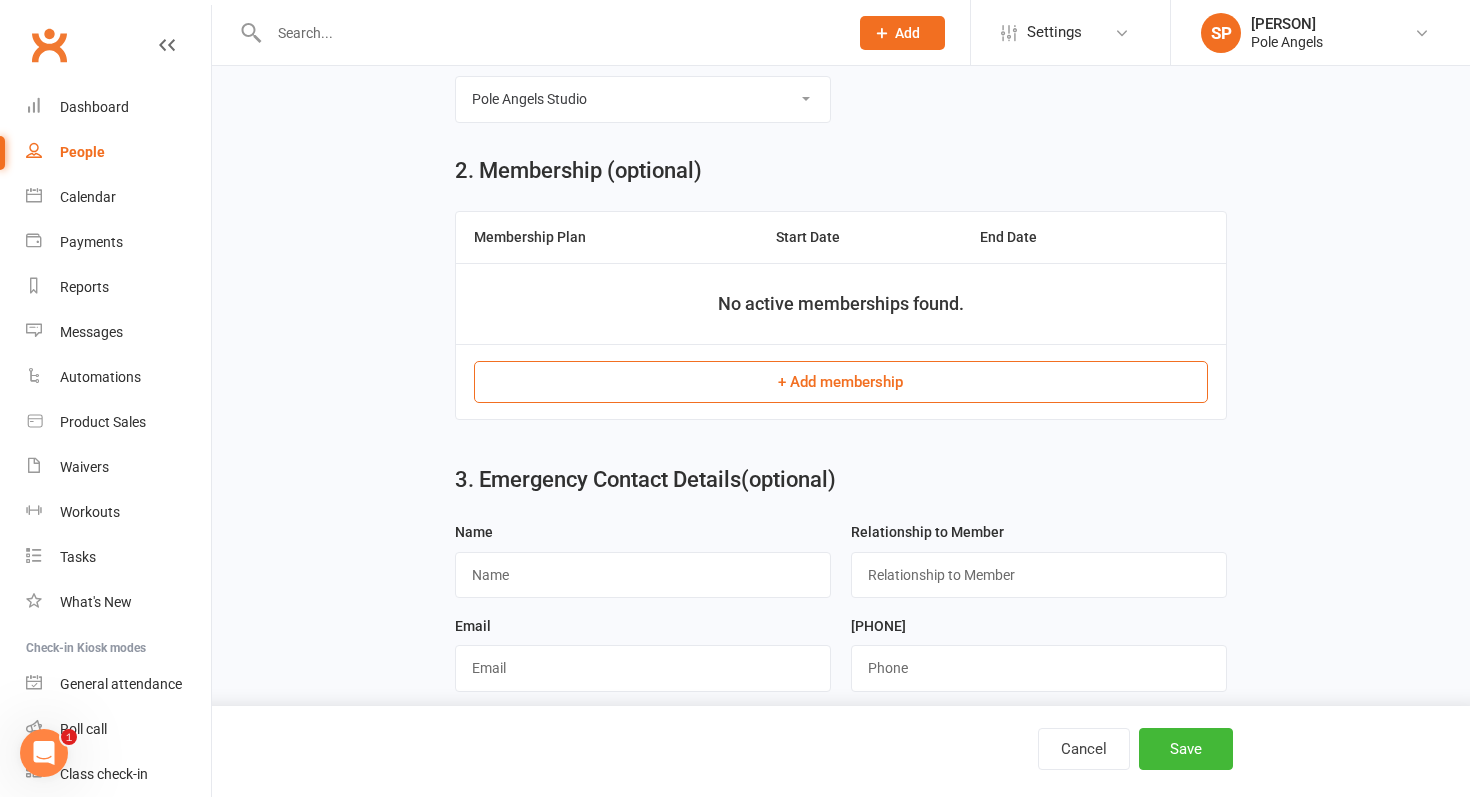 scroll, scrollTop: 722, scrollLeft: 0, axis: vertical 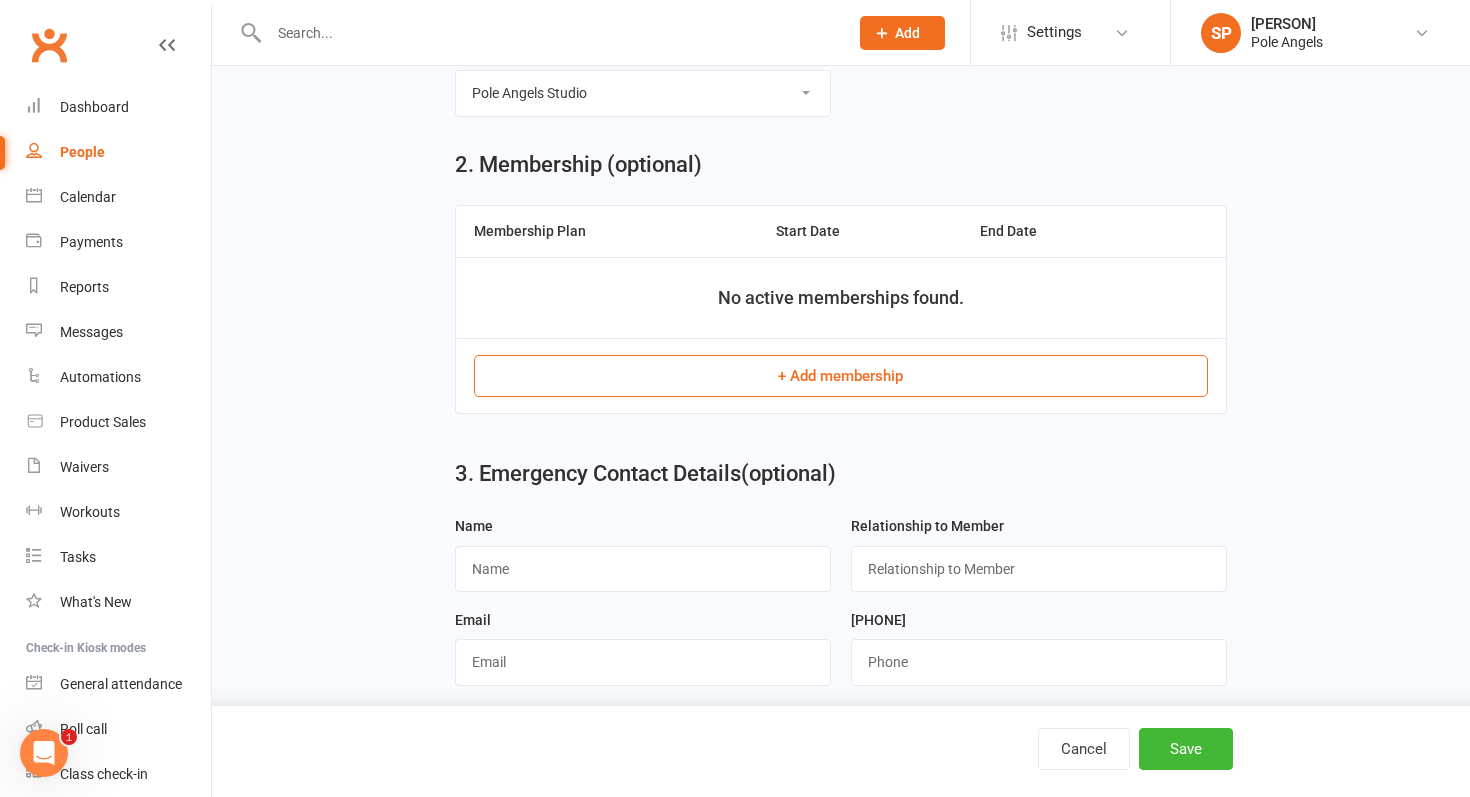 click on "+ Add membership" at bounding box center (840, 376) 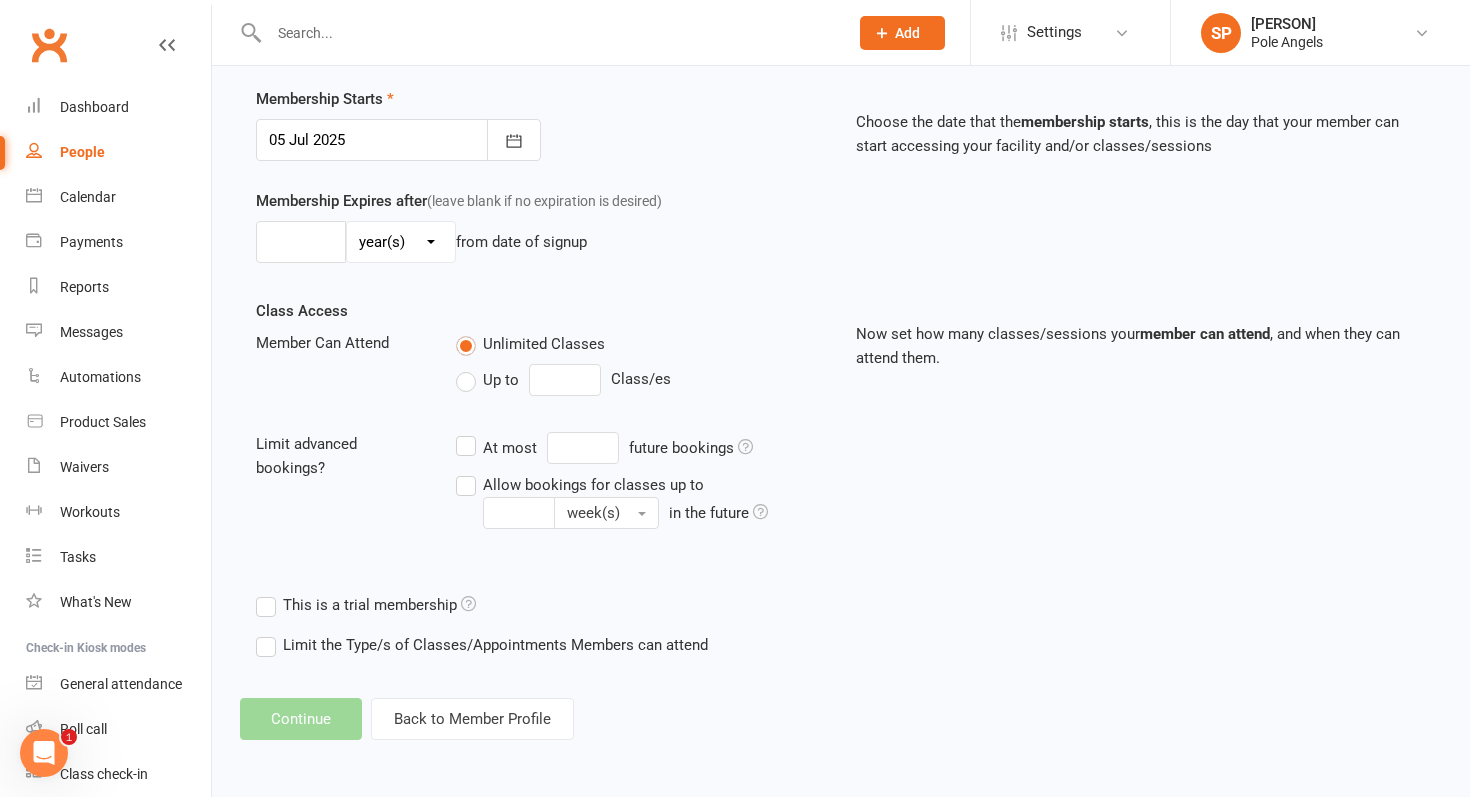 scroll, scrollTop: 0, scrollLeft: 0, axis: both 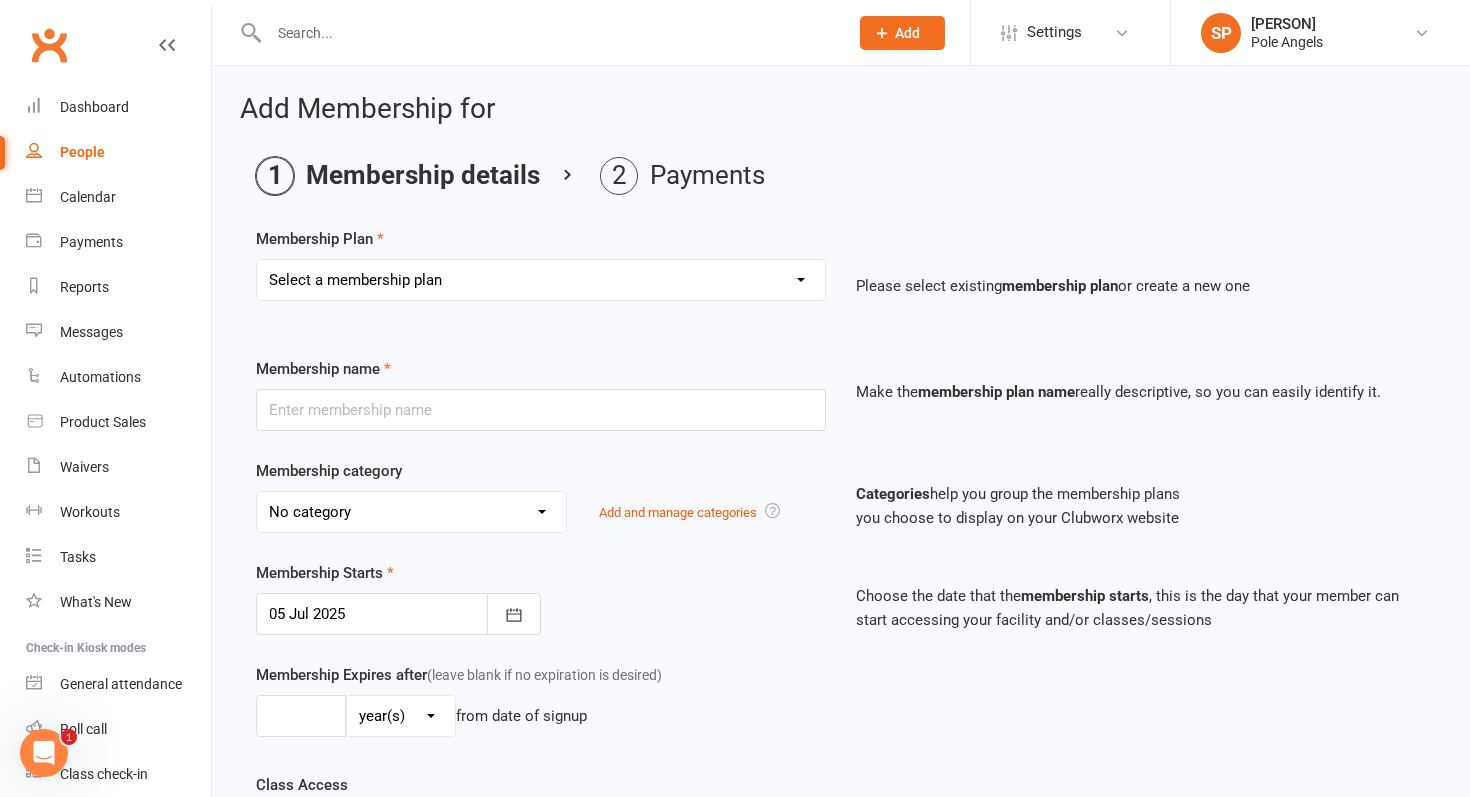 click on "Private Lesson Beginner Trial Class SIRENN WORKSHOP - Fly Like an Eagle (2hrs) SIRENN WORKSHOP - Signature Splits & Shapes (90min) SIRENN WORKSHOP - Holy Handsprings (90min) Take Flight Membership (1 Class/Week) Angel Membership (Unlimited Group Classes) Ascend Membership (Unlimited Classes + 1 x 30min Private Lesson/Week) (5 remaining) Halo Membership (Unlimited Classes + 1 x 60min Private Lesson/Week + 2 Recovery Sessions/Month) (6 remaining) Upfront Payment - 2 Classes/Week (12 months)" at bounding box center [541, 280] 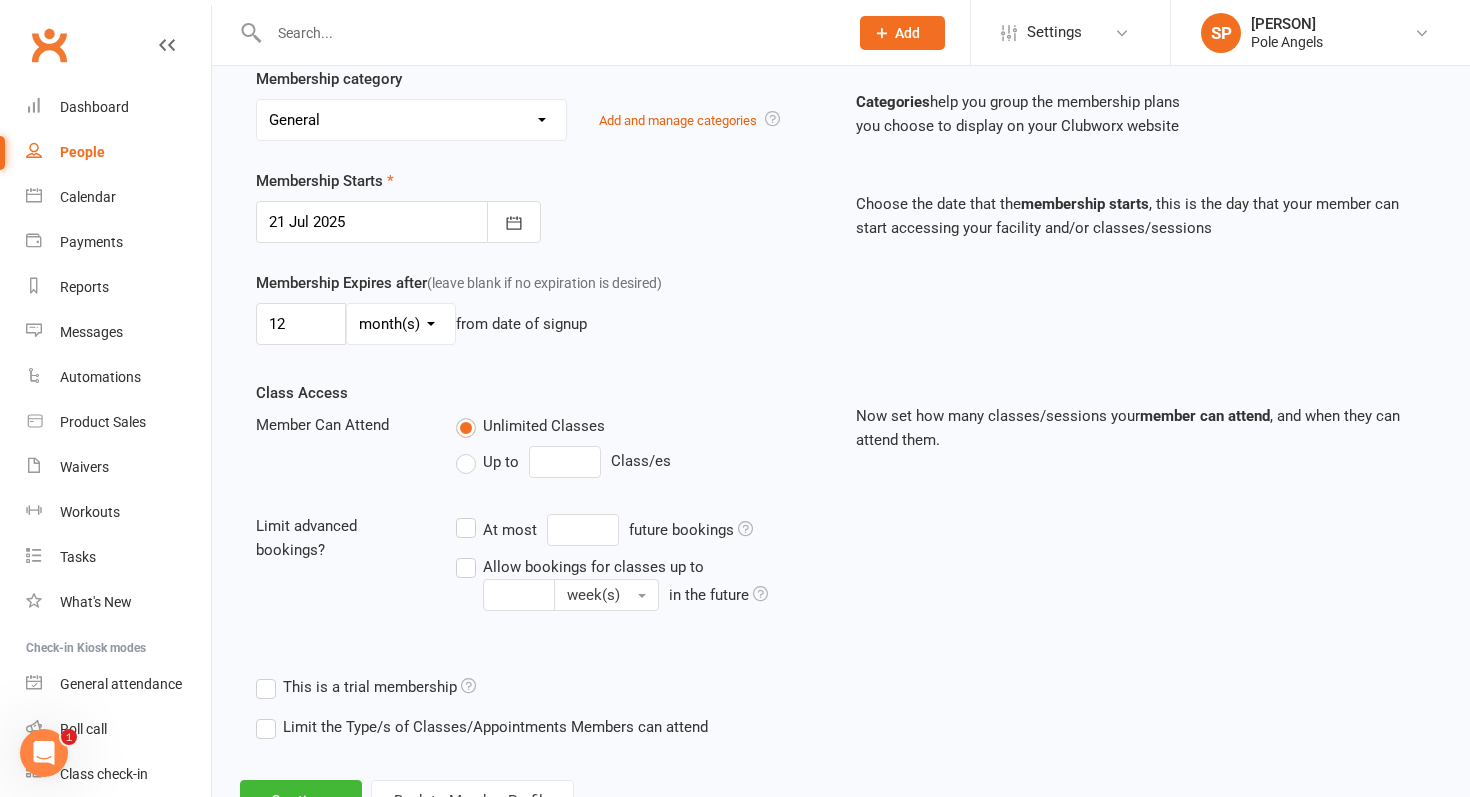 scroll, scrollTop: 474, scrollLeft: 0, axis: vertical 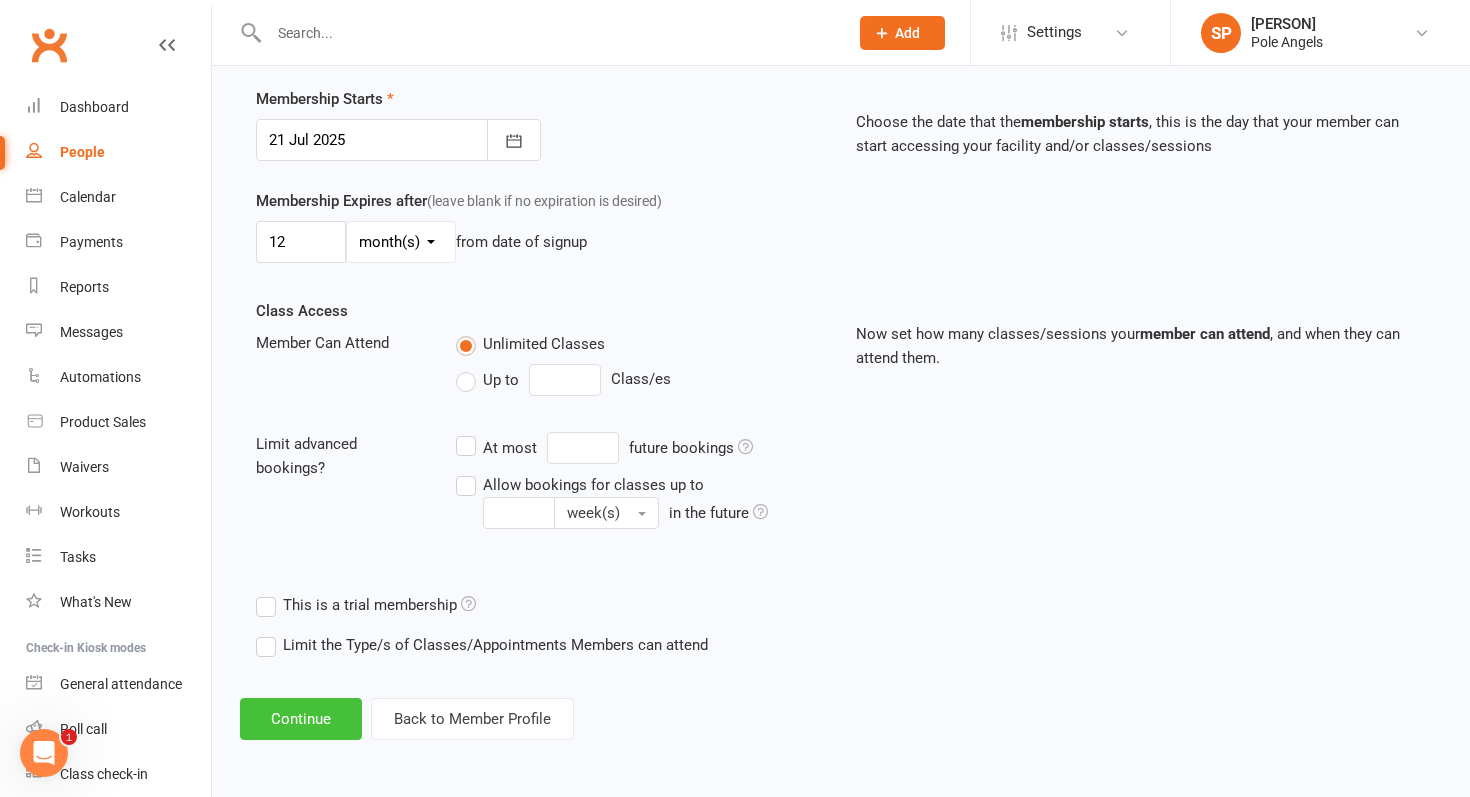 click on "Continue" at bounding box center (301, 719) 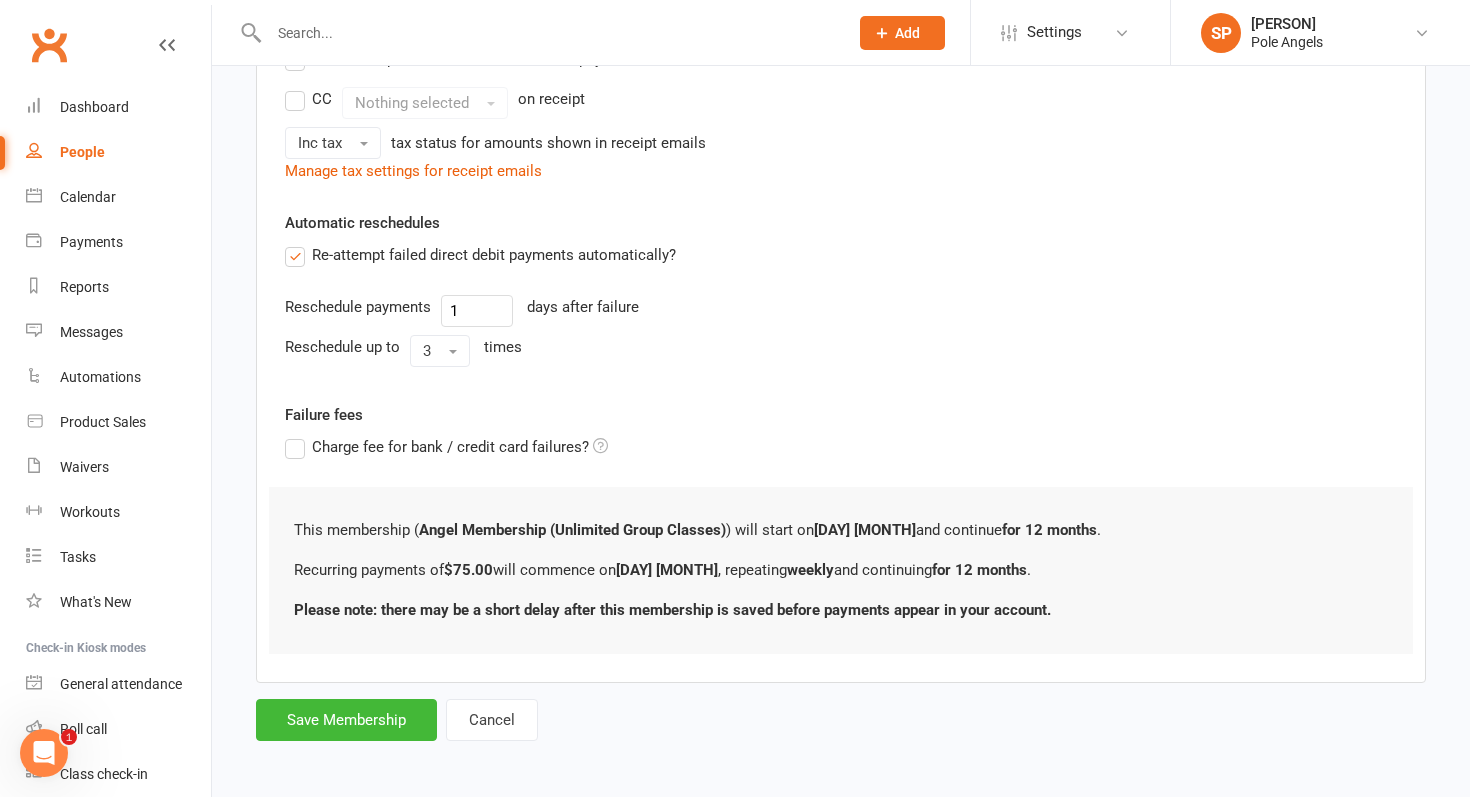 scroll, scrollTop: 657, scrollLeft: 0, axis: vertical 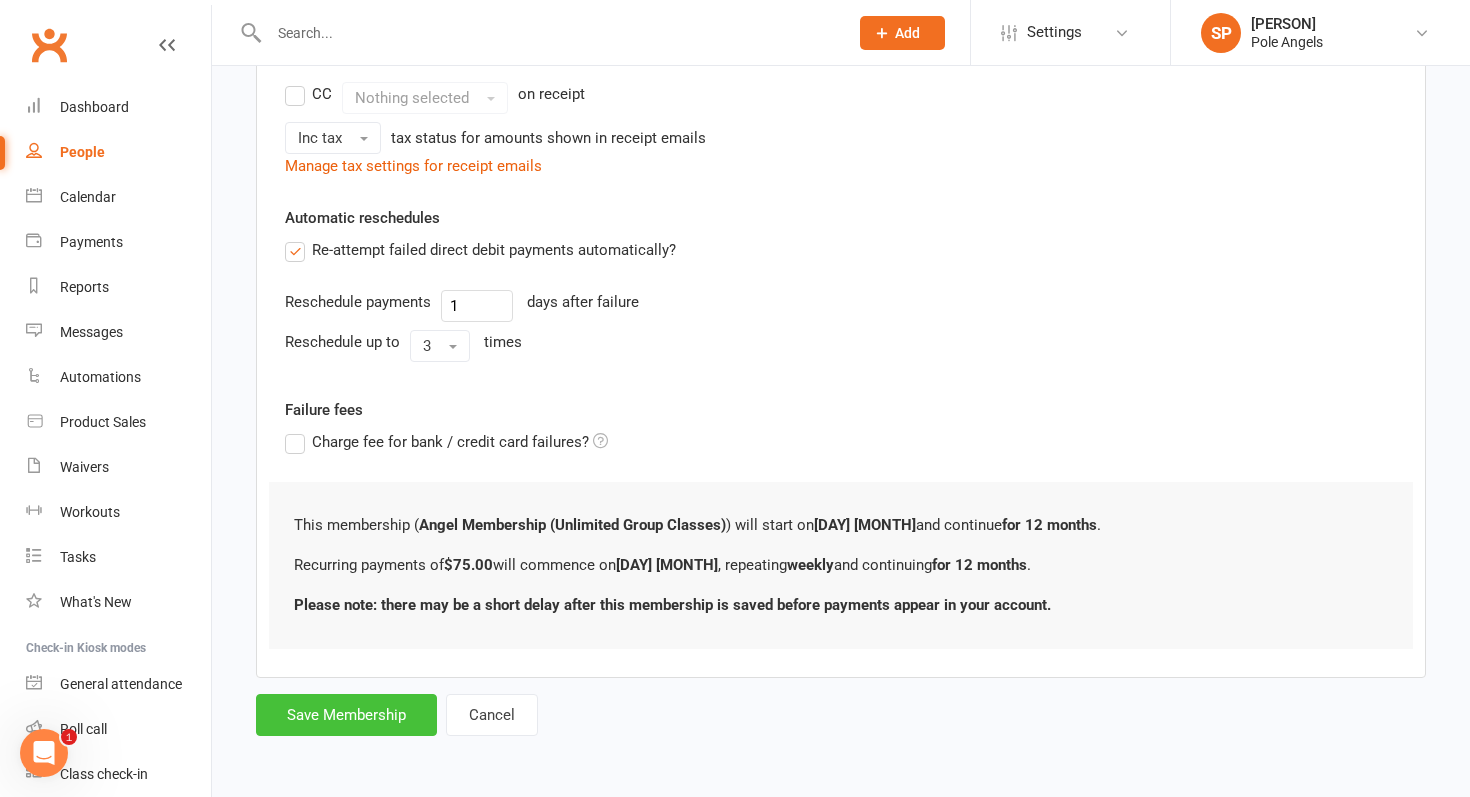 click on "Save Membership" at bounding box center [346, 715] 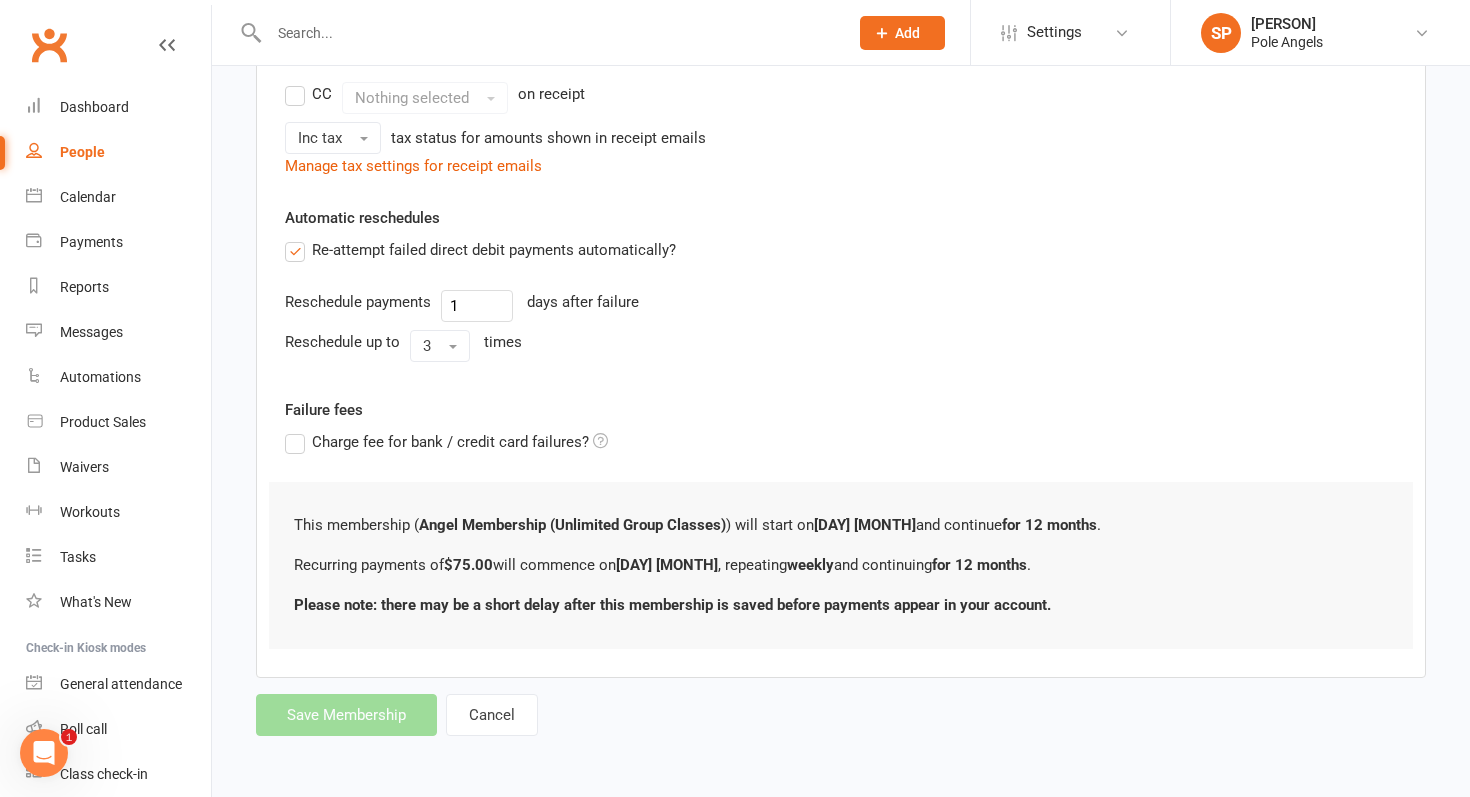 scroll, scrollTop: 825, scrollLeft: 0, axis: vertical 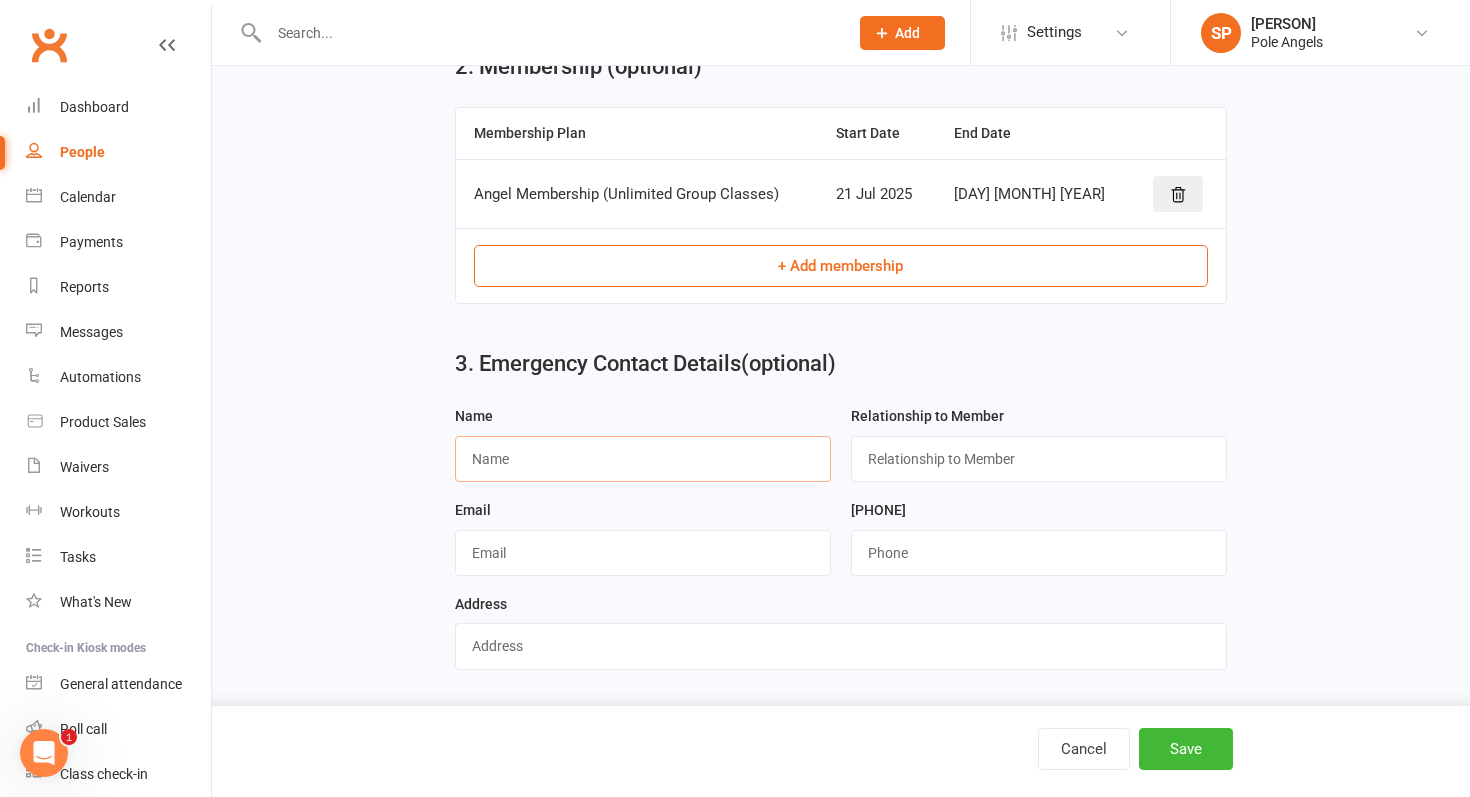 click at bounding box center (643, 459) 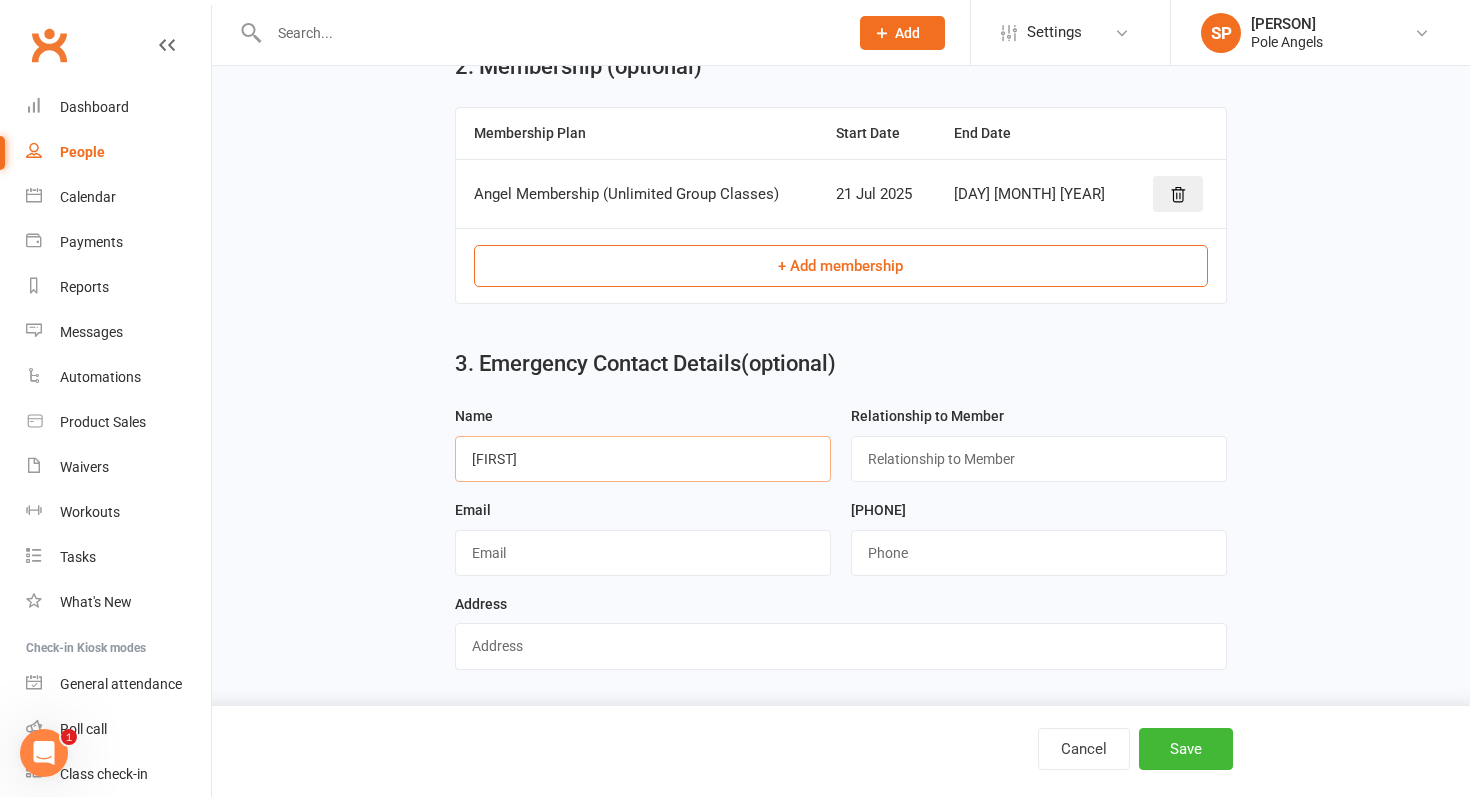 click on "[FIRST]" at bounding box center [643, 459] 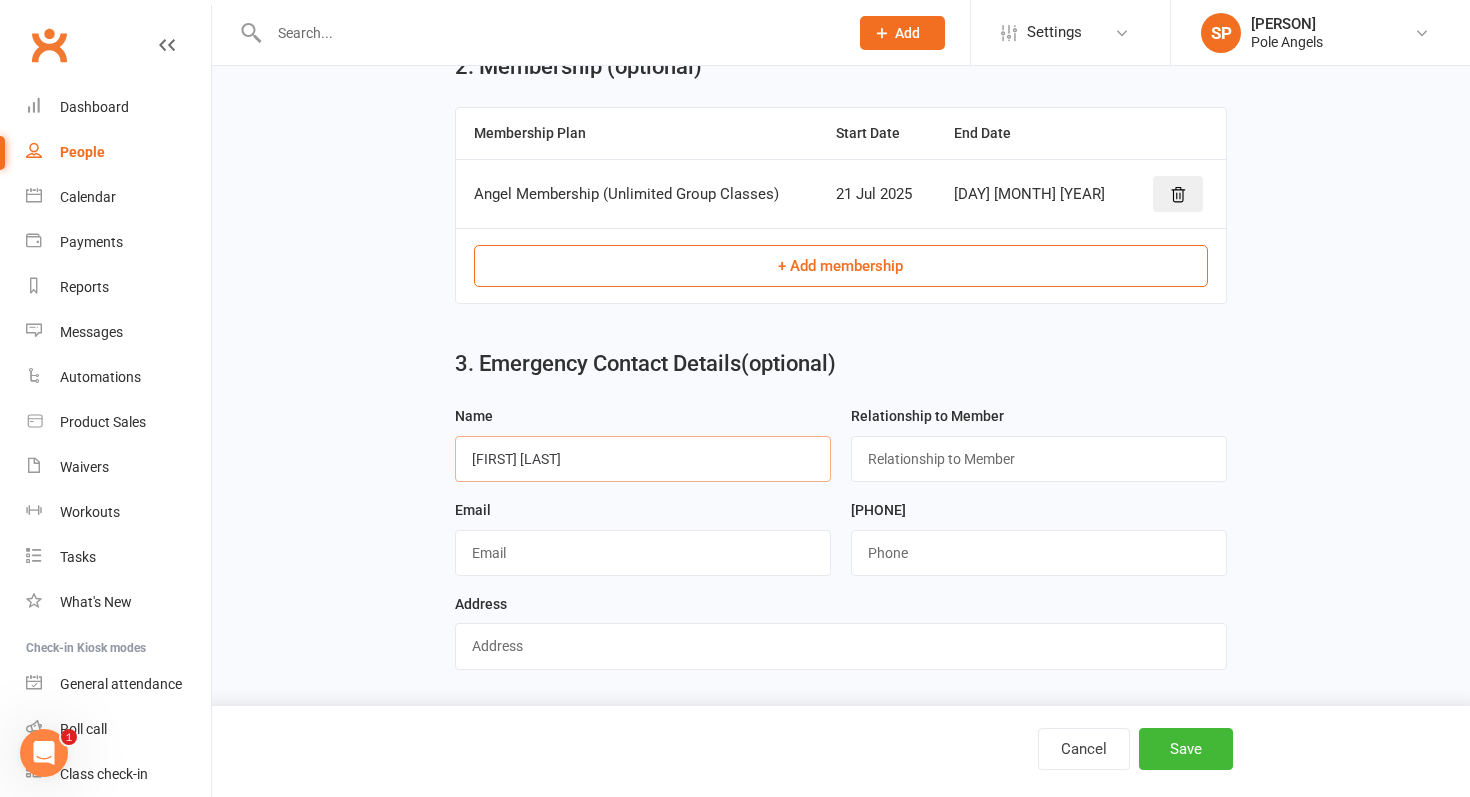 type on "[FIRST] [LAST]" 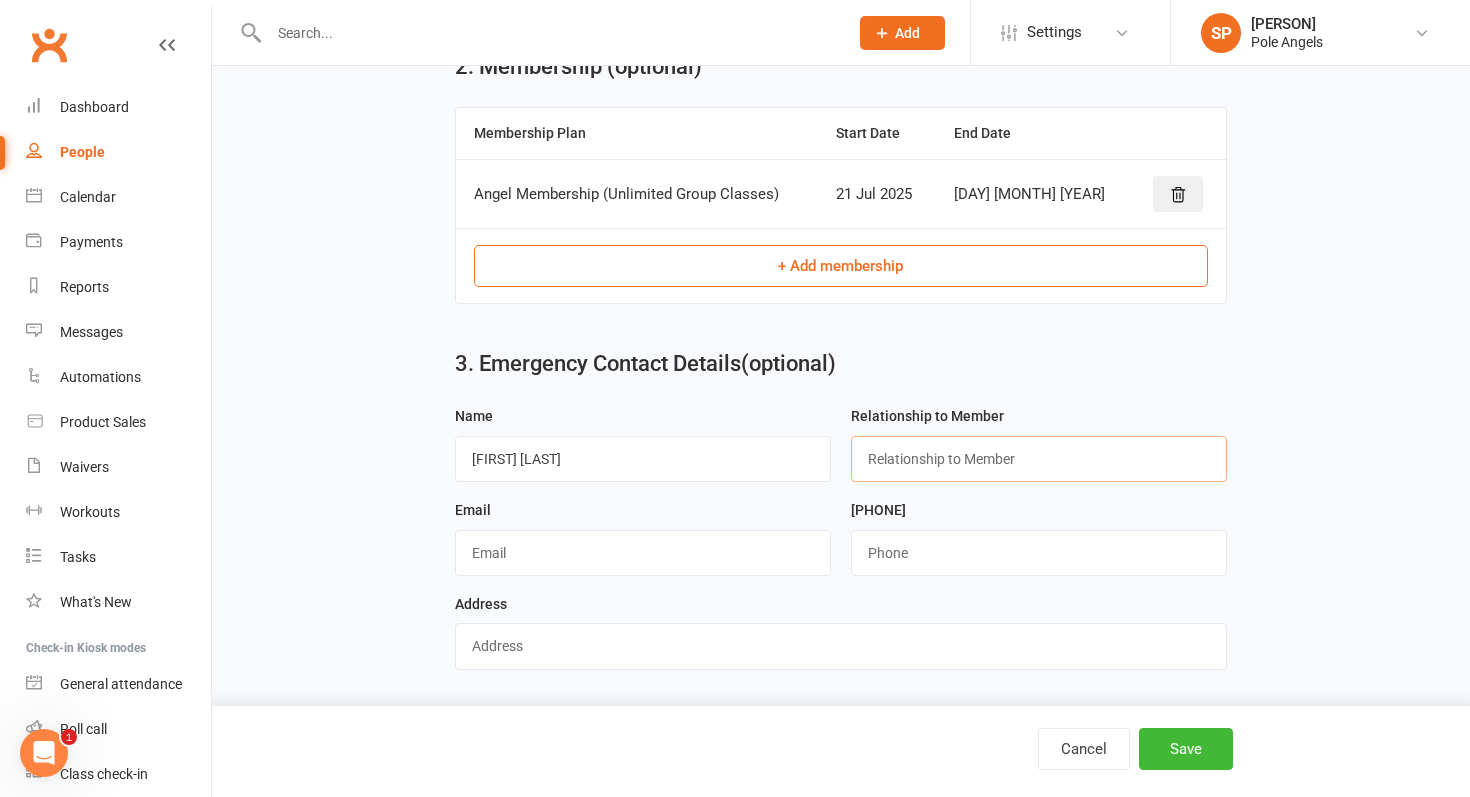 click at bounding box center (1039, 459) 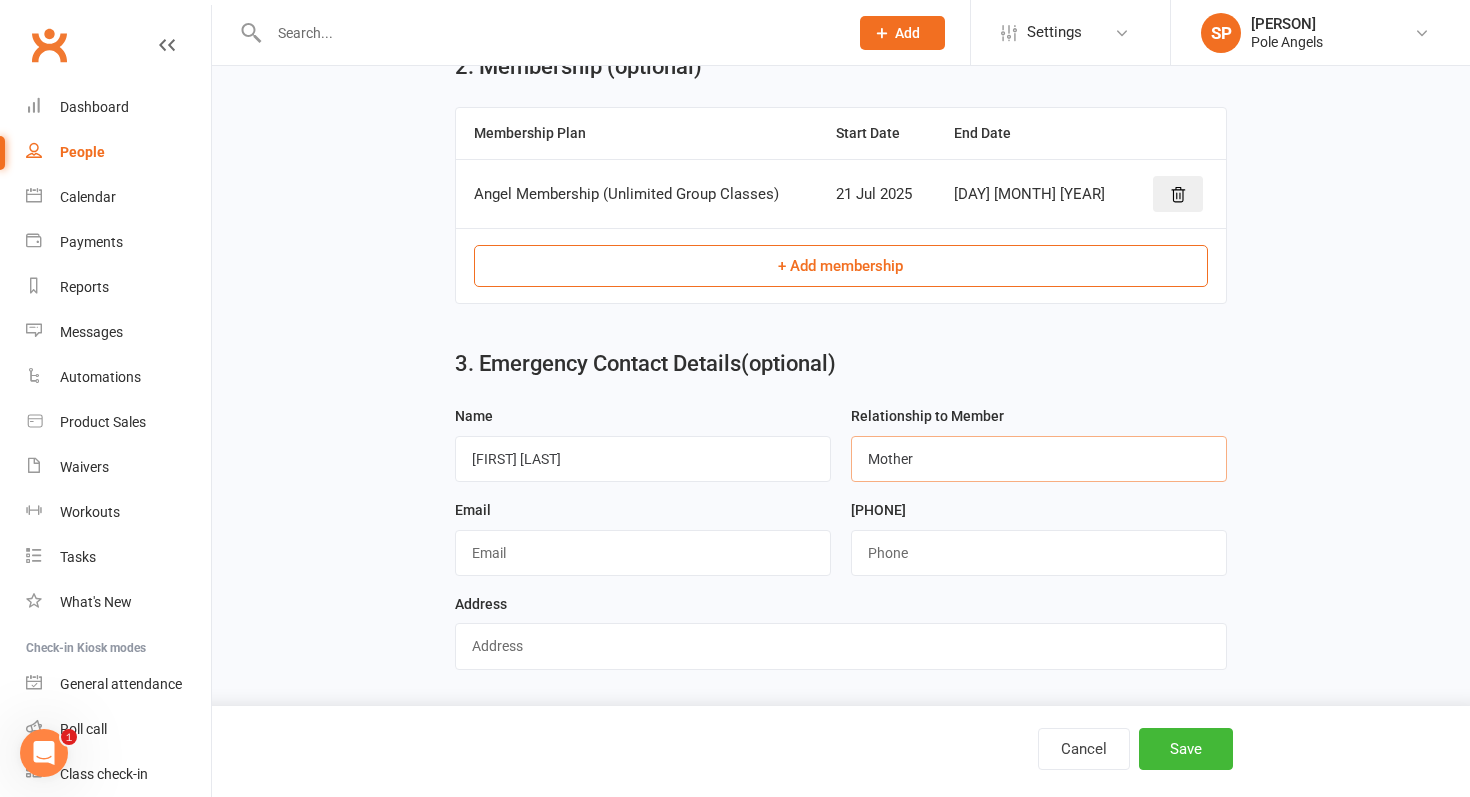 type on "Mother" 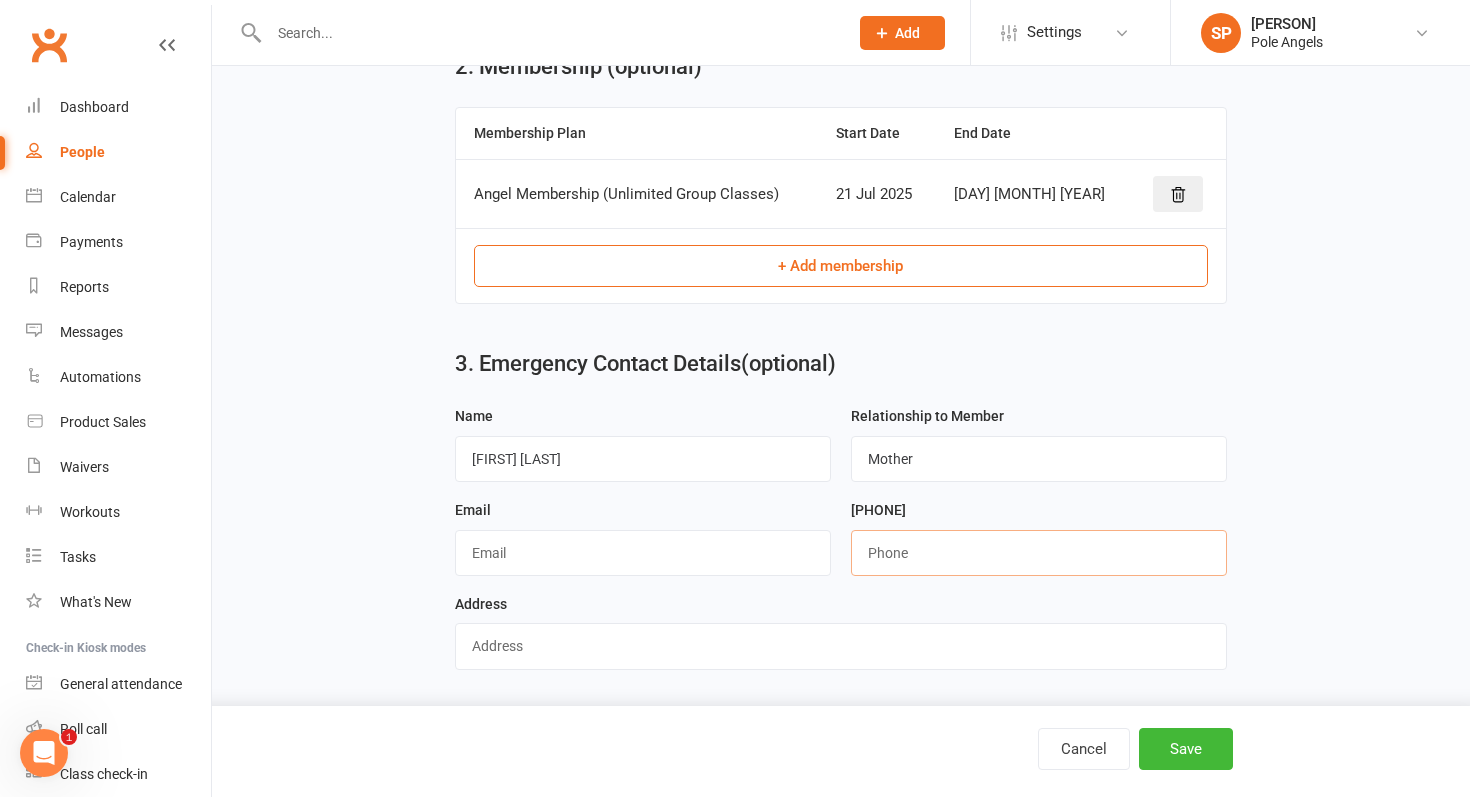 click at bounding box center [1039, 553] 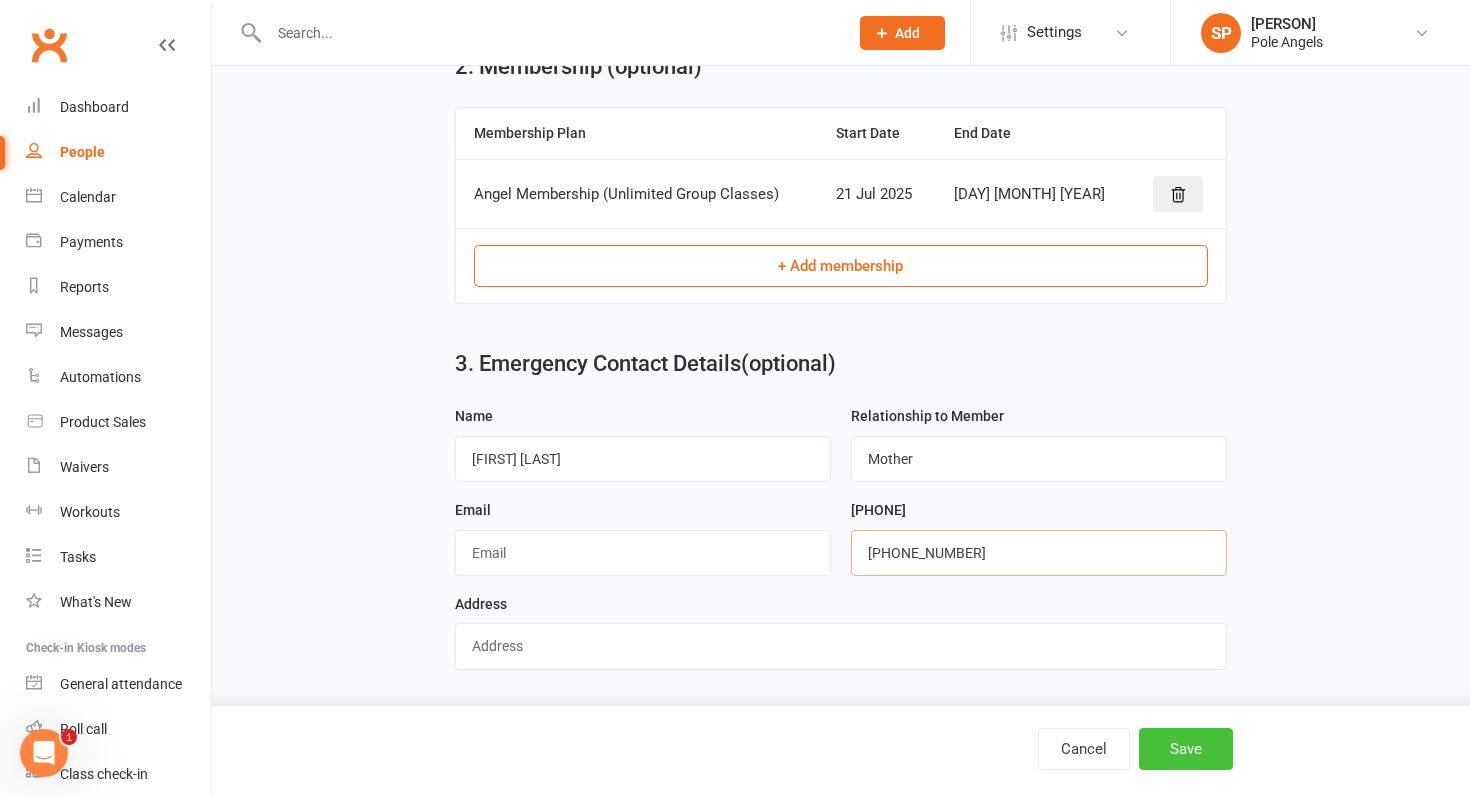 type on "[PHONE_NUMBER]" 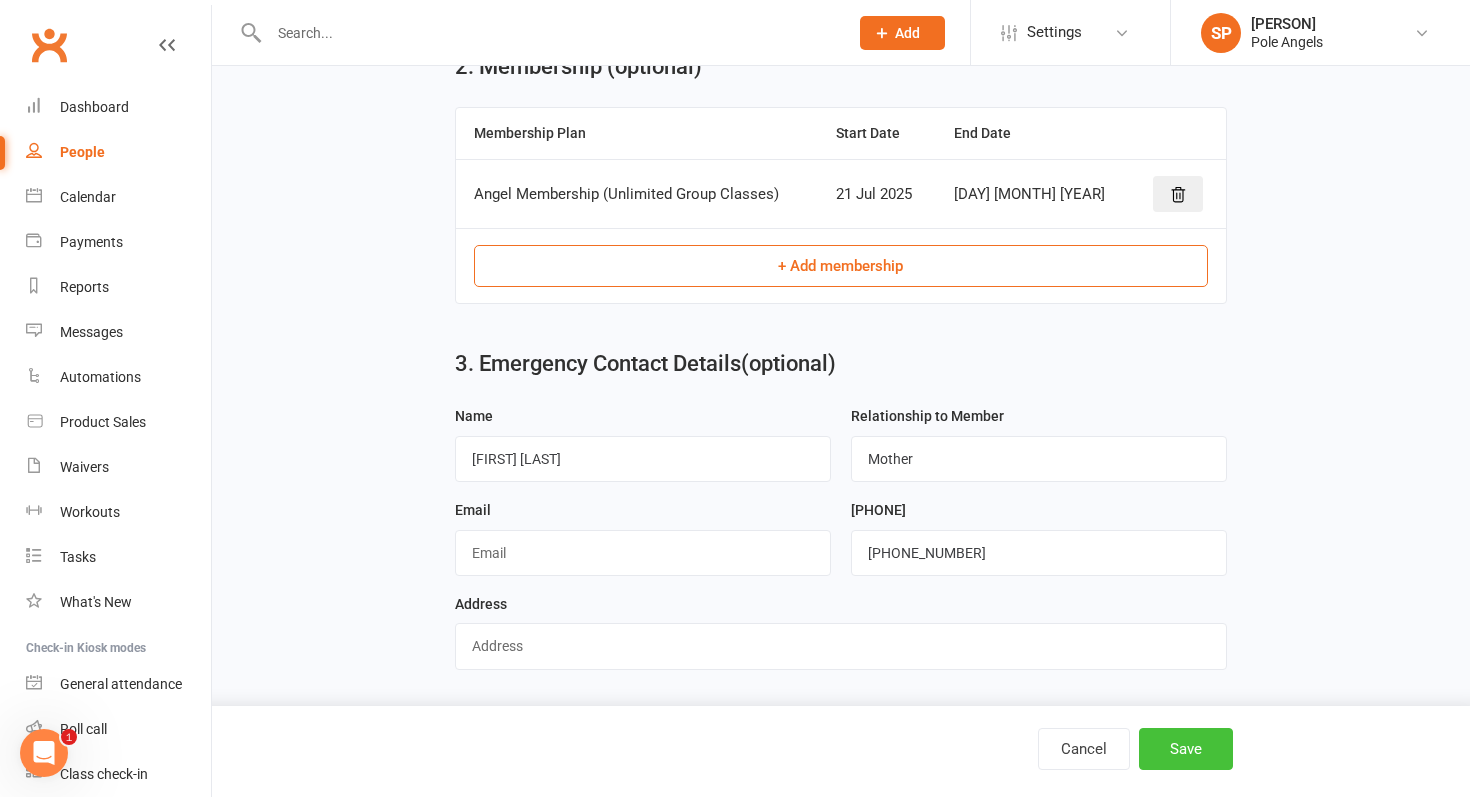 click on "Save" at bounding box center (1186, 749) 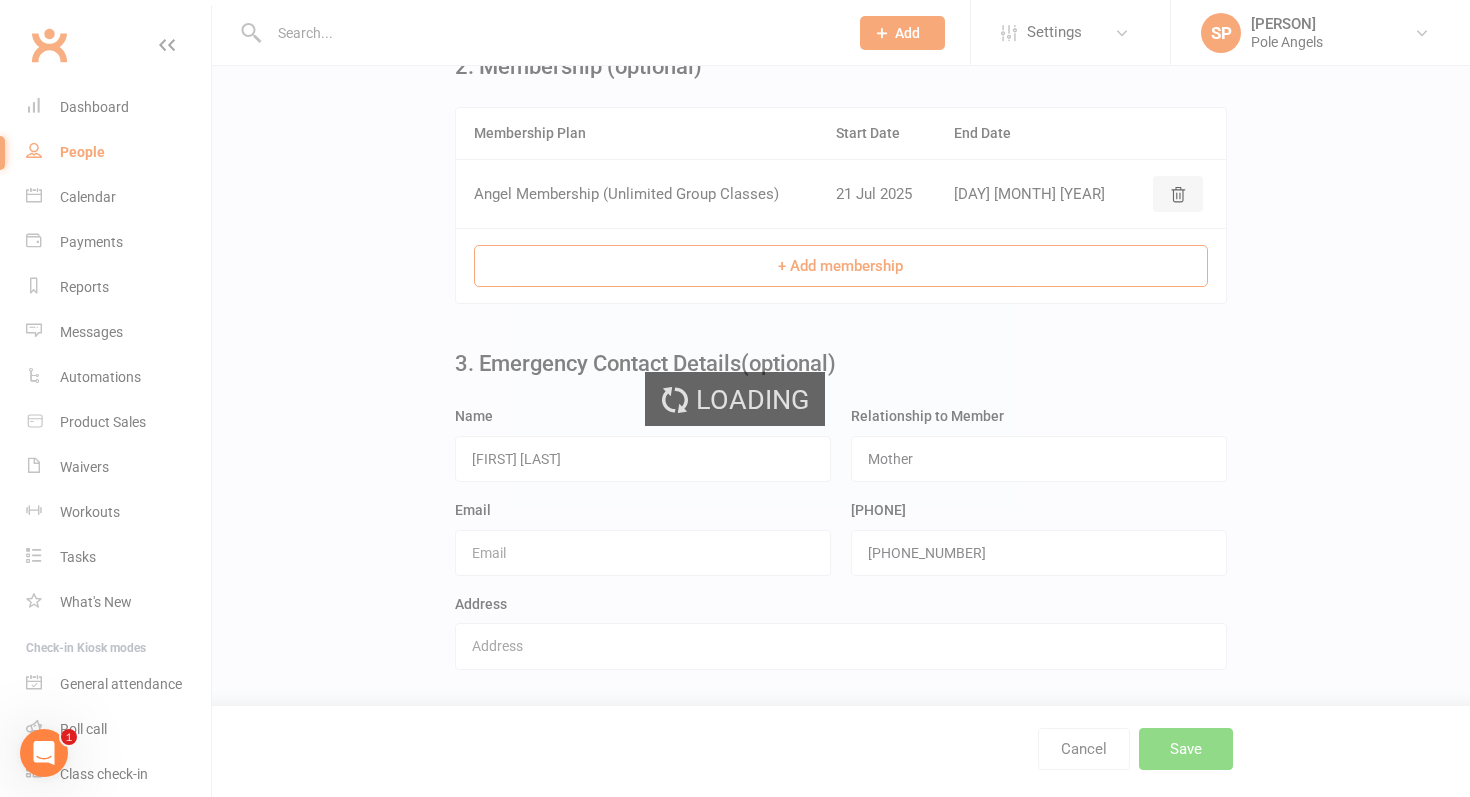 scroll, scrollTop: 0, scrollLeft: 0, axis: both 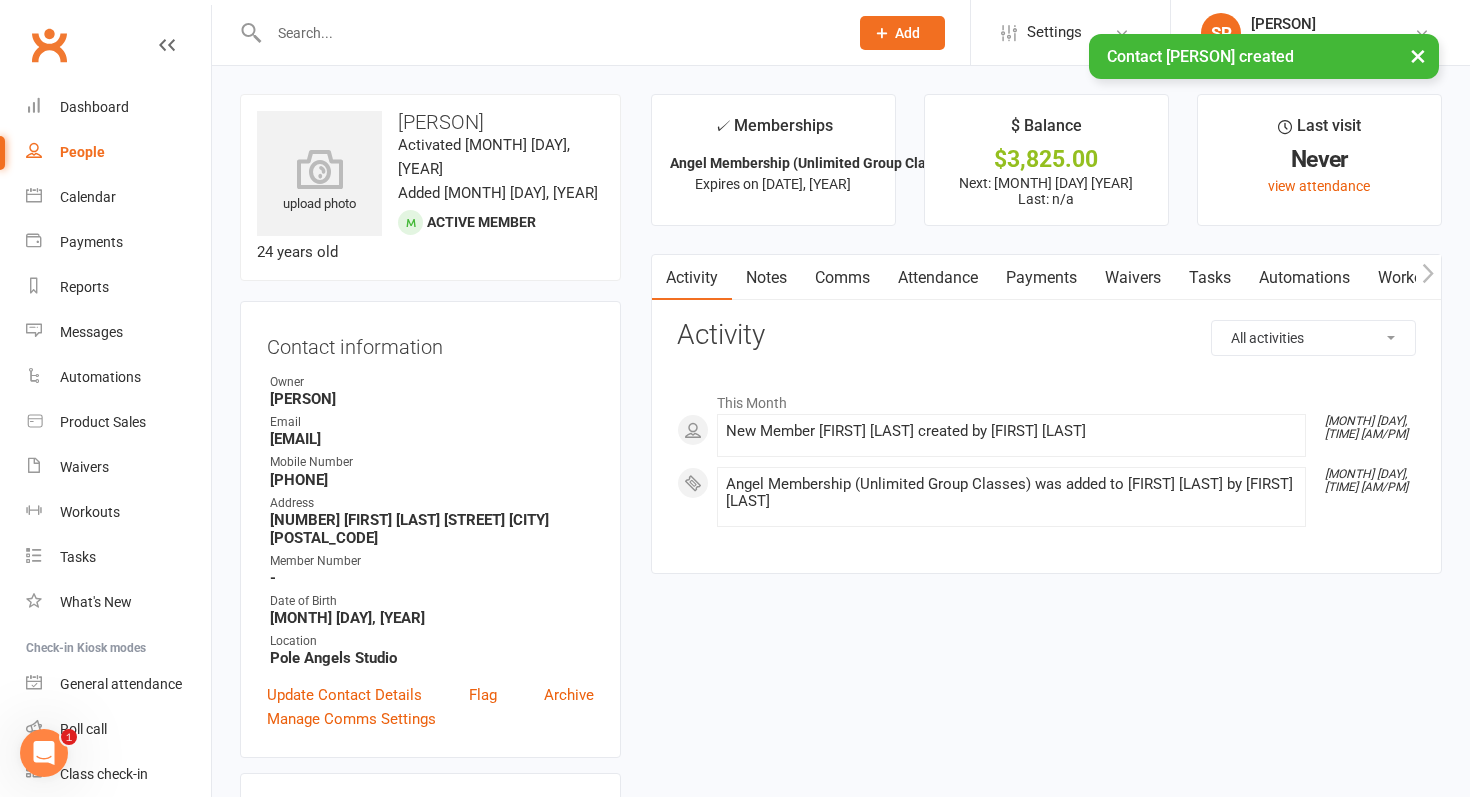click on "Waivers" at bounding box center (1133, 278) 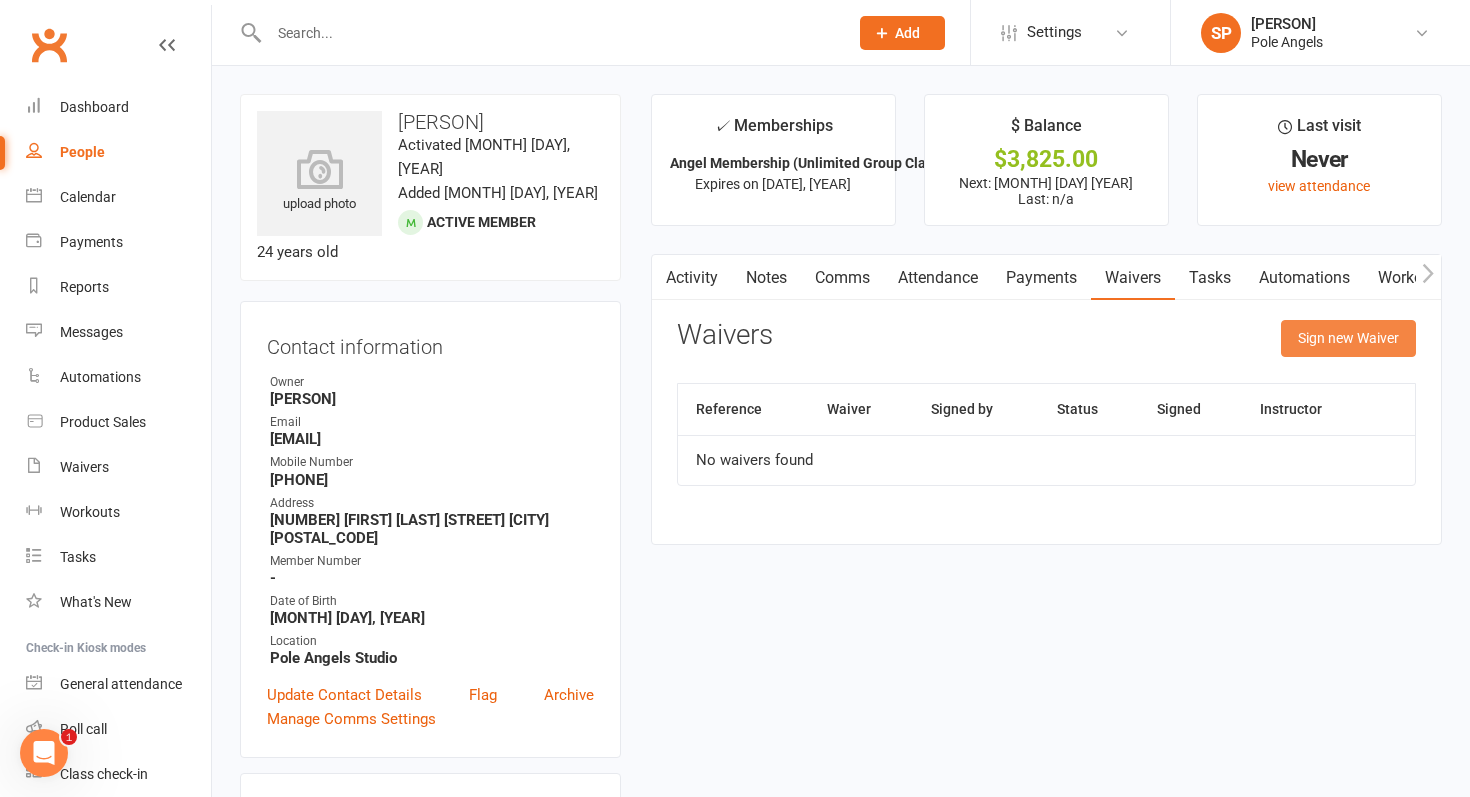 click on "Sign new Waiver" at bounding box center (1348, 338) 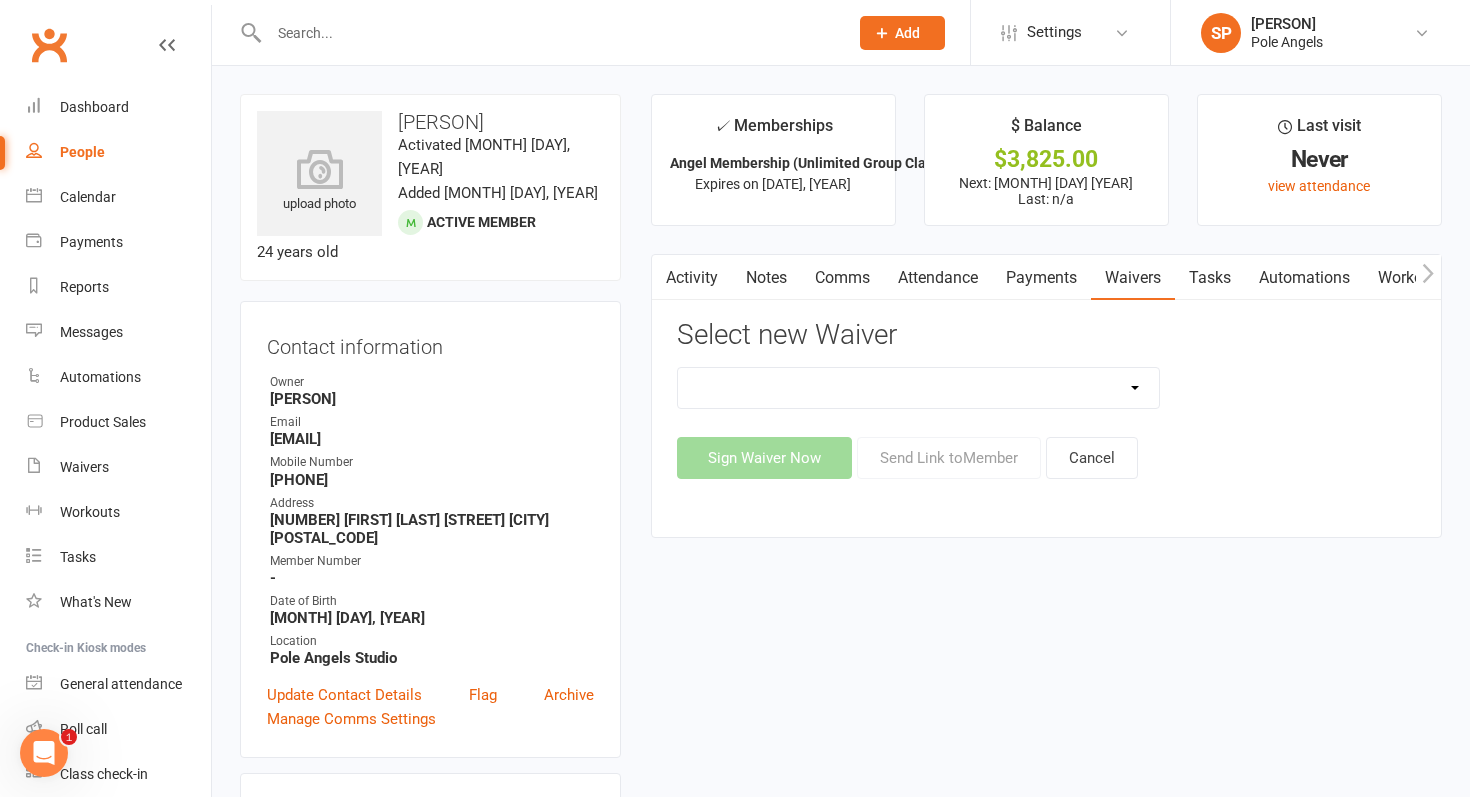 click on "2025 Student Enrolment Form (No payment details required) 2025 Student Enrolment Form *PAYMENT DETAILS REQUIRED* Casual Attendance - Student Enrolment Form Casual - Student Enrolment Form (No Payment Details Required) Payment Update Form Pole Angels 2025 Membership Agreement & Waiver Student Enrolment Form - Students Starting After Start of Term" at bounding box center (918, 388) 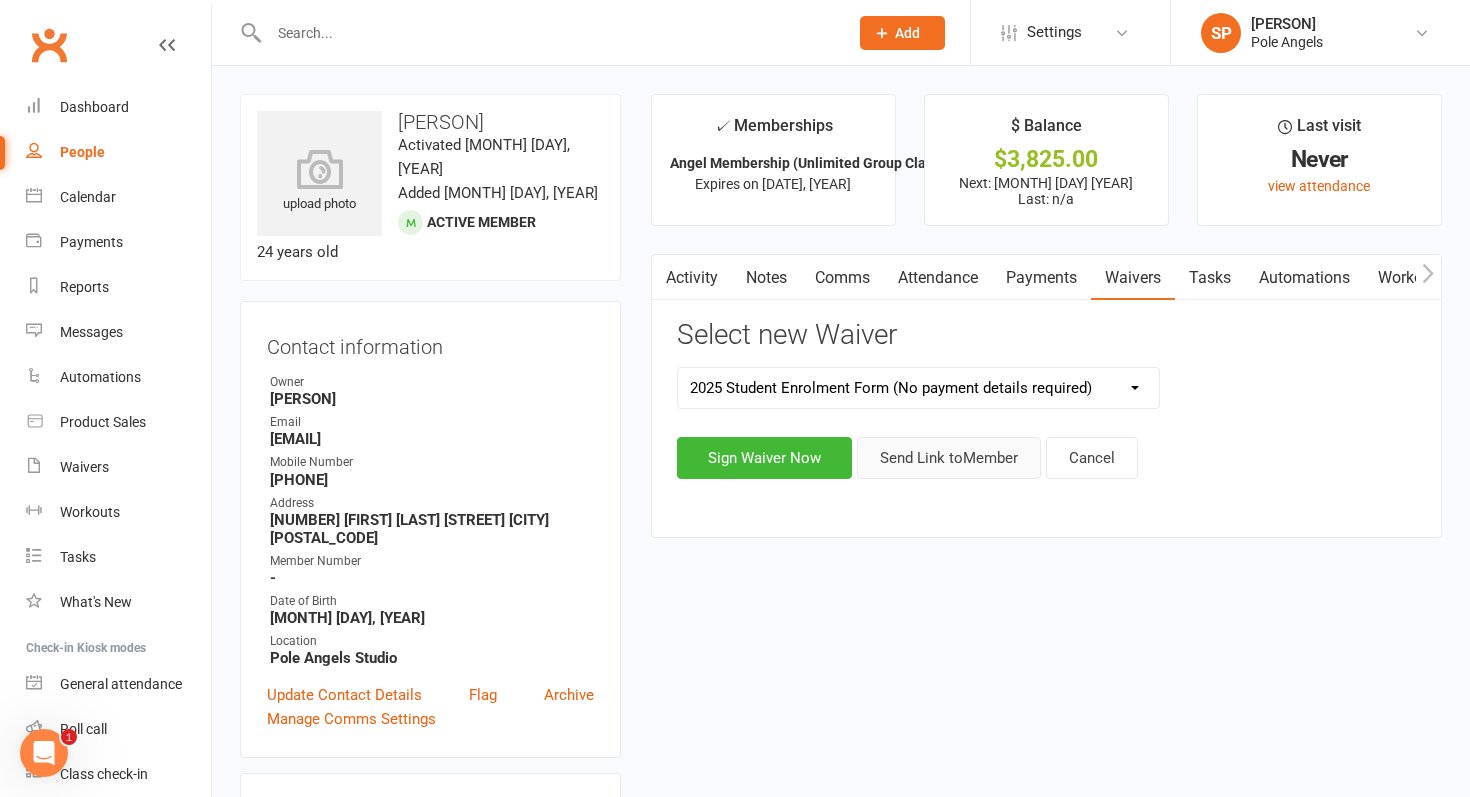 click on "Send Link to [NAME]" at bounding box center (949, 458) 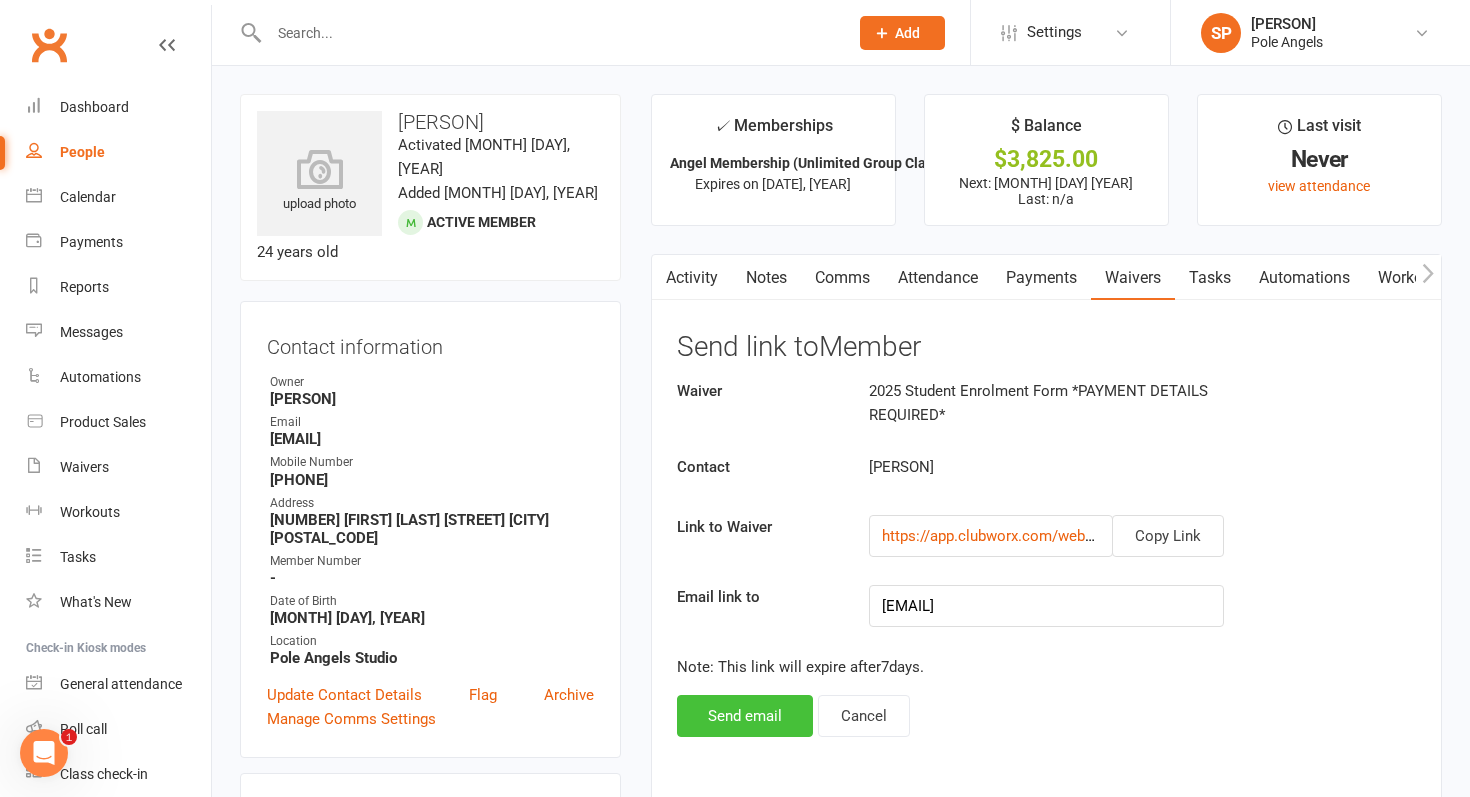 click on "Send email" at bounding box center [745, 716] 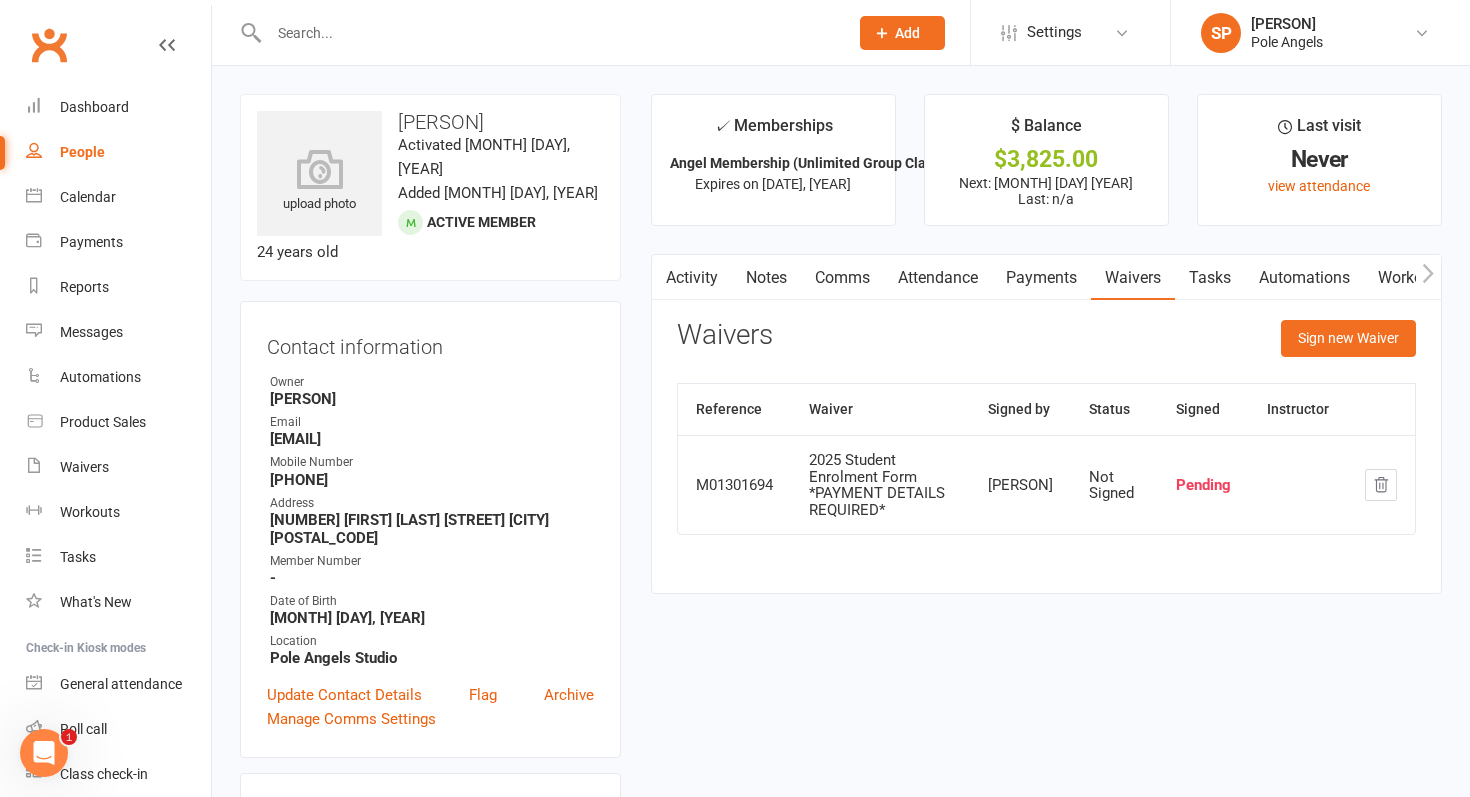 click on "Payments" at bounding box center [1041, 278] 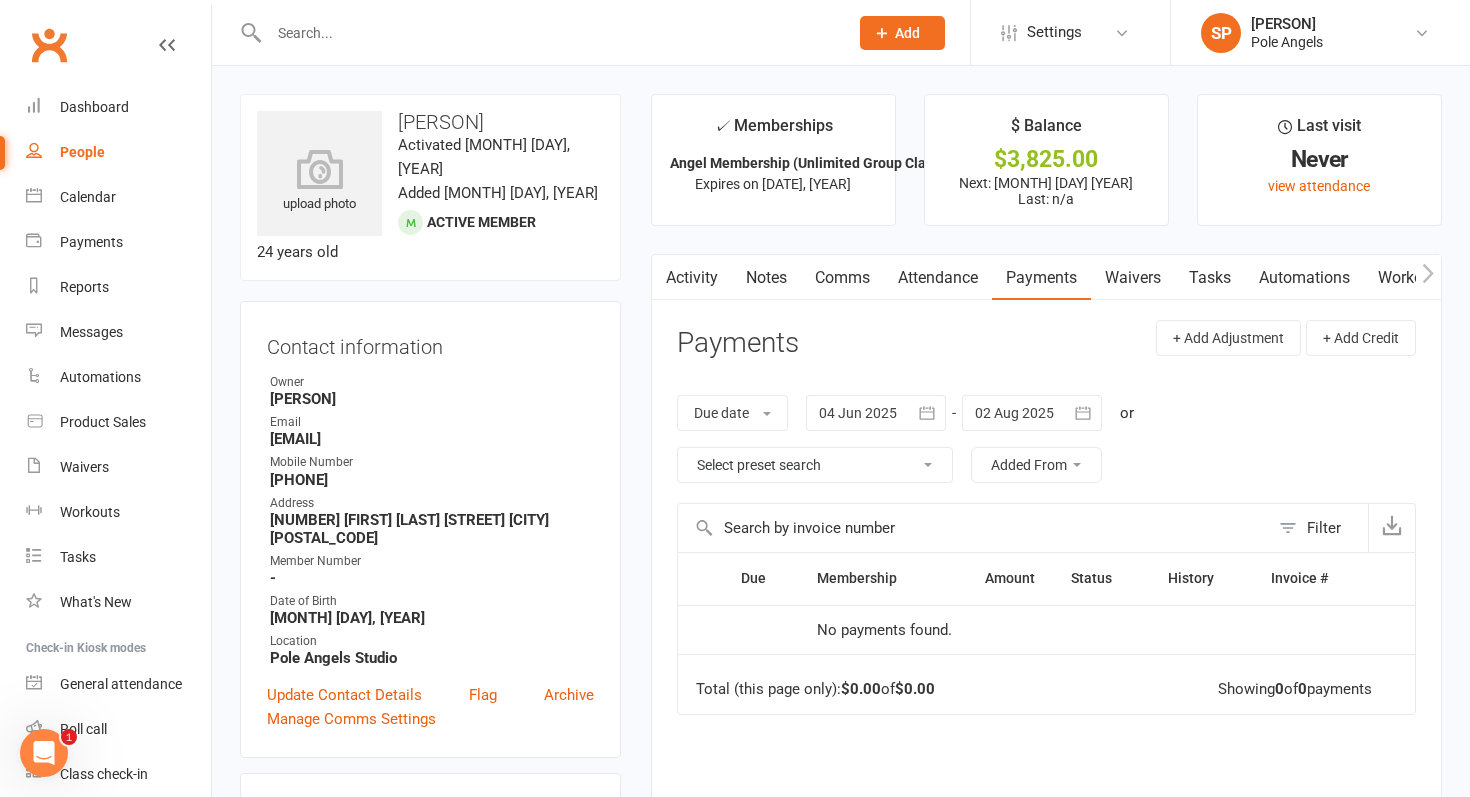 click at bounding box center [876, 413] 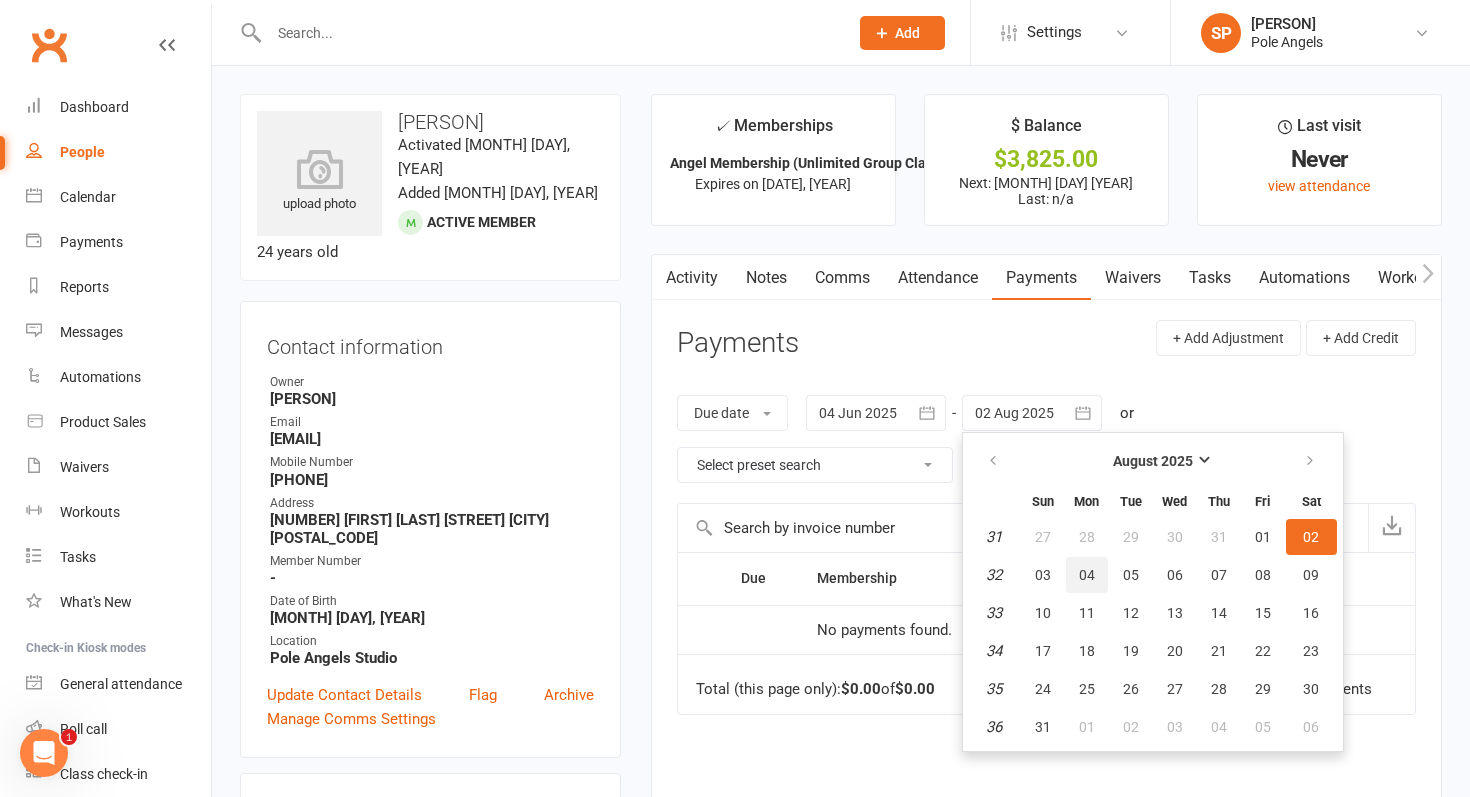 click on "04" at bounding box center [1087, 575] 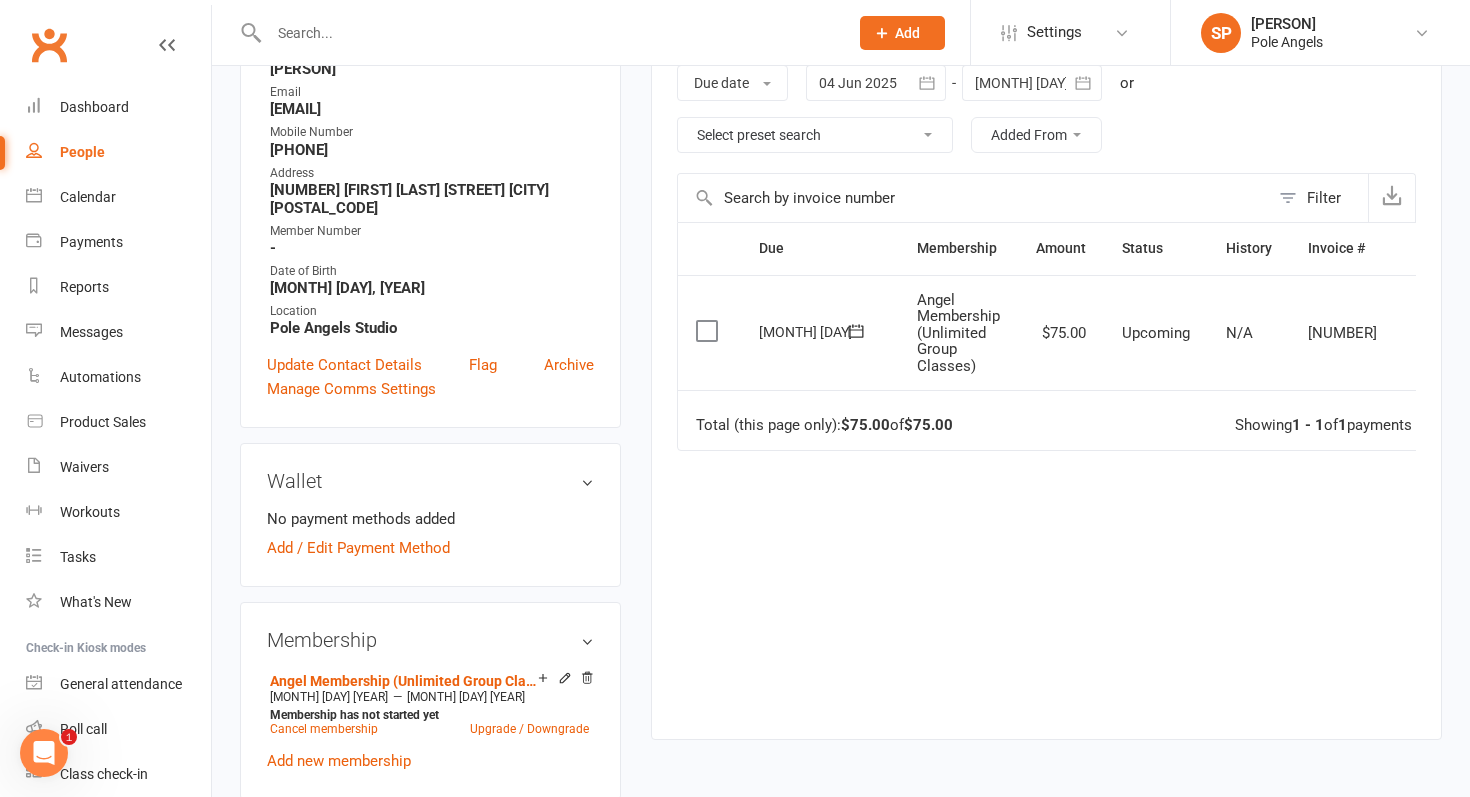 scroll, scrollTop: 336, scrollLeft: 0, axis: vertical 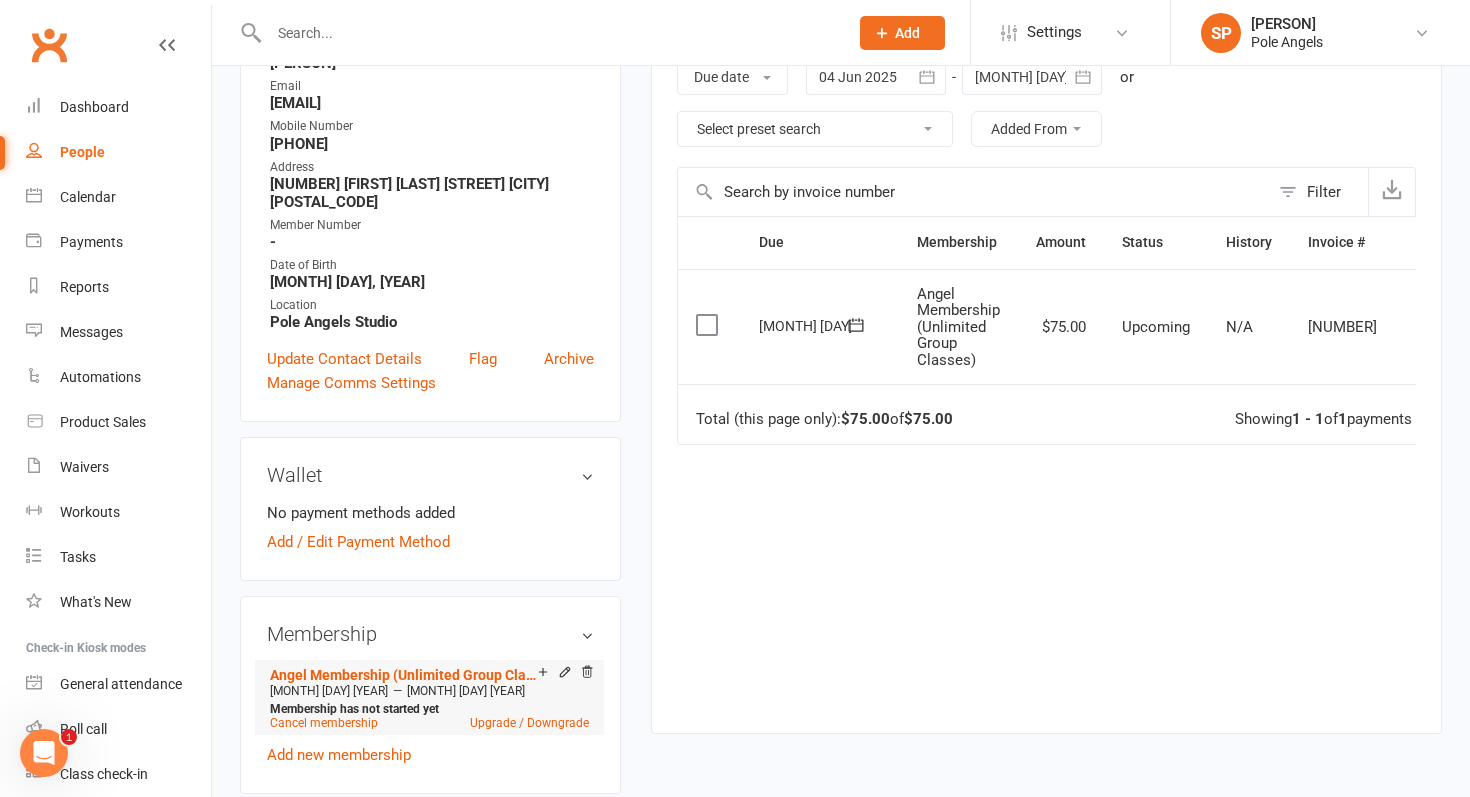 click at bounding box center [587, 674] 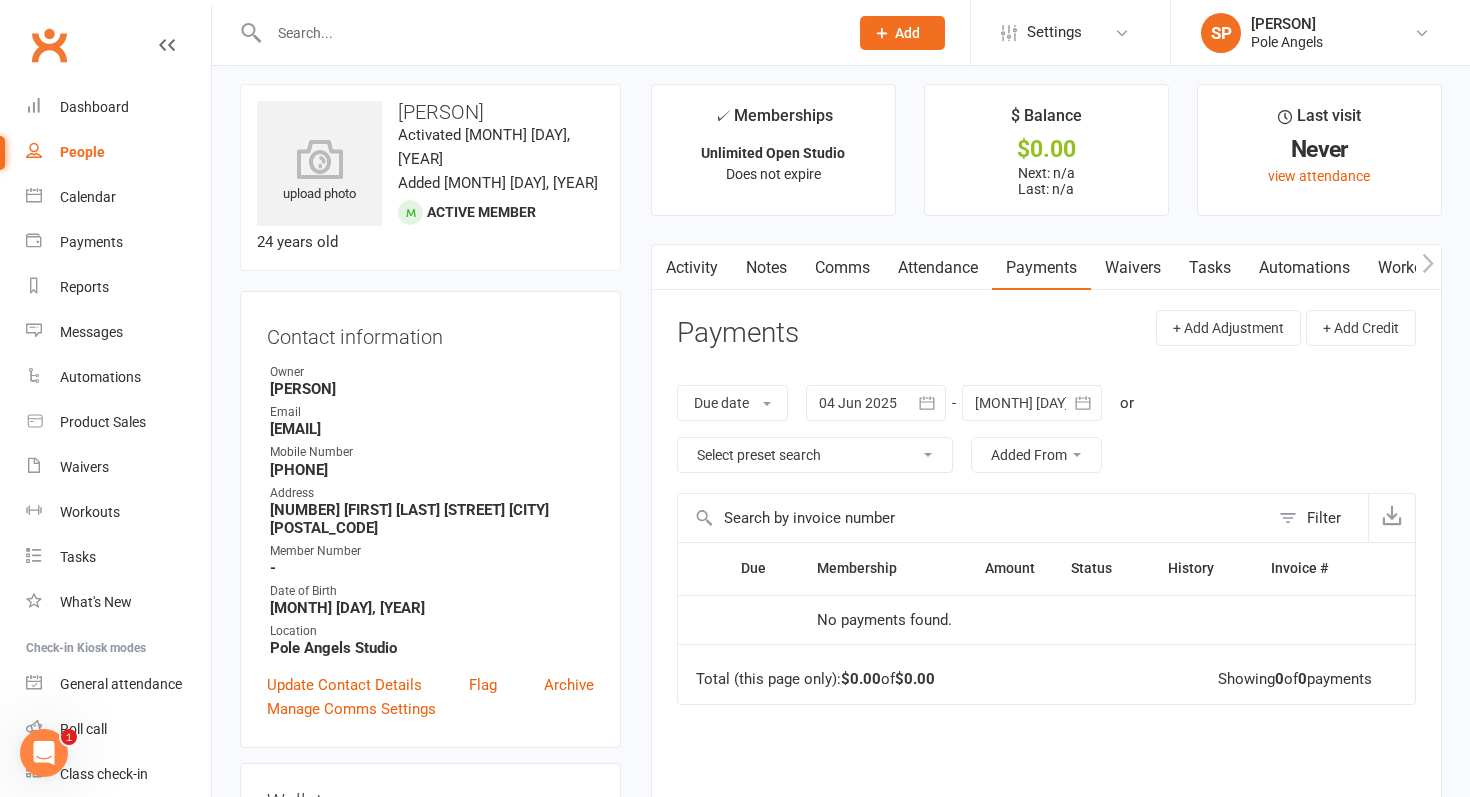 scroll, scrollTop: 0, scrollLeft: 0, axis: both 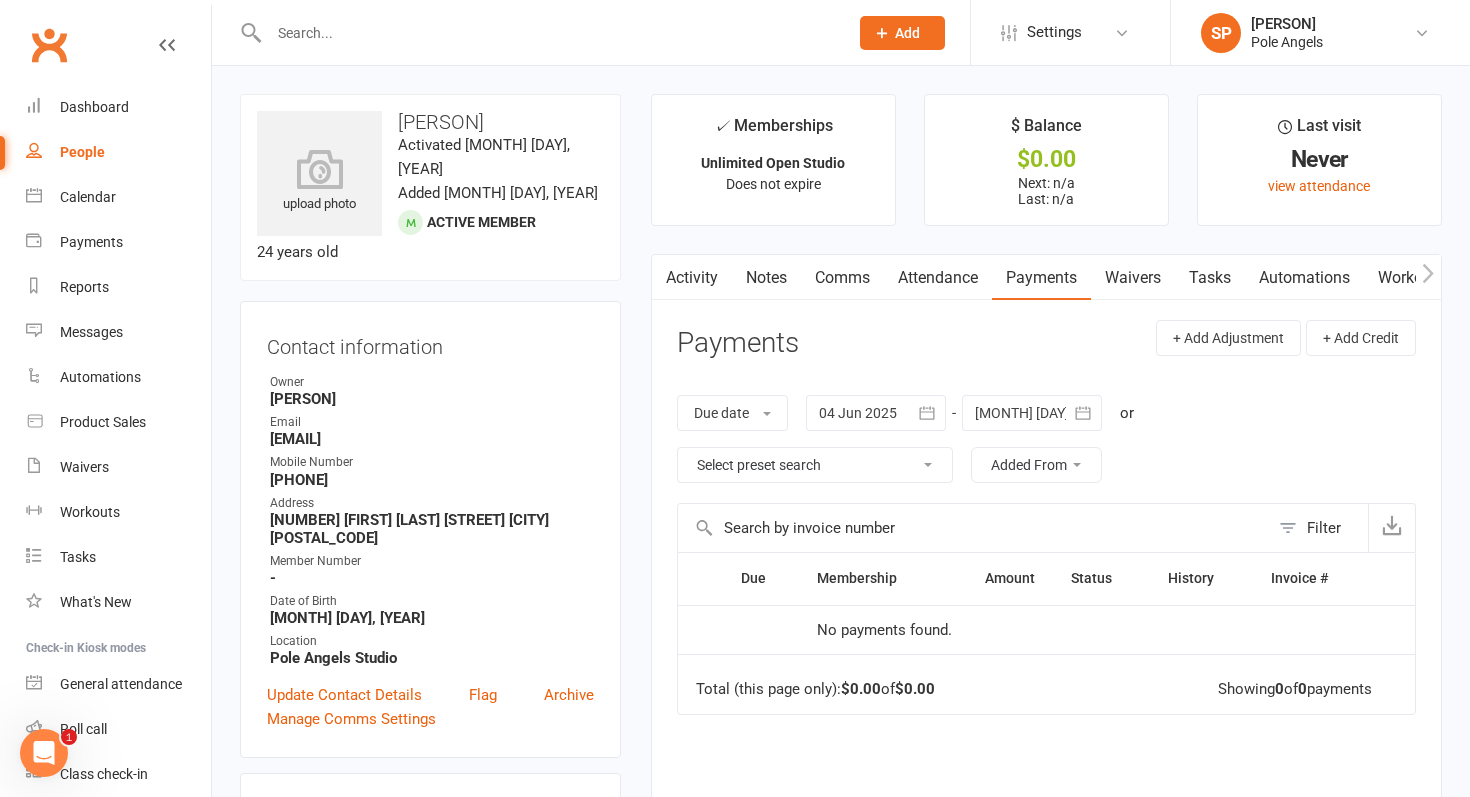 click on "Waivers" at bounding box center [1133, 278] 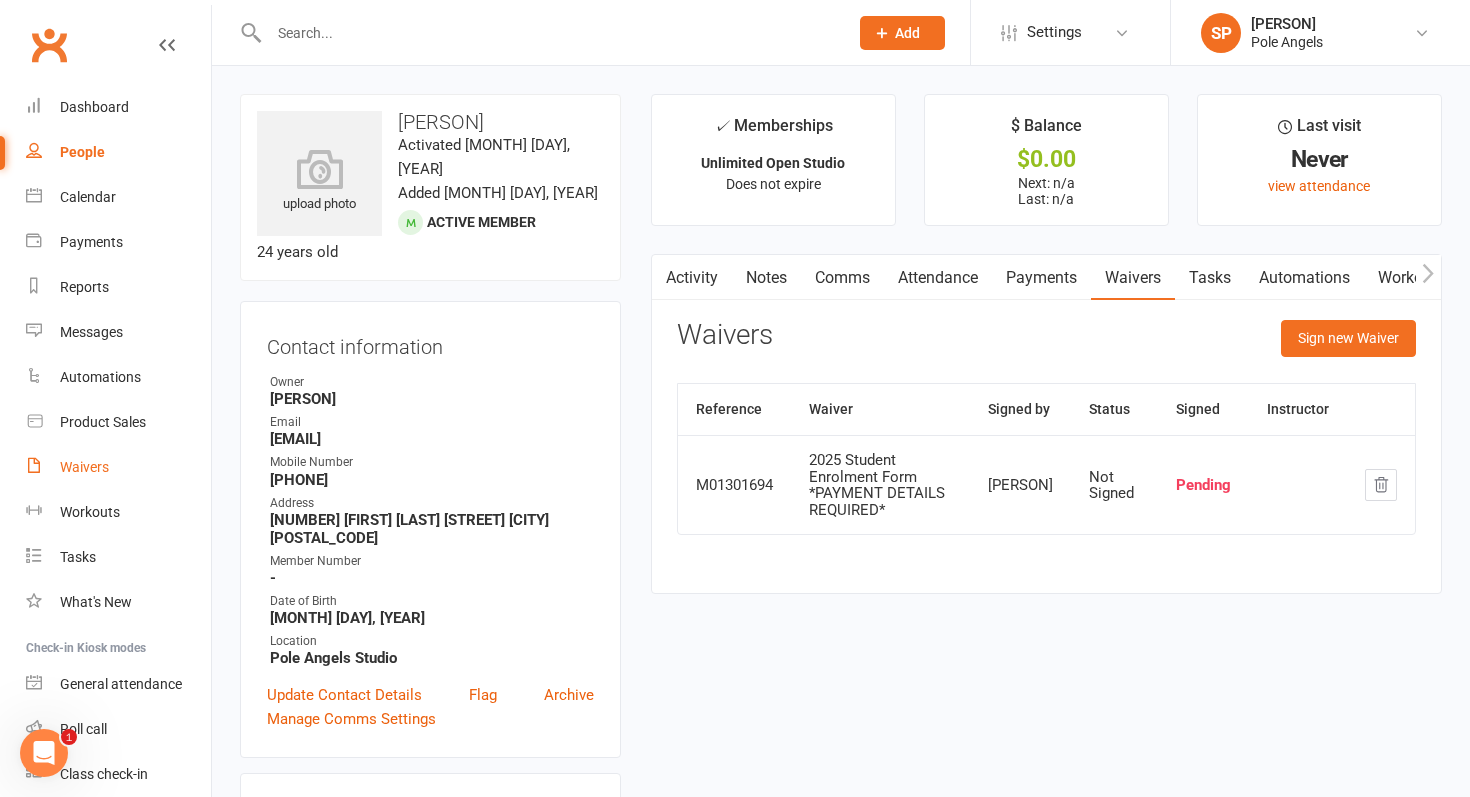 click on "Waivers" at bounding box center (84, 467) 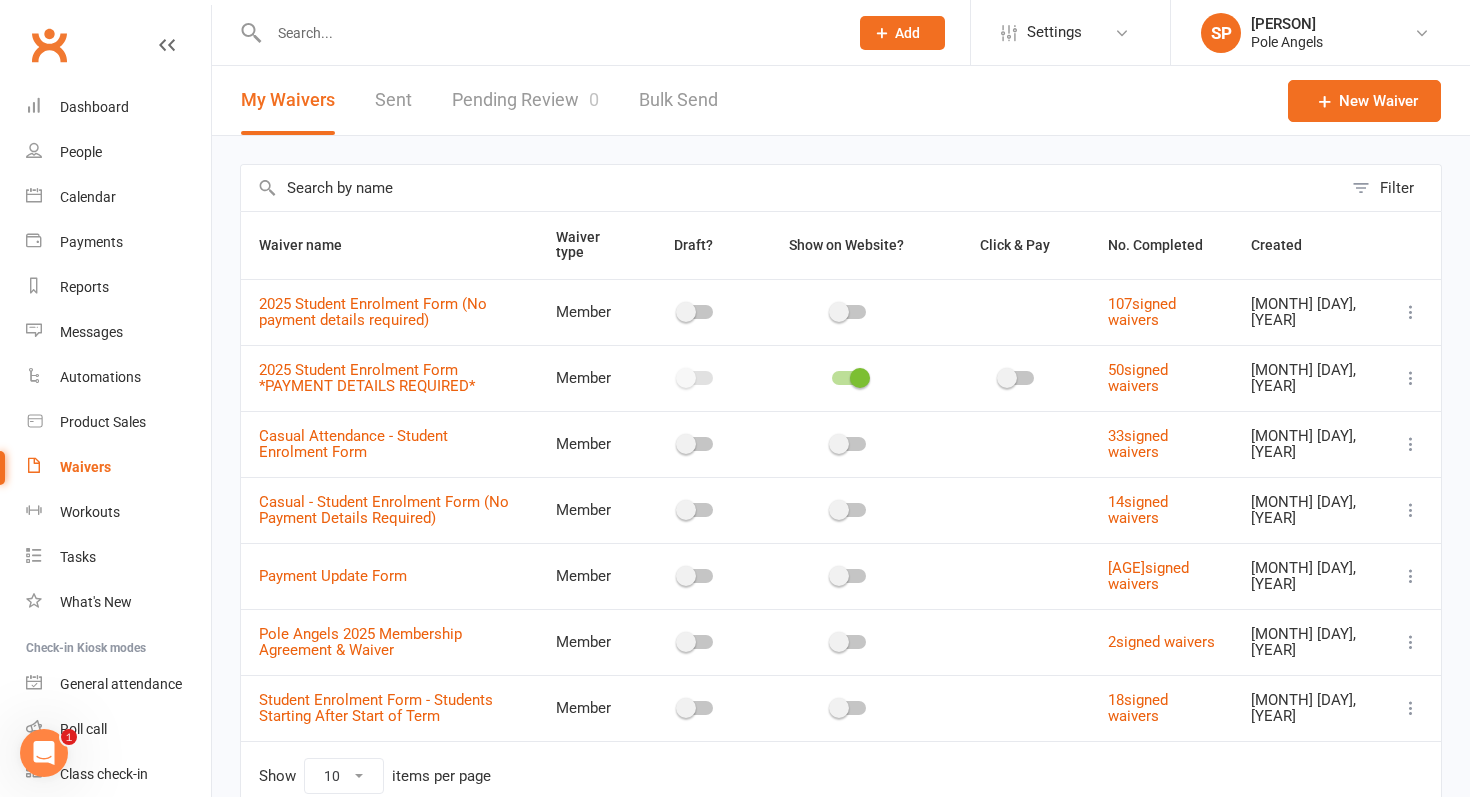 click on "Pending Review 0" at bounding box center (525, 100) 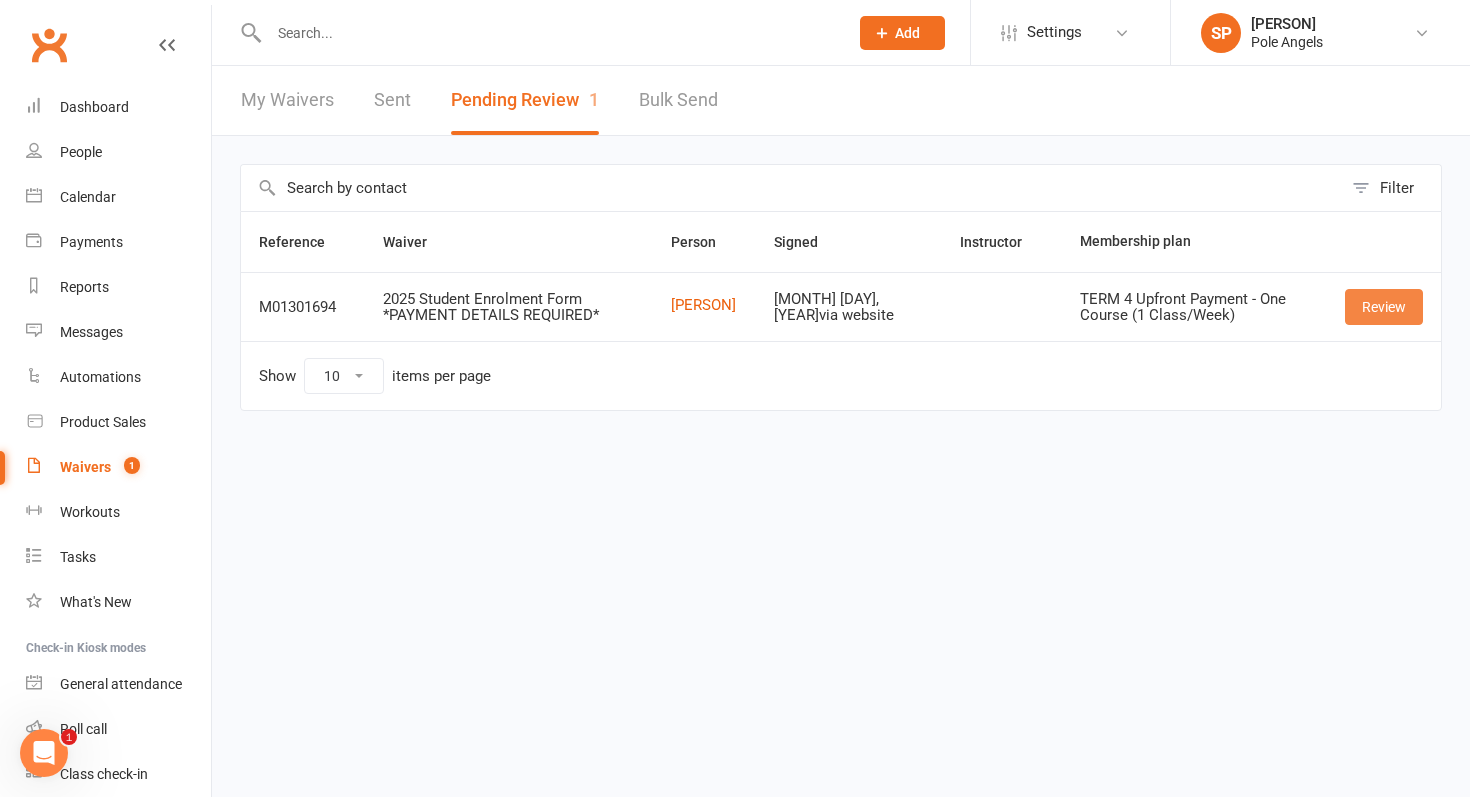 click on "Review" at bounding box center (1384, 307) 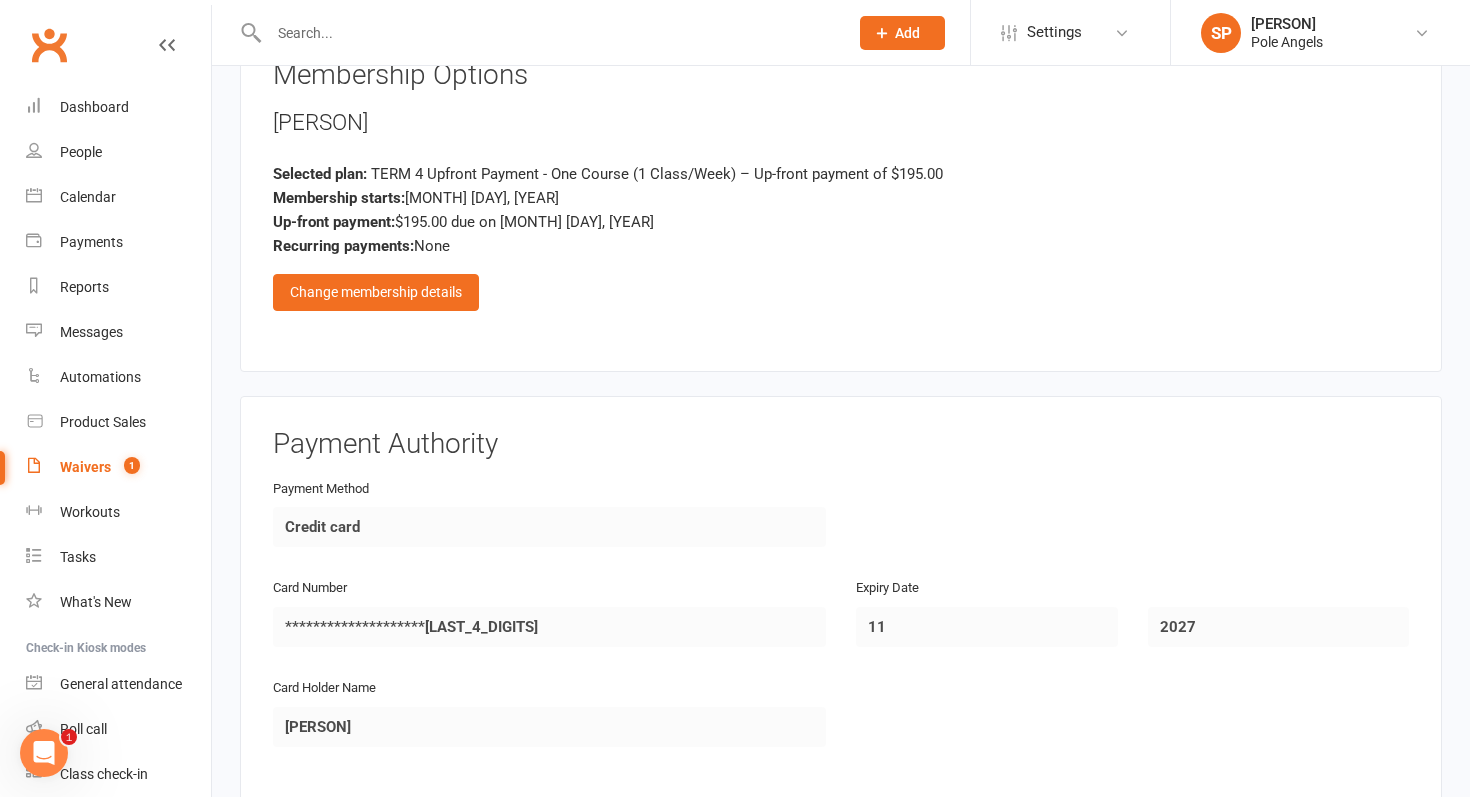 scroll, scrollTop: 4124, scrollLeft: 0, axis: vertical 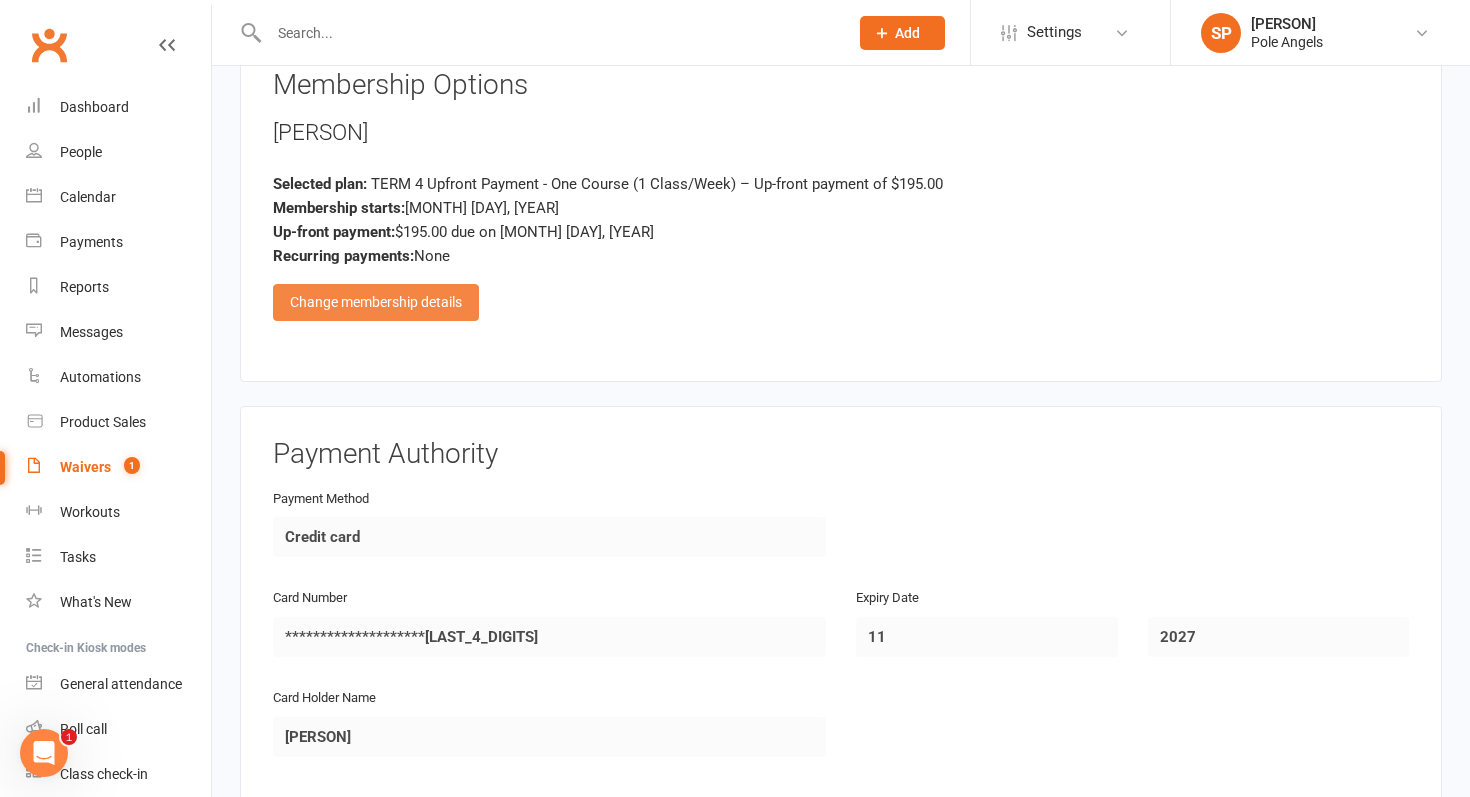 click on "Change membership details" at bounding box center (376, 302) 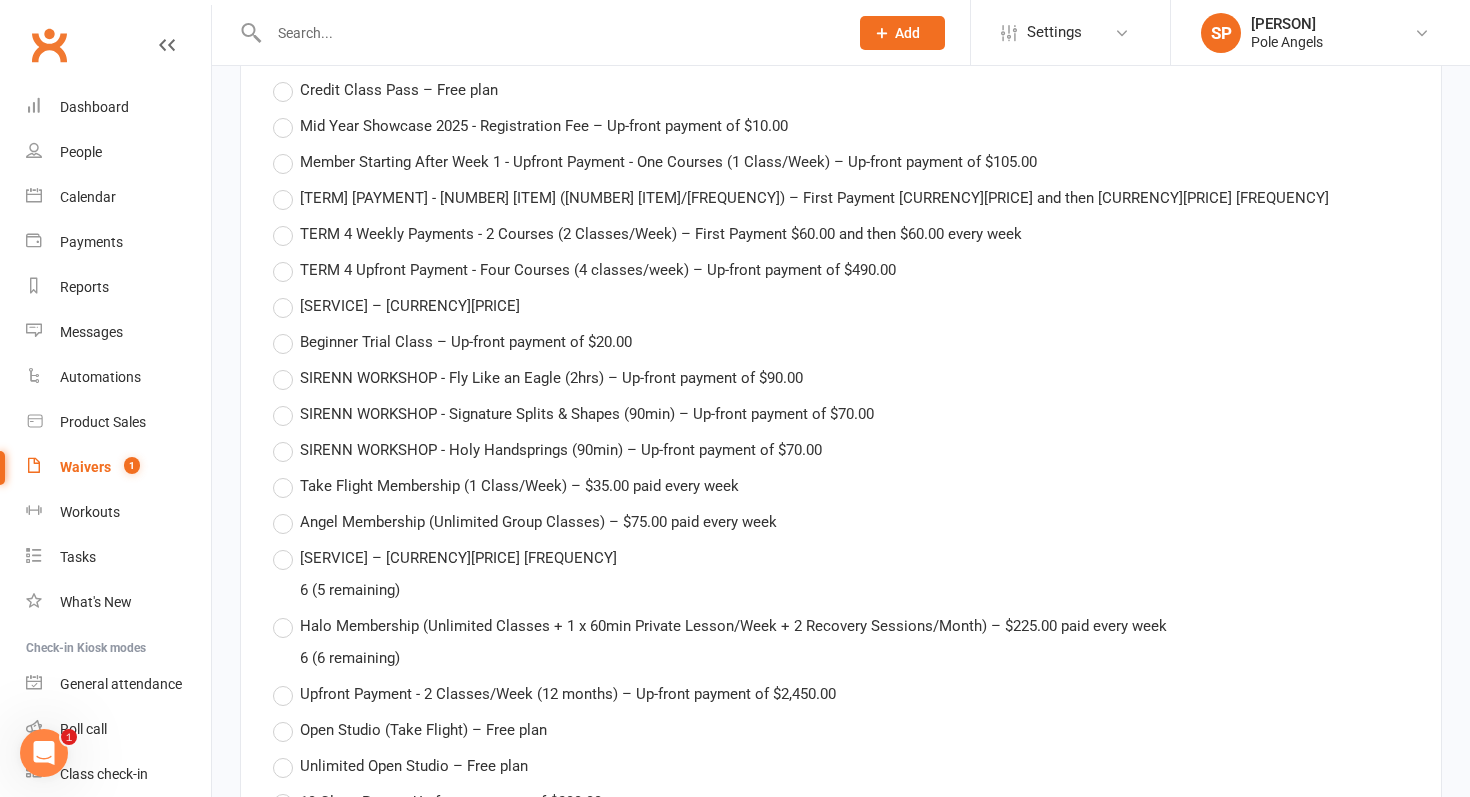 scroll, scrollTop: 4416, scrollLeft: 0, axis: vertical 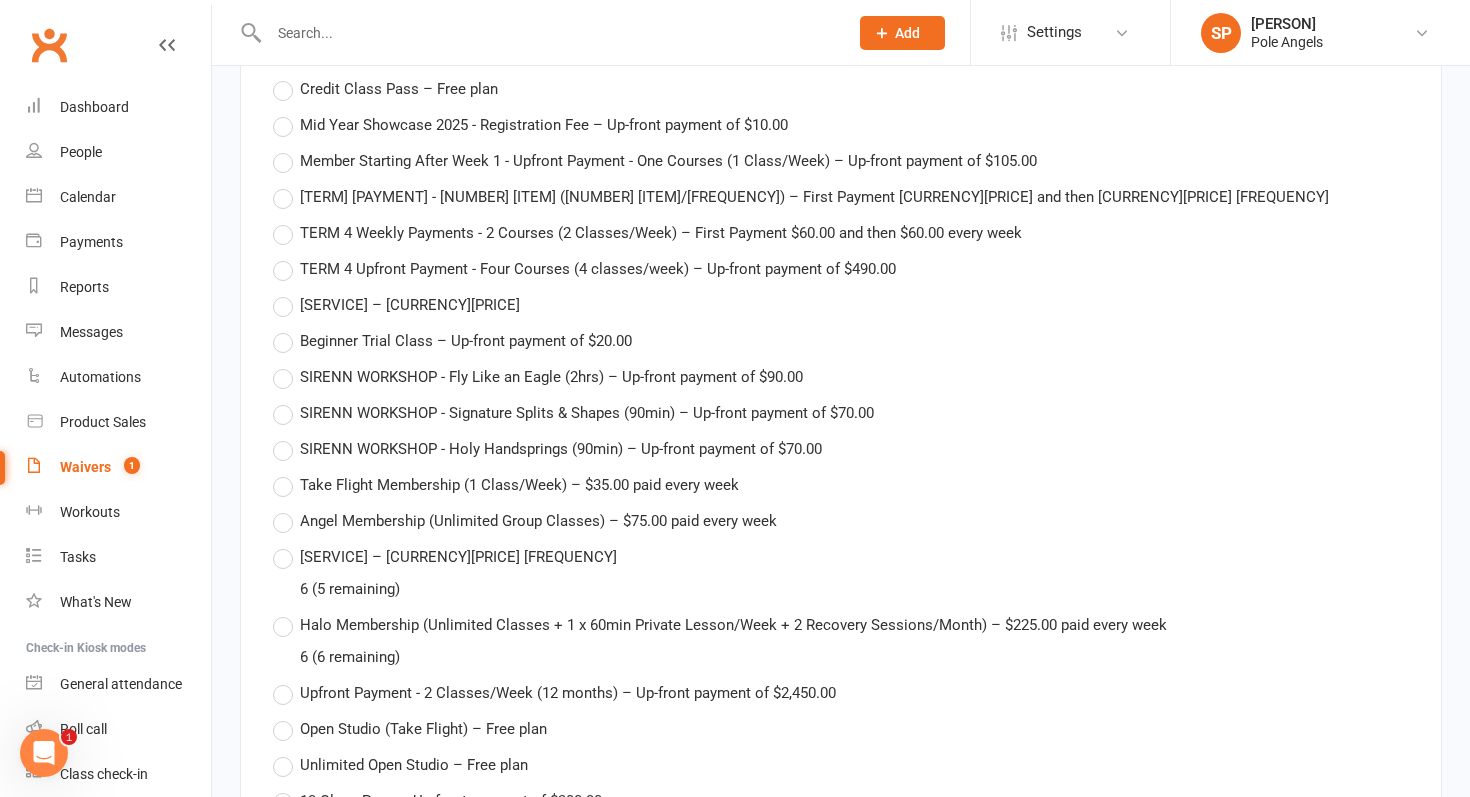 click on "Angel Membership (Unlimited Group Classes) – $75.00 paid every week" at bounding box center [525, 521] 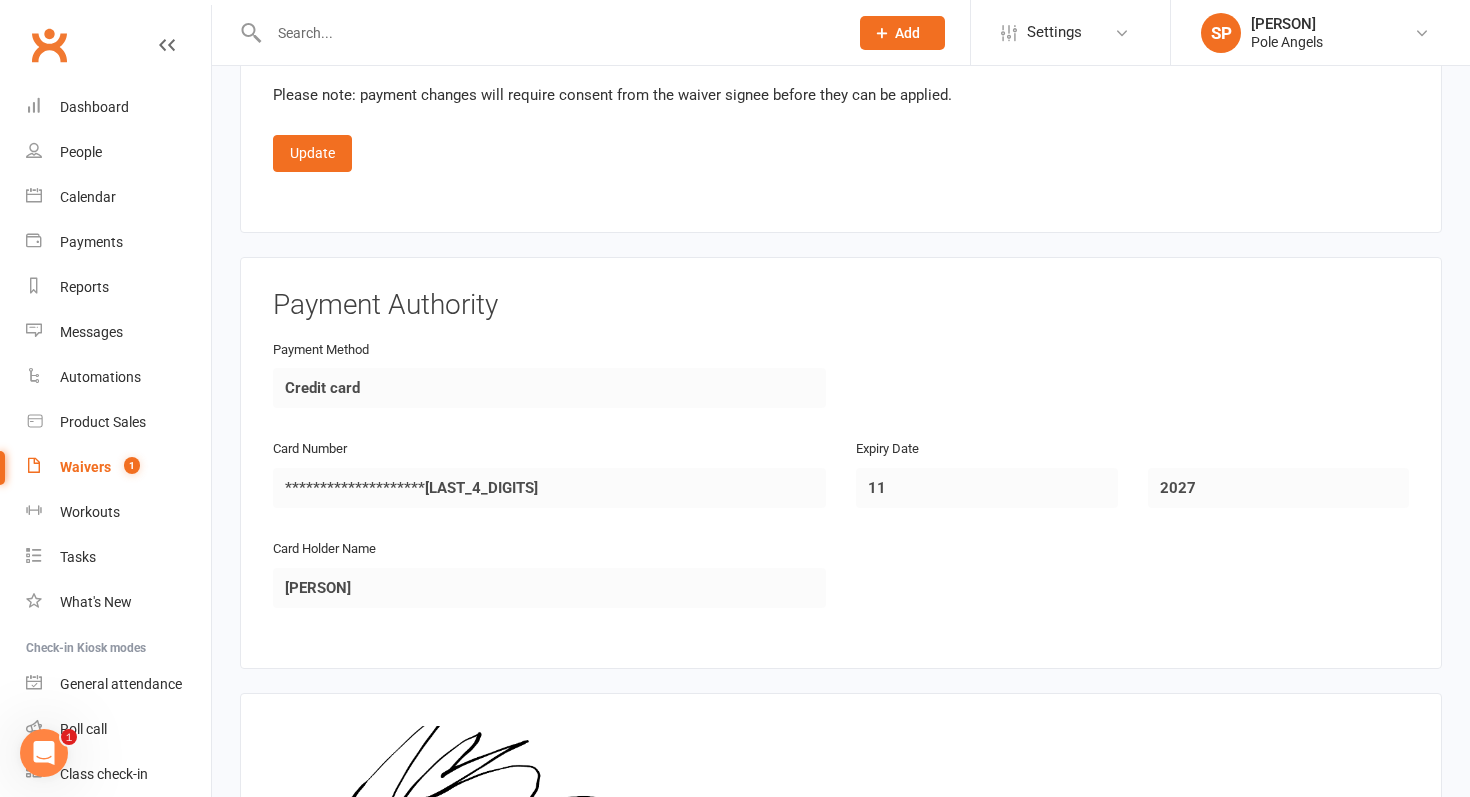 scroll, scrollTop: 5953, scrollLeft: 0, axis: vertical 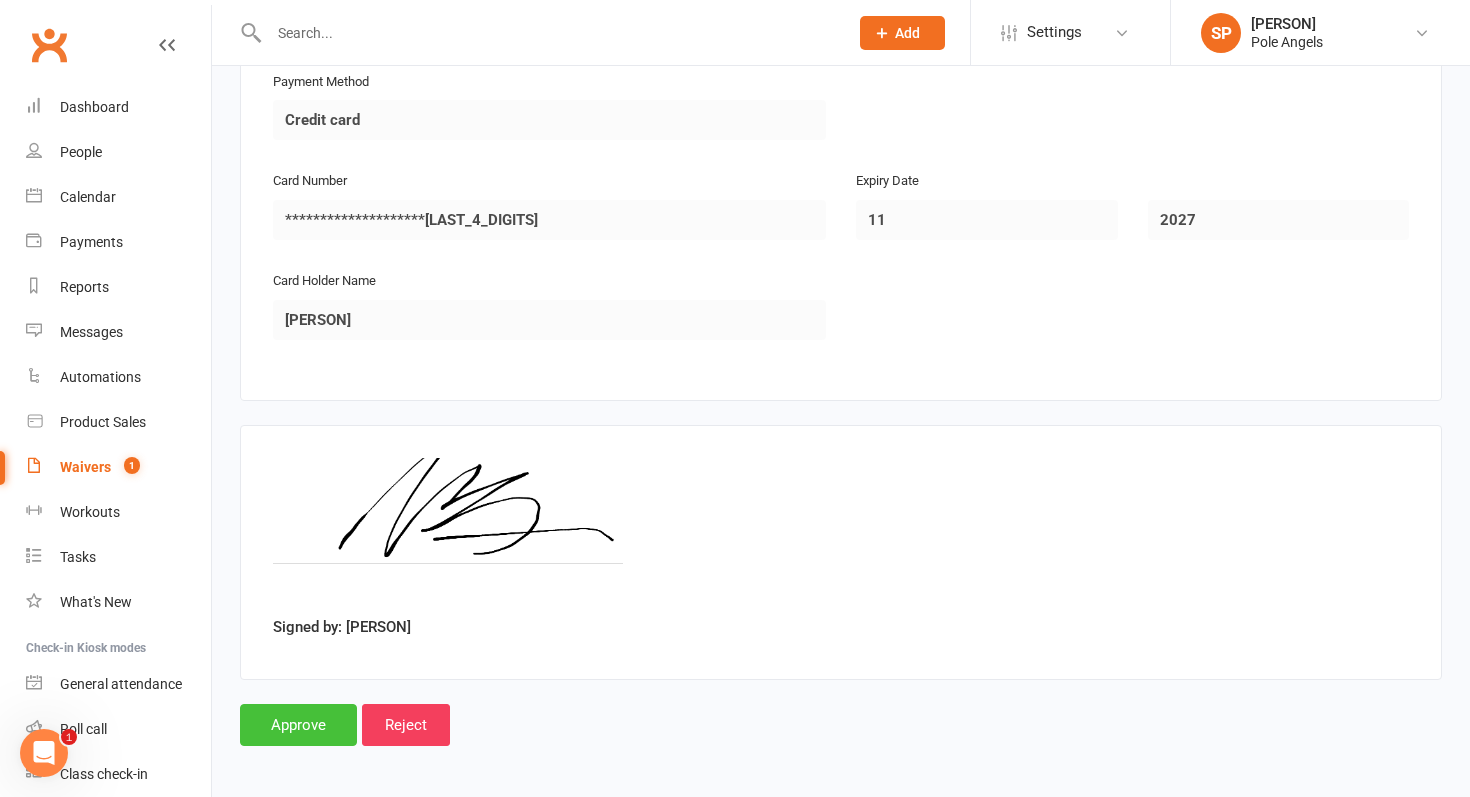 click on "Approve" at bounding box center (298, 725) 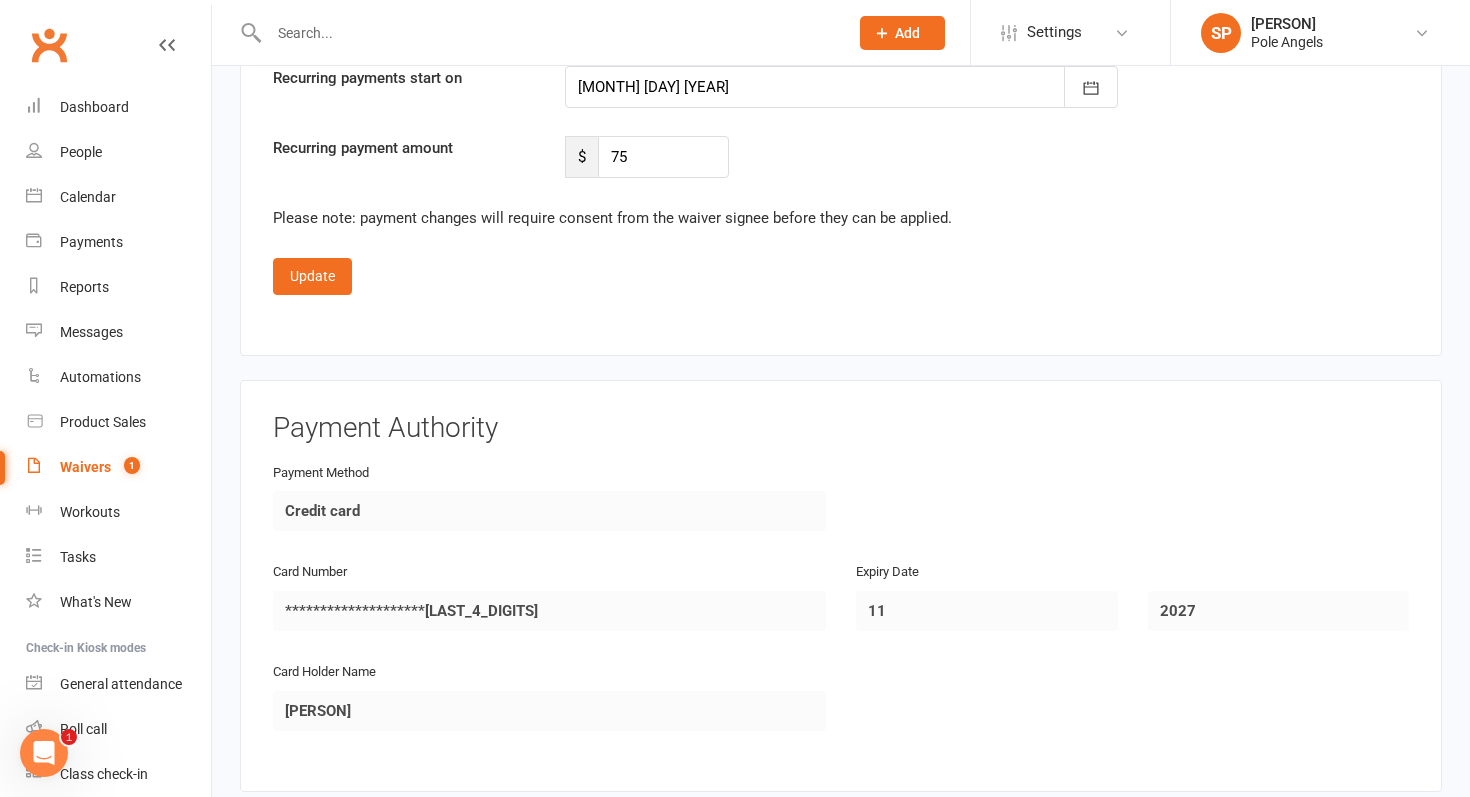 scroll, scrollTop: 5561, scrollLeft: 0, axis: vertical 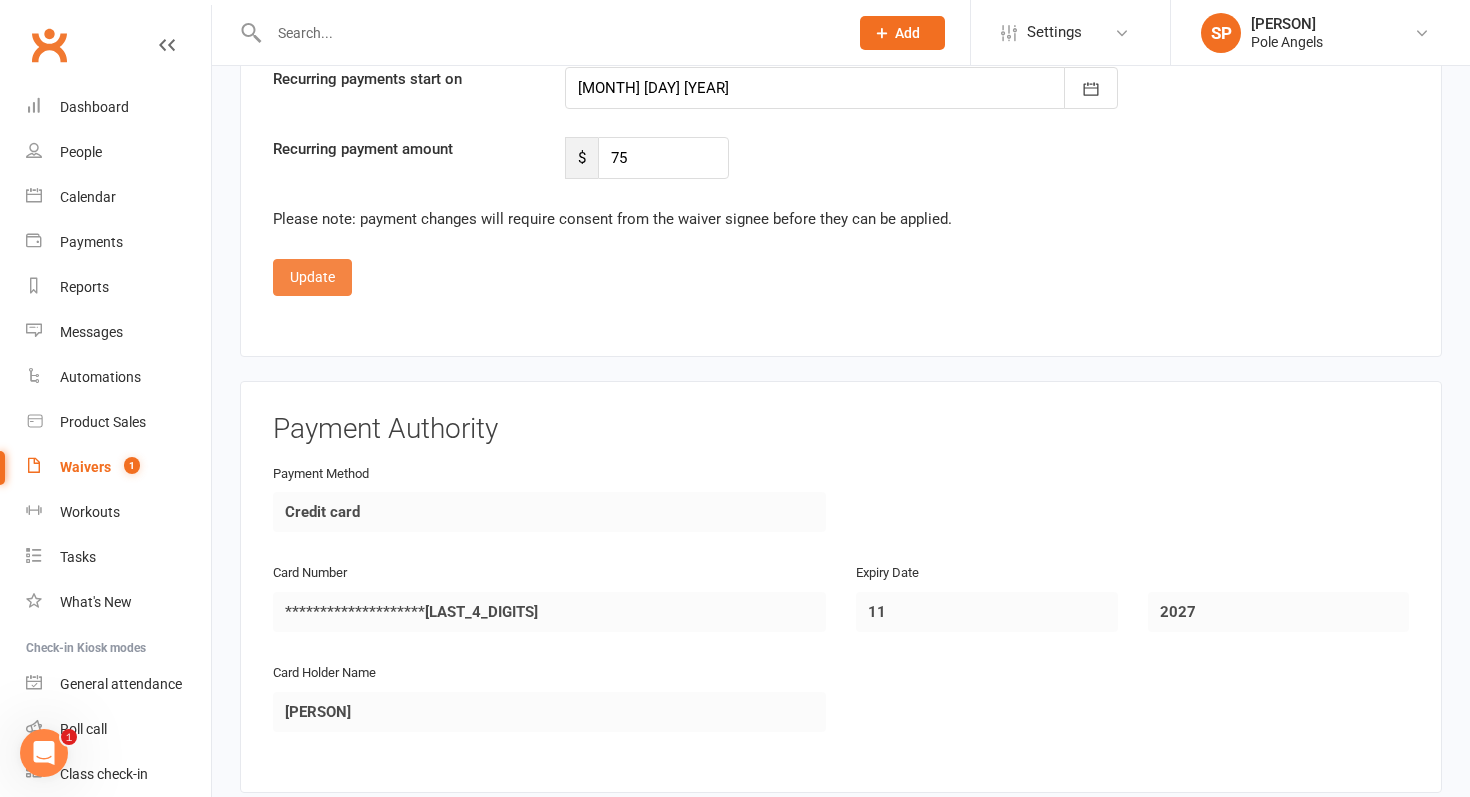 click on "Update" at bounding box center (312, 277) 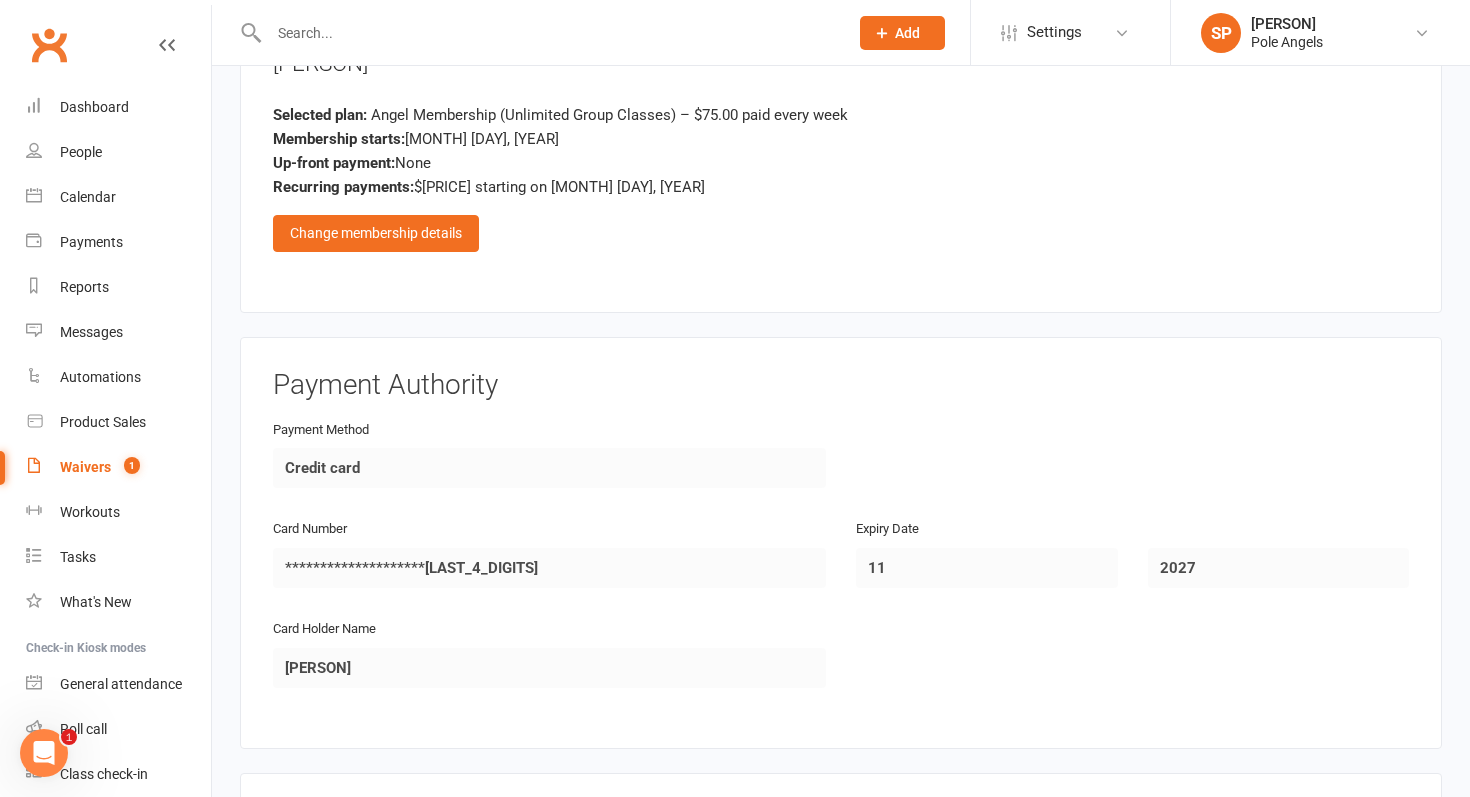 scroll, scrollTop: 4541, scrollLeft: 0, axis: vertical 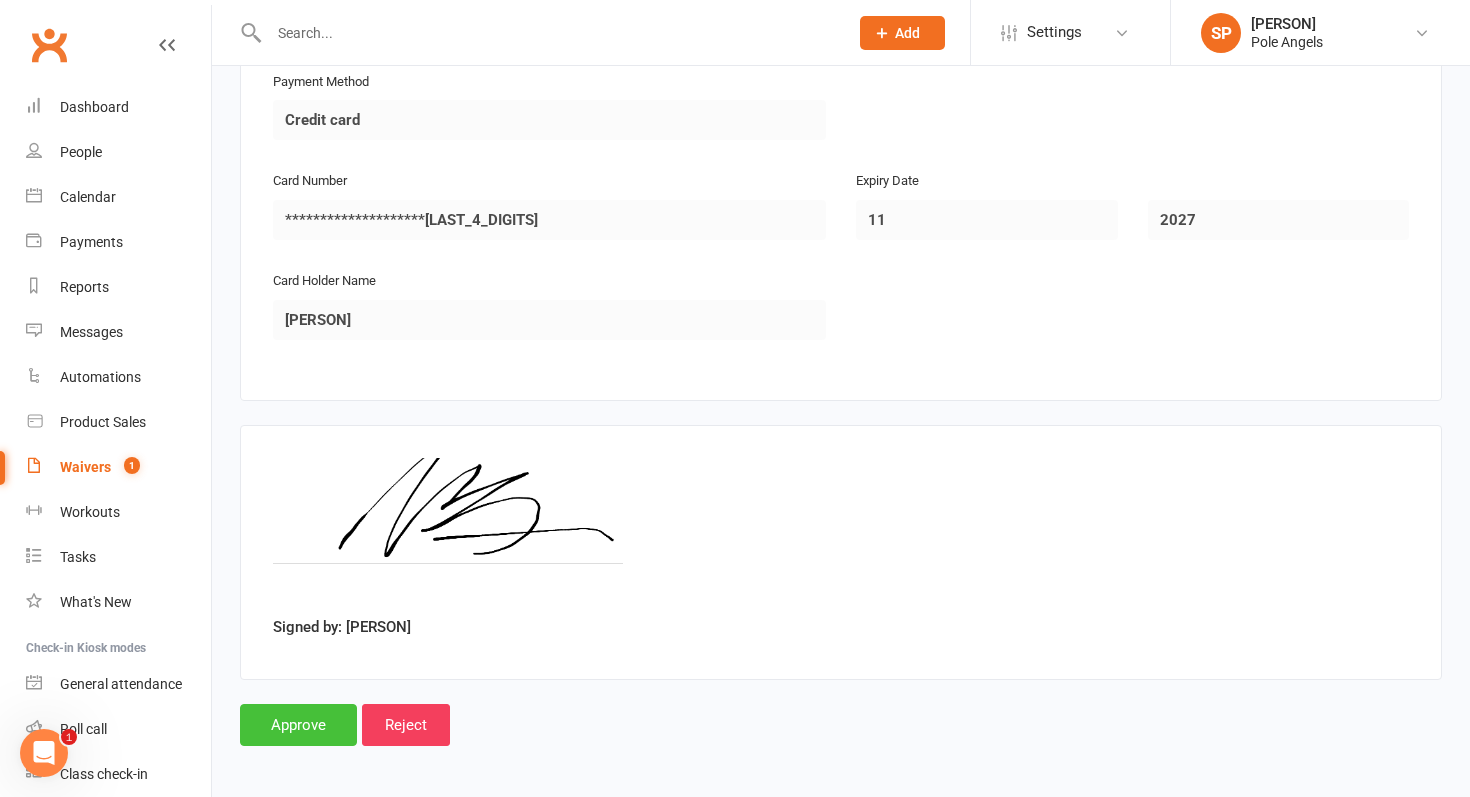 click on "Approve" at bounding box center [298, 725] 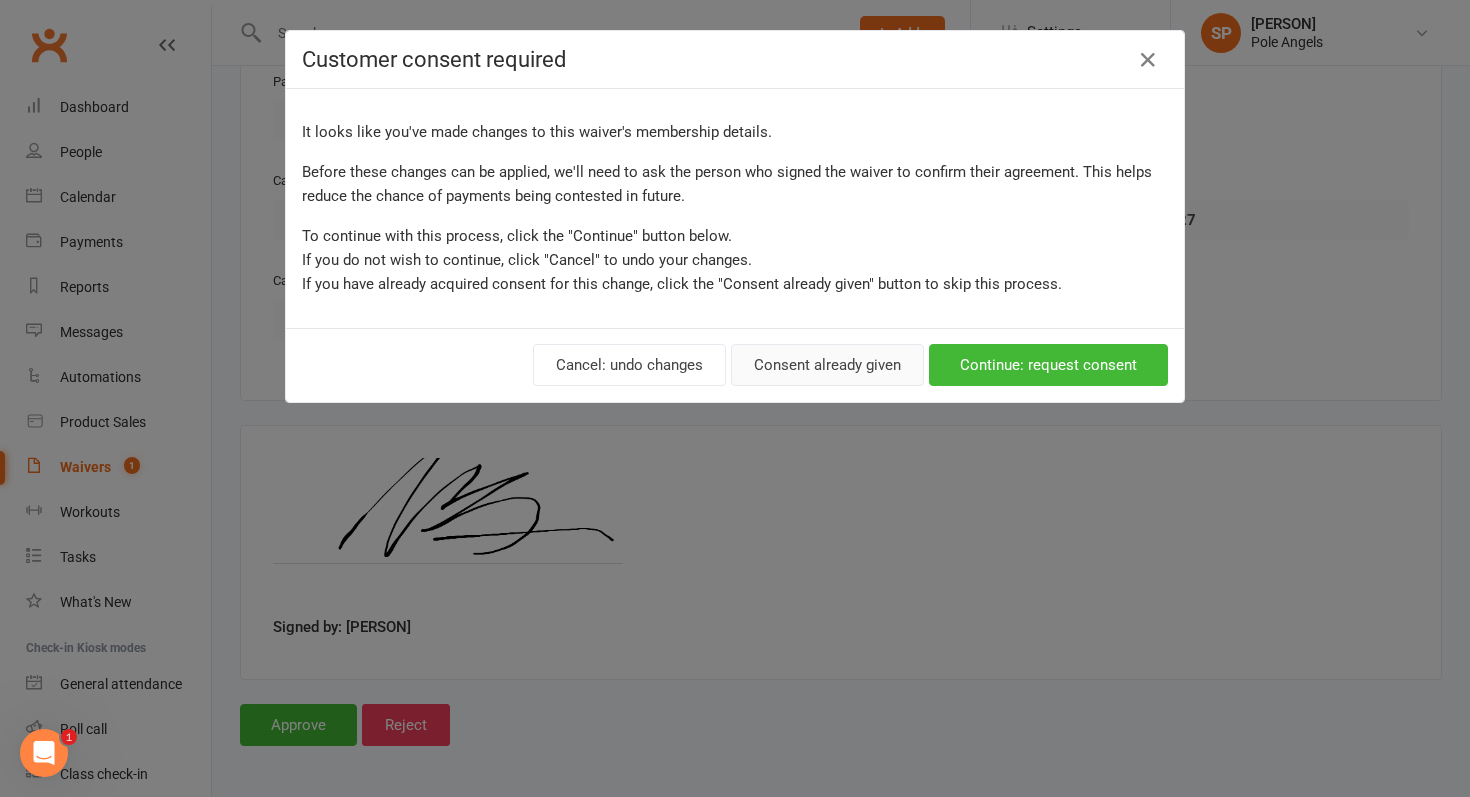 click on "Consent already given" at bounding box center (827, 365) 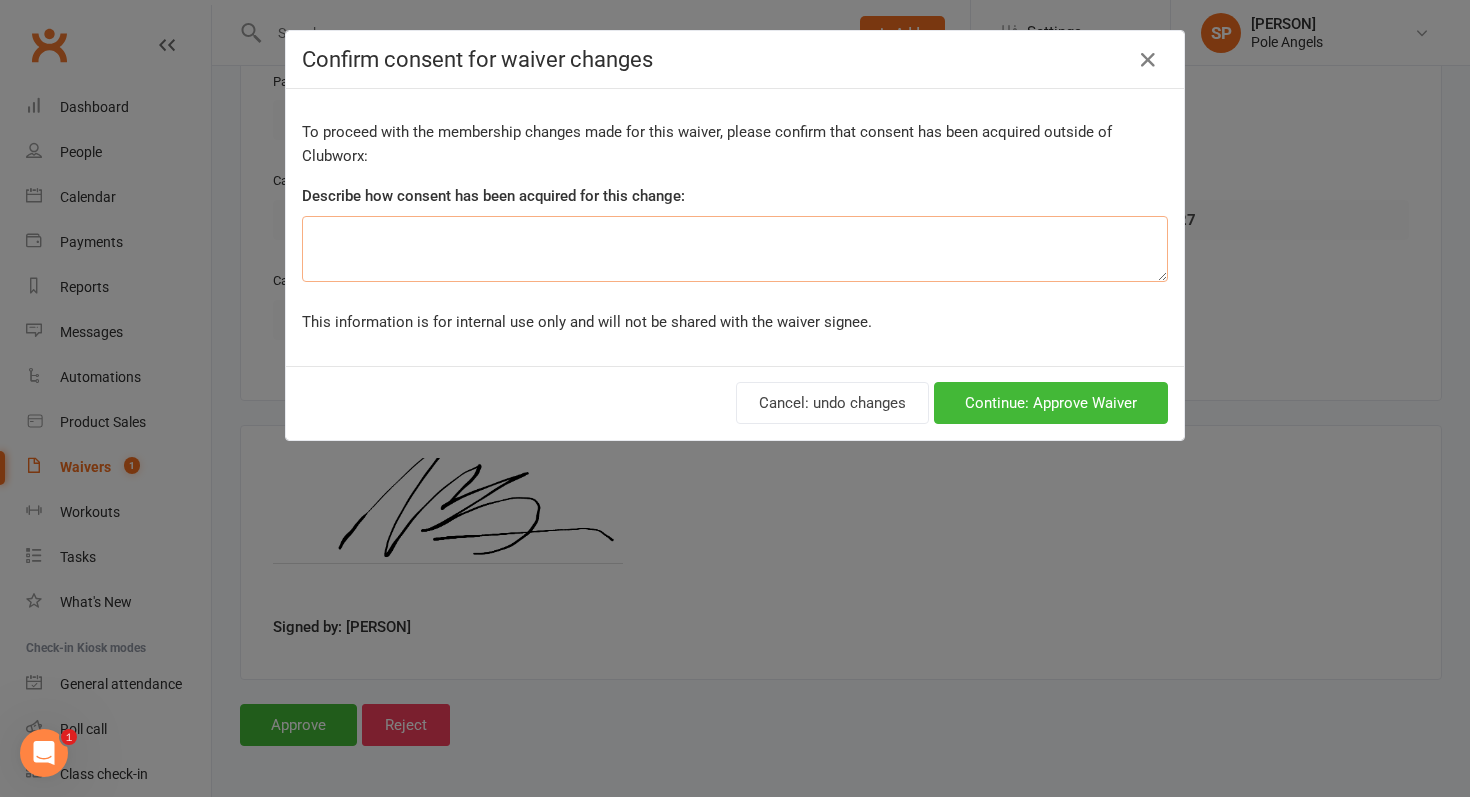 click at bounding box center [735, 249] 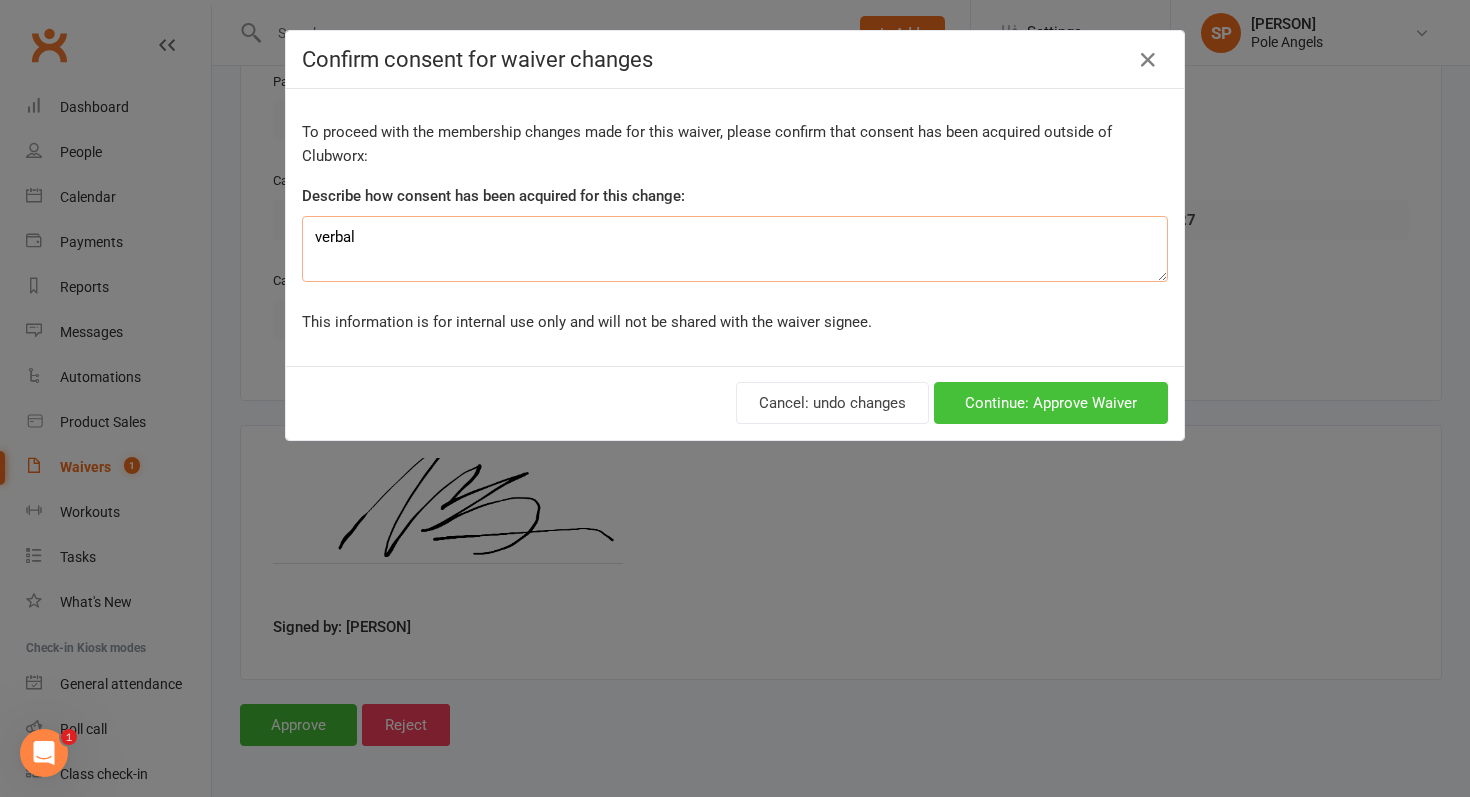 type on "verbal" 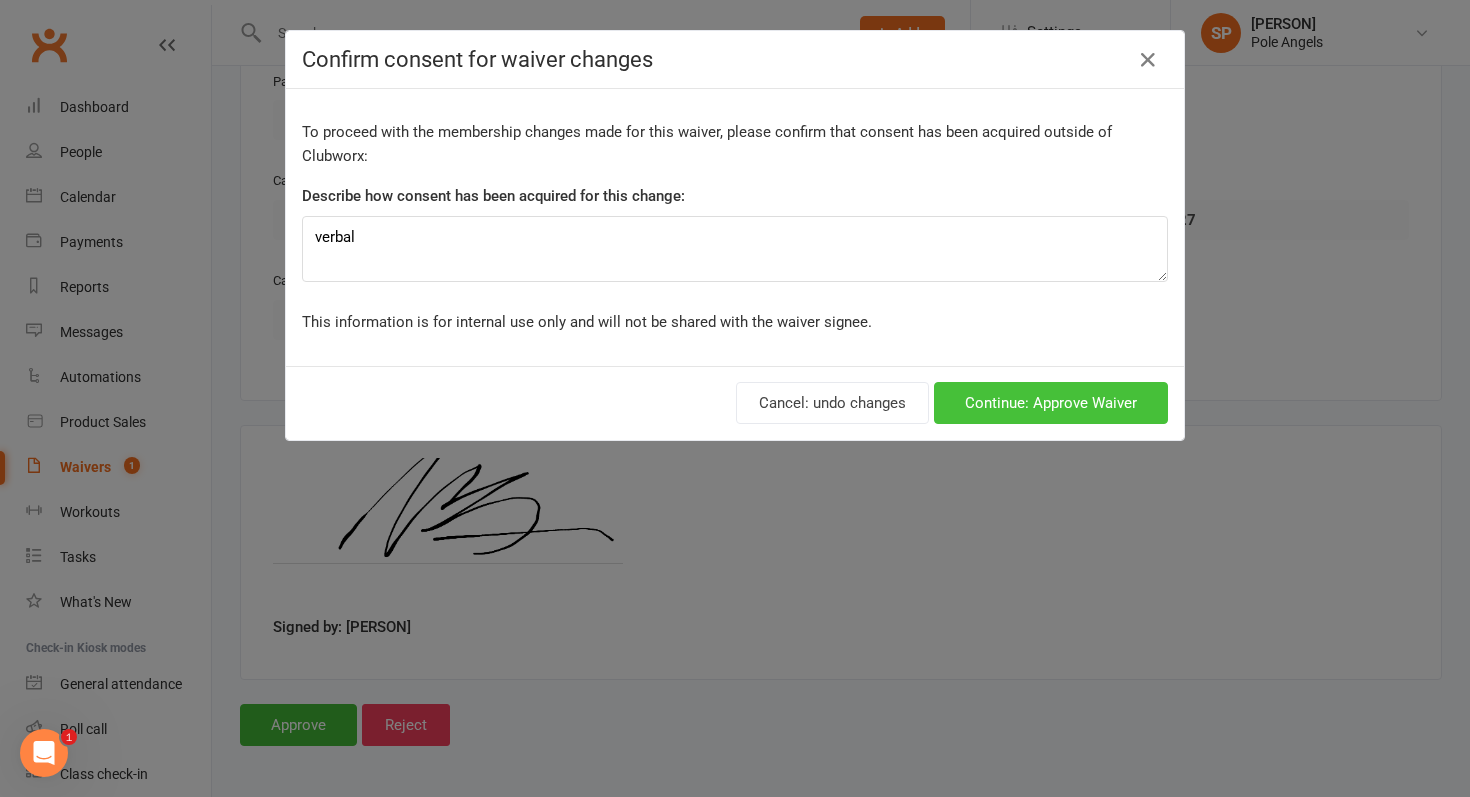 click on "Continue: Approve Waiver" at bounding box center [1051, 403] 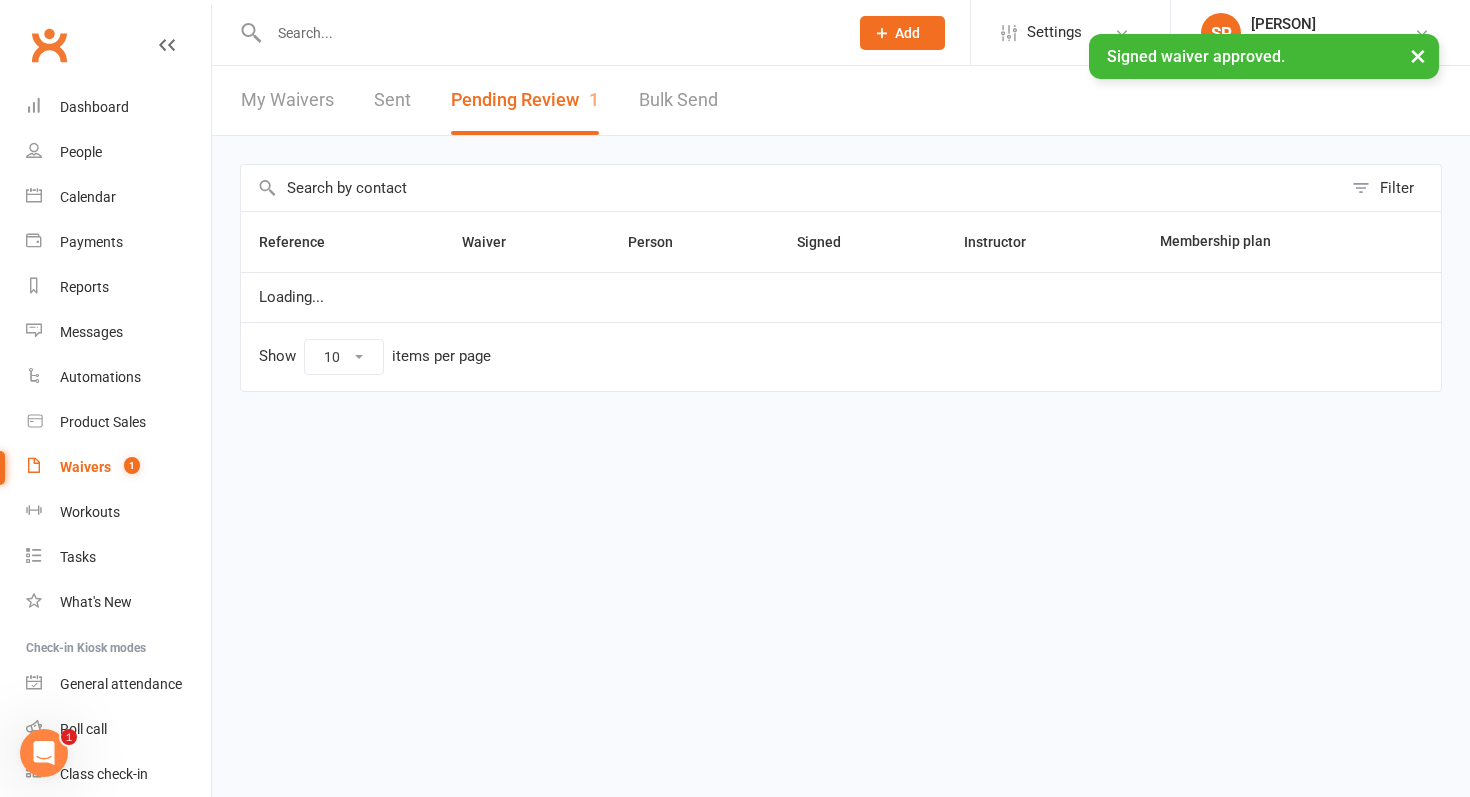 scroll, scrollTop: 0, scrollLeft: 0, axis: both 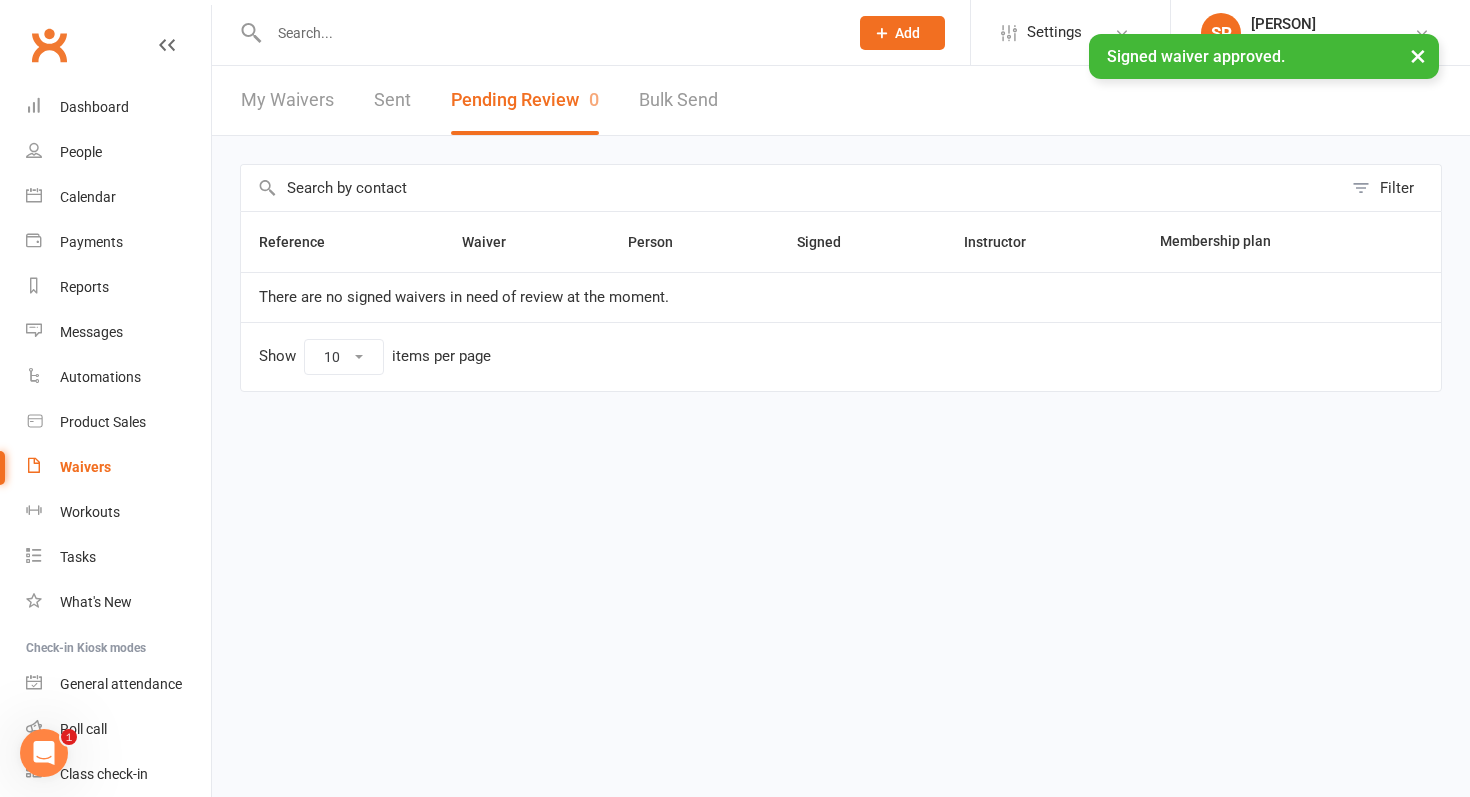 click at bounding box center [548, 33] 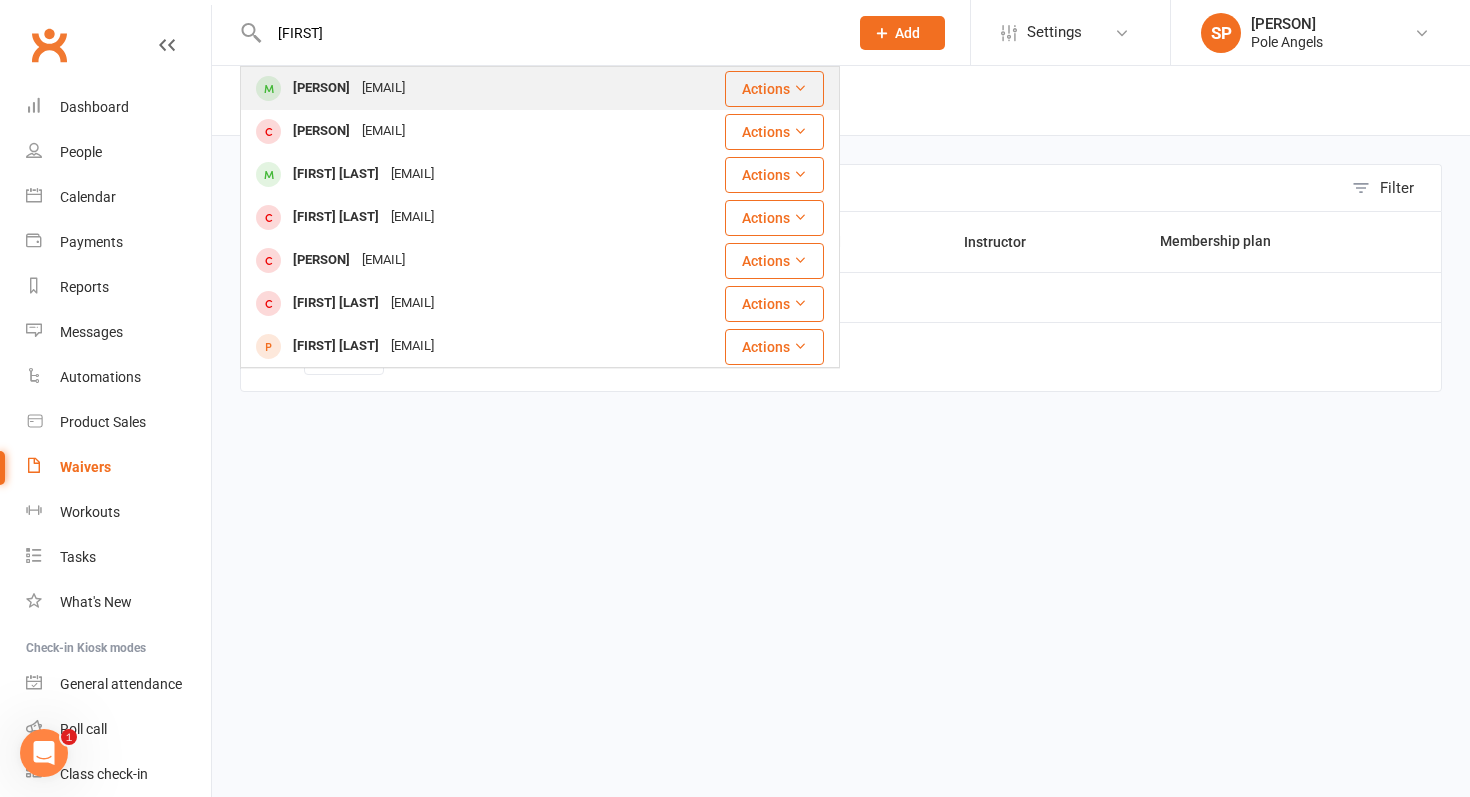 type on "[FIRST]" 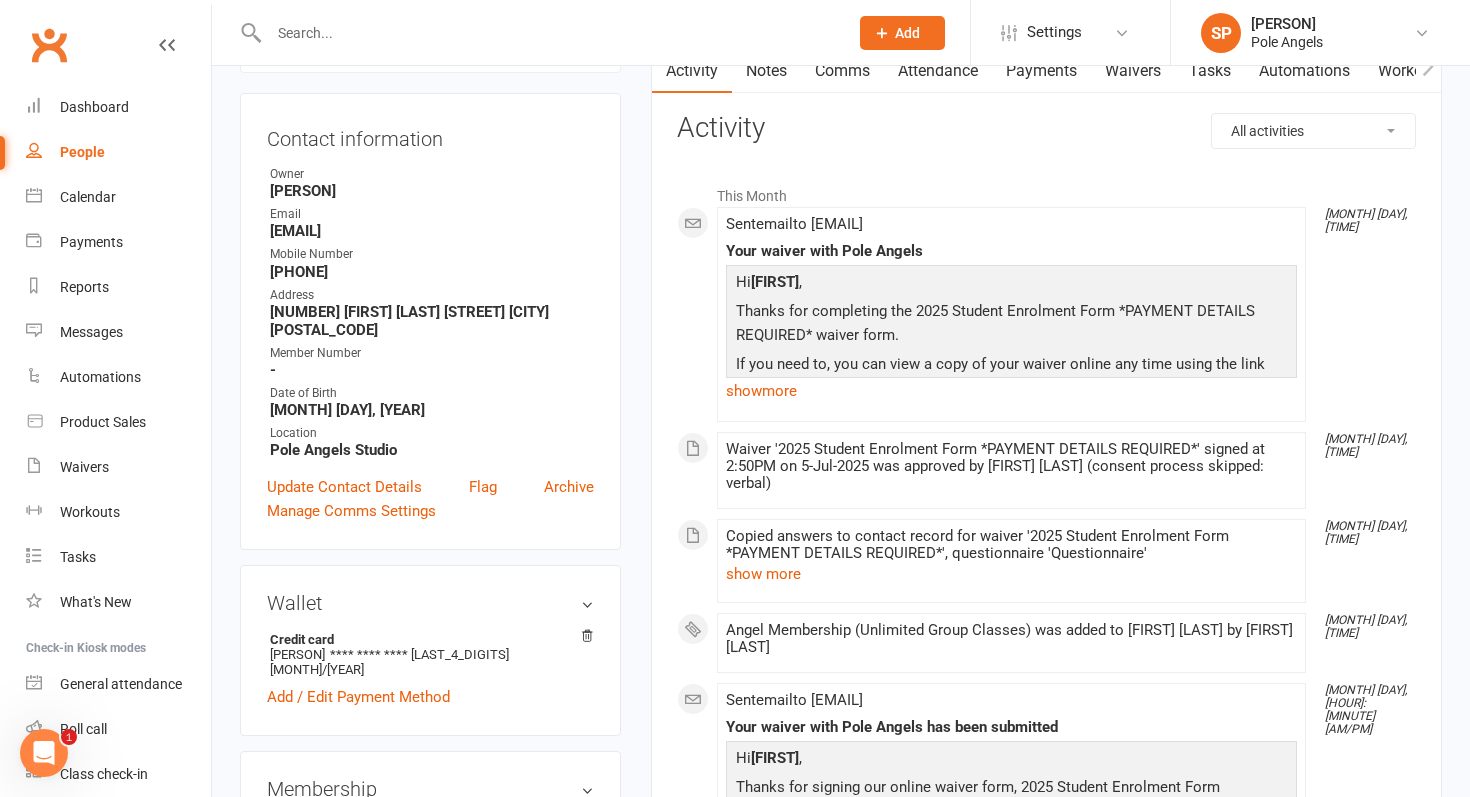 scroll, scrollTop: 0, scrollLeft: 0, axis: both 